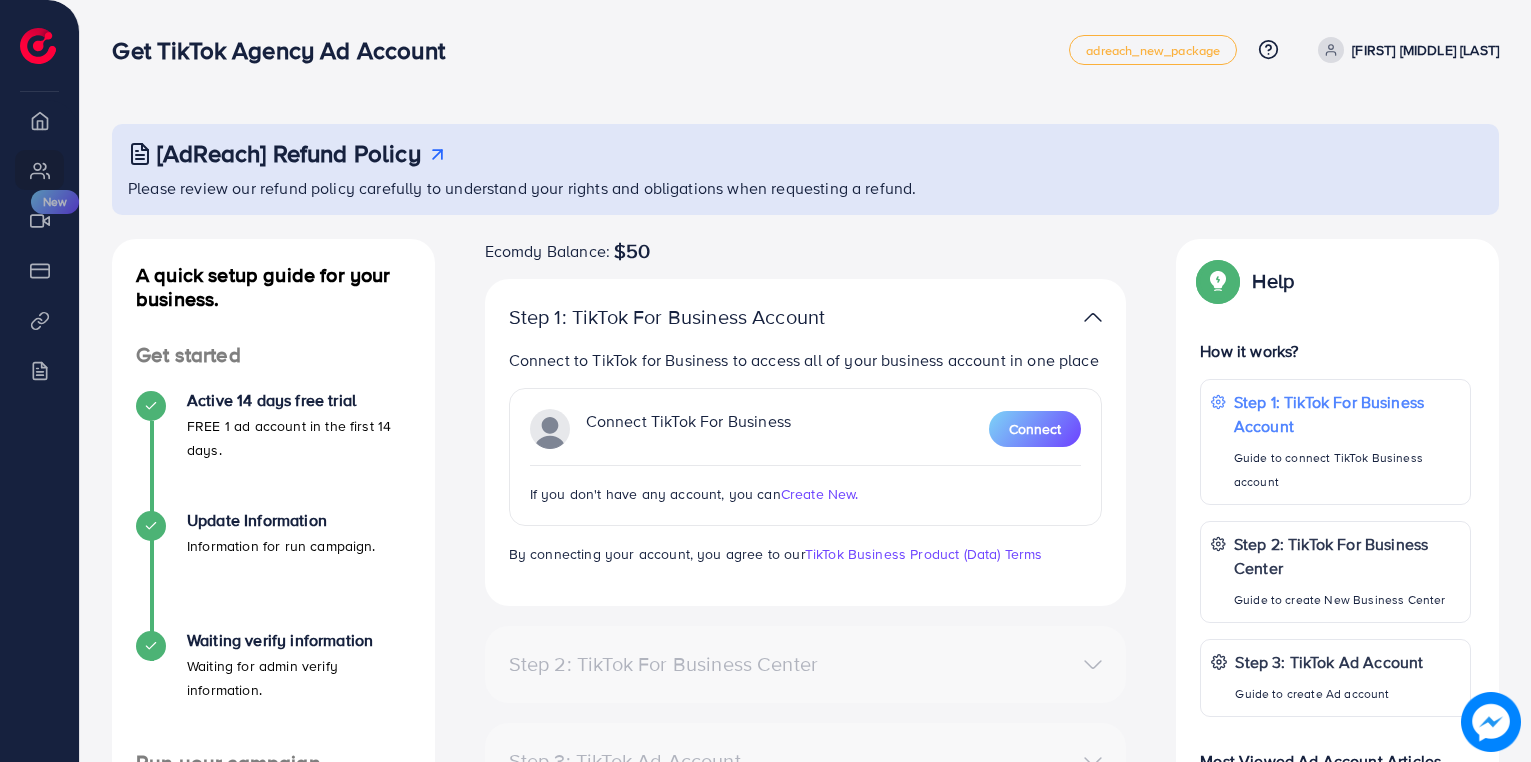 scroll, scrollTop: 0, scrollLeft: 0, axis: both 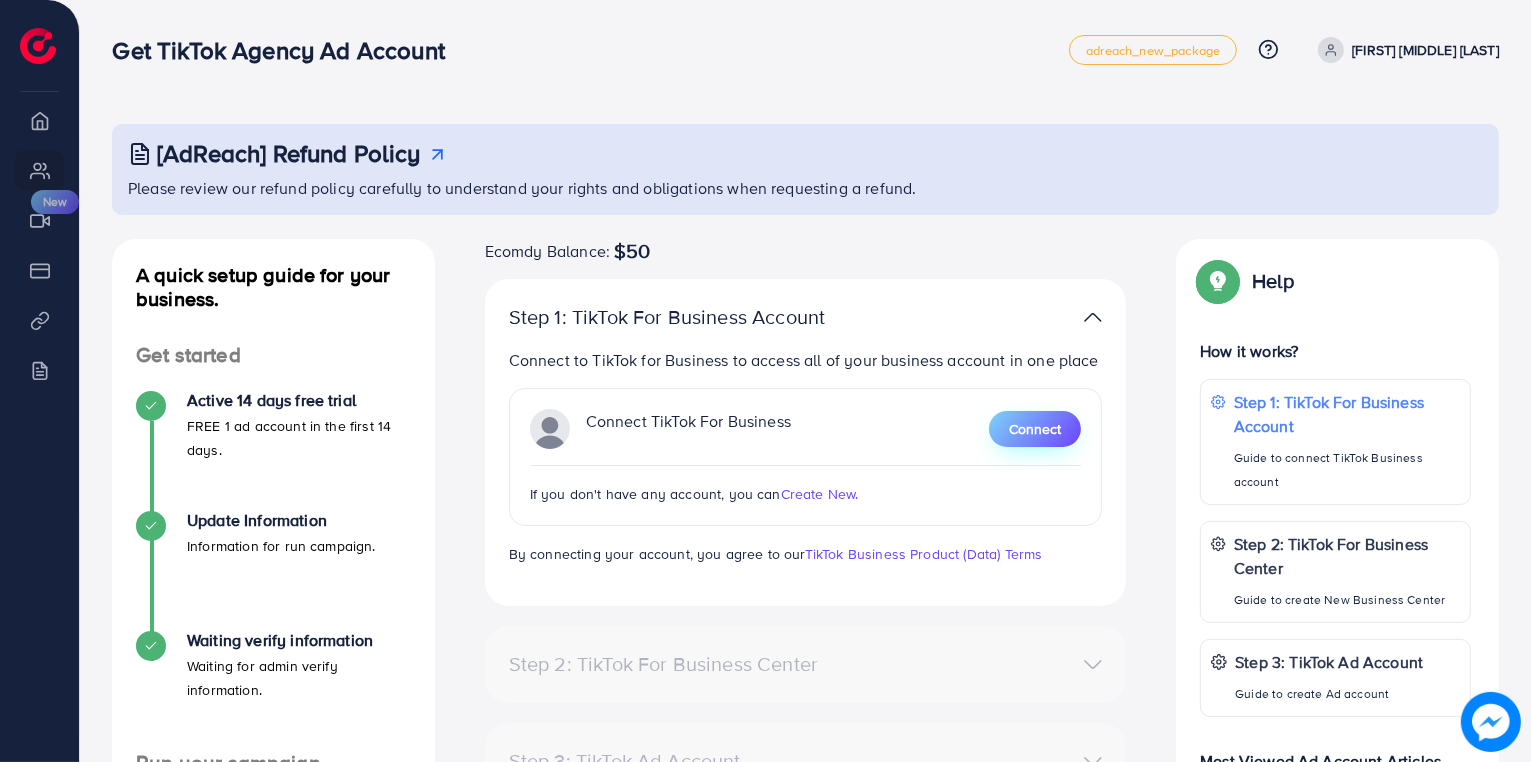 click on "Connect" at bounding box center [1035, 429] 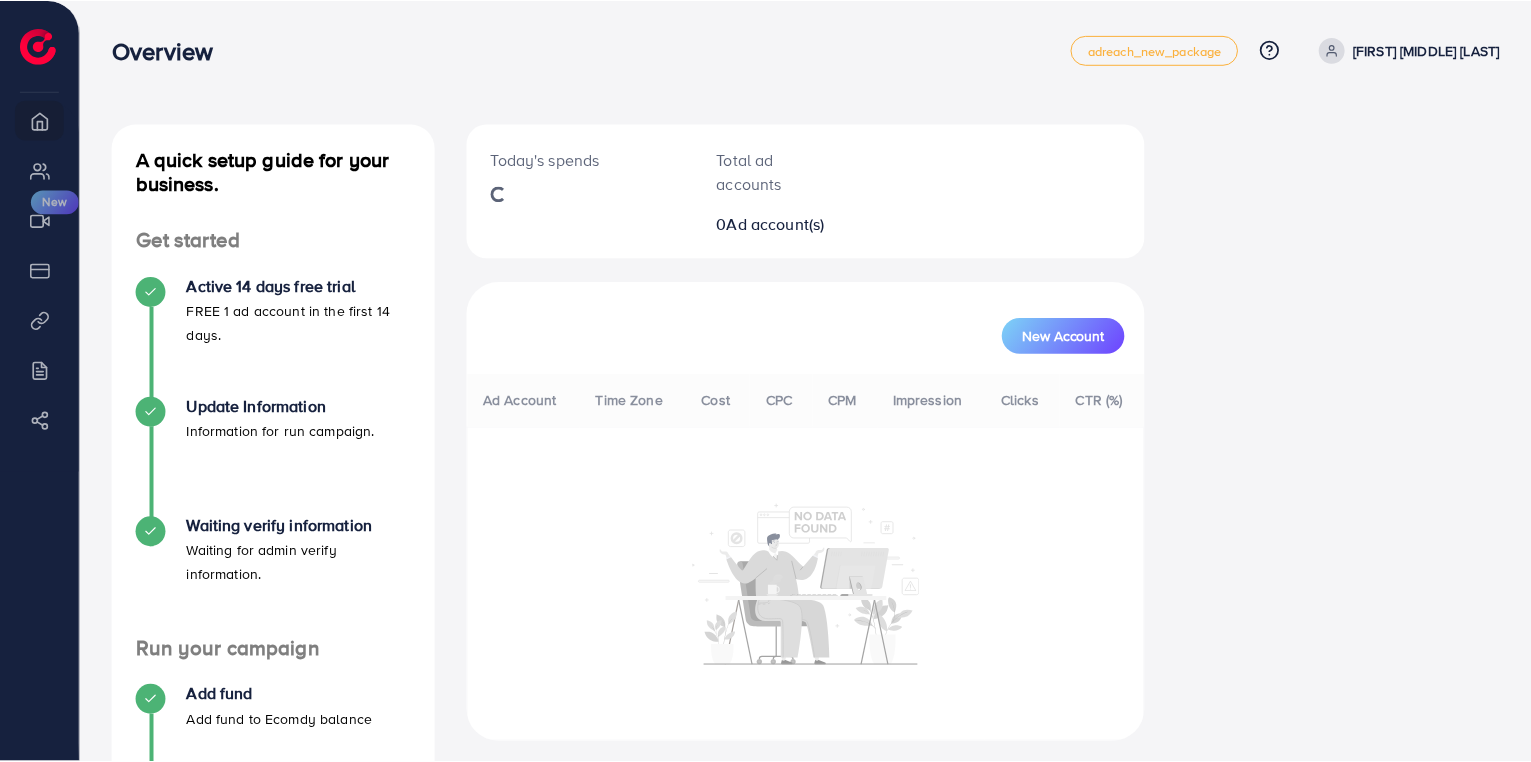 scroll, scrollTop: 0, scrollLeft: 0, axis: both 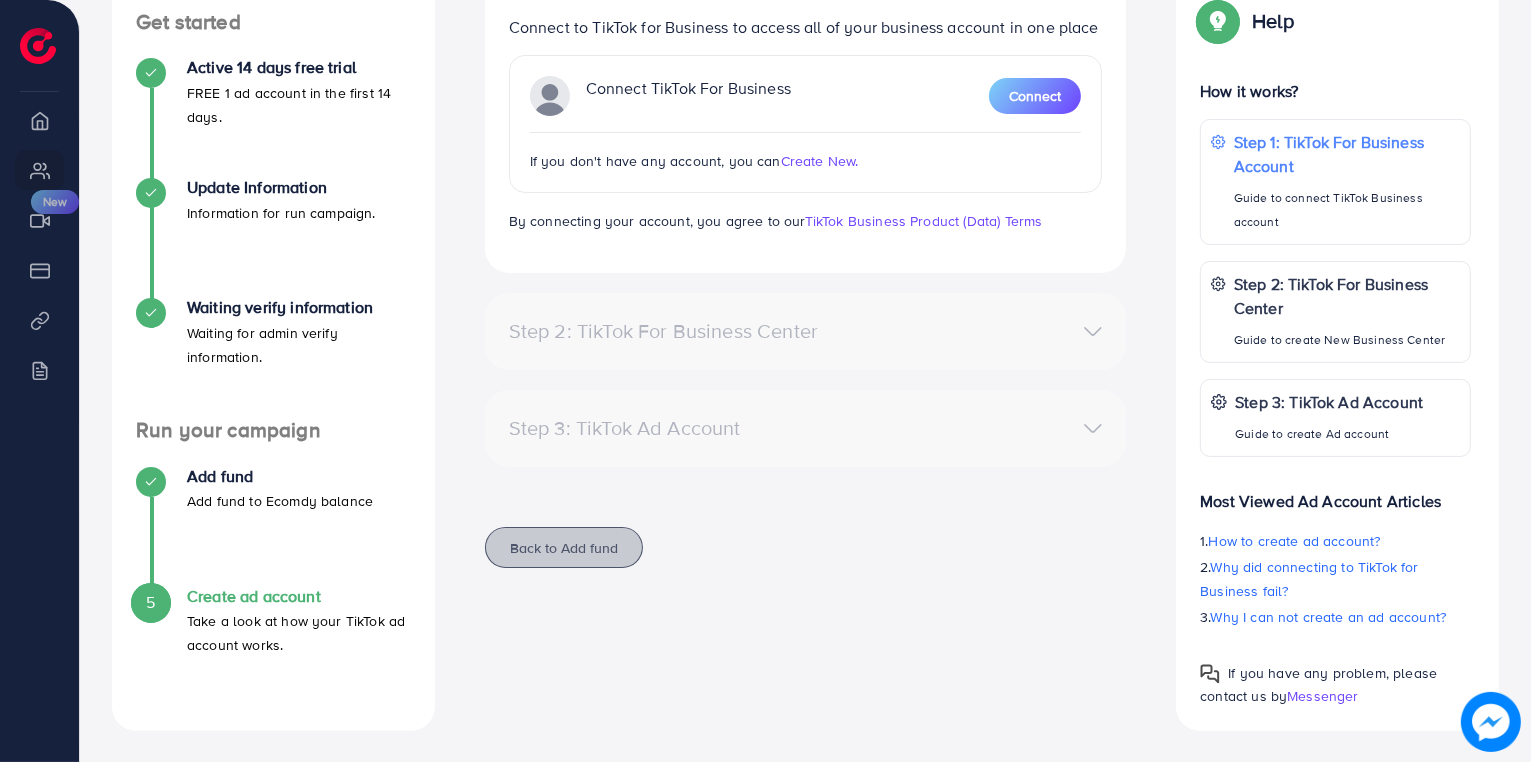 click on "Back to Add fund" at bounding box center [564, 548] 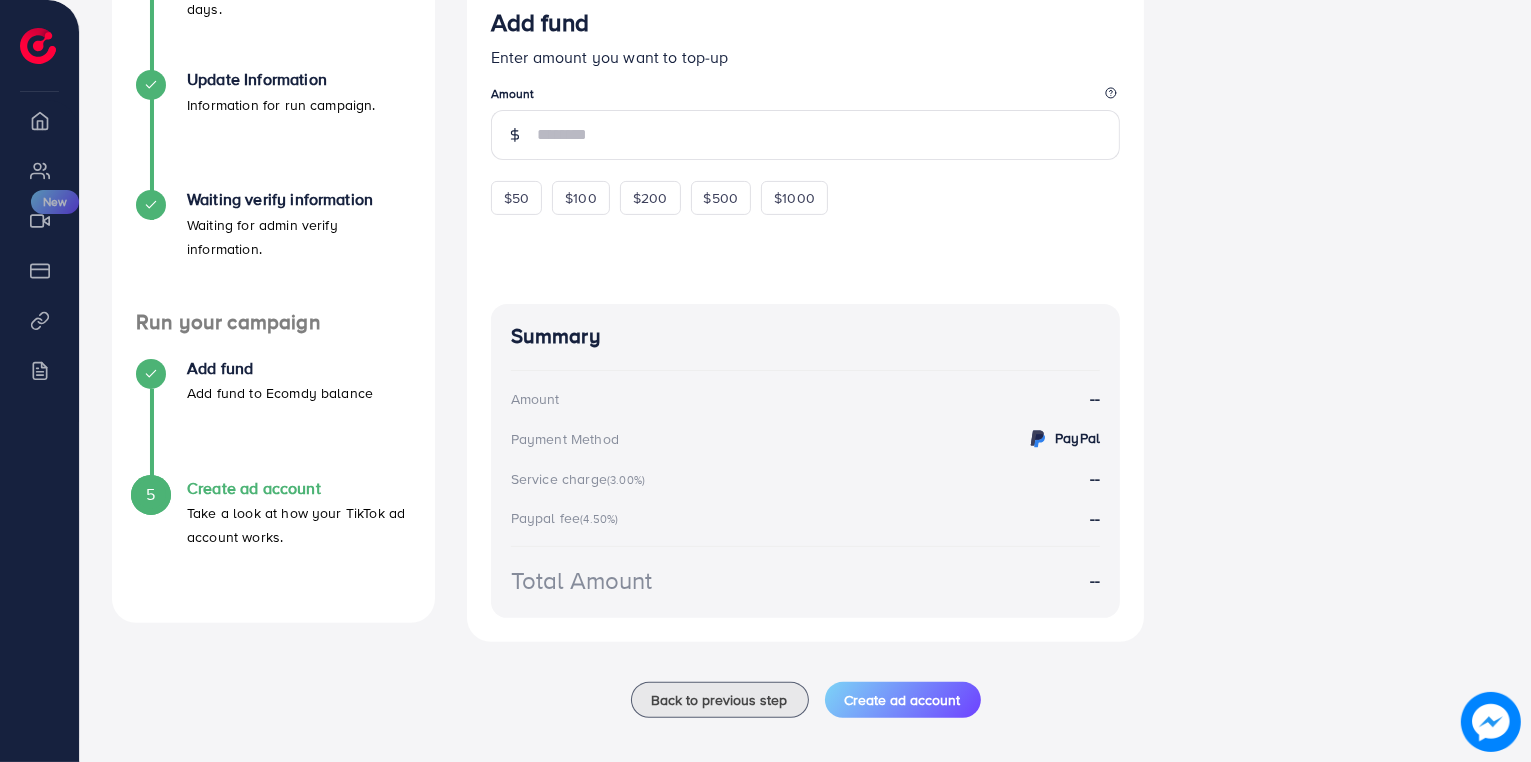 scroll, scrollTop: 456, scrollLeft: 0, axis: vertical 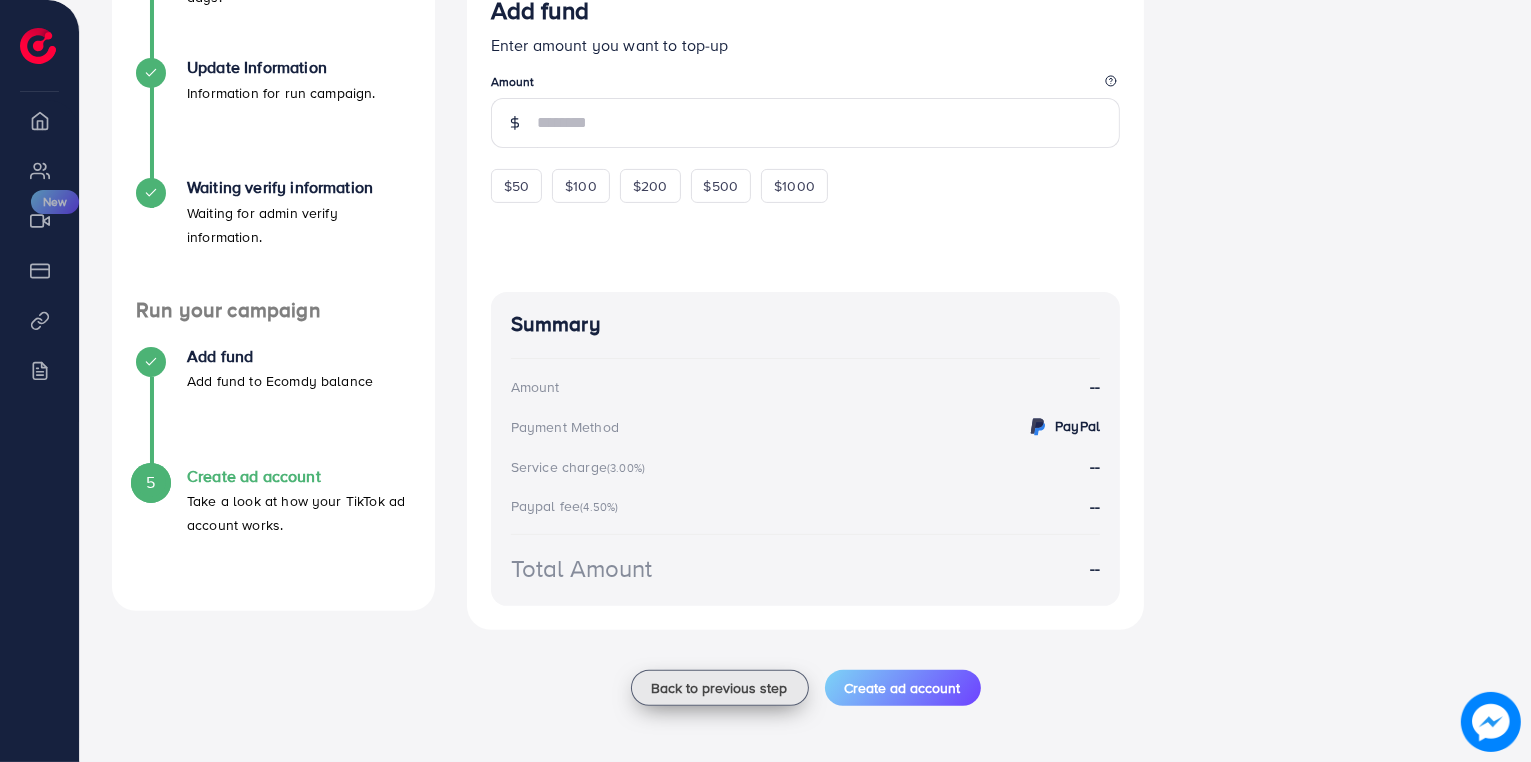 click on "Back to previous step" at bounding box center [720, 688] 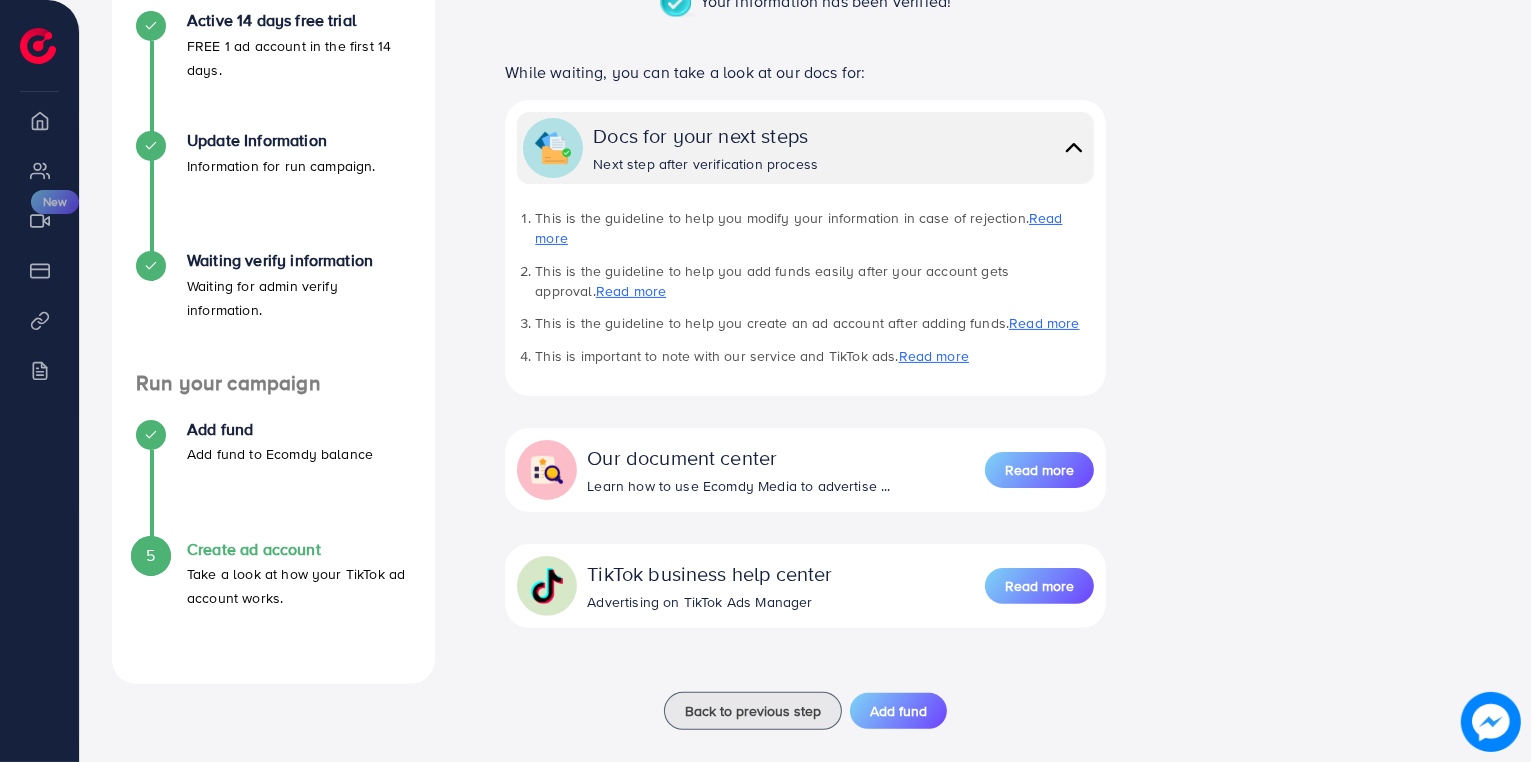 scroll, scrollTop: 382, scrollLeft: 0, axis: vertical 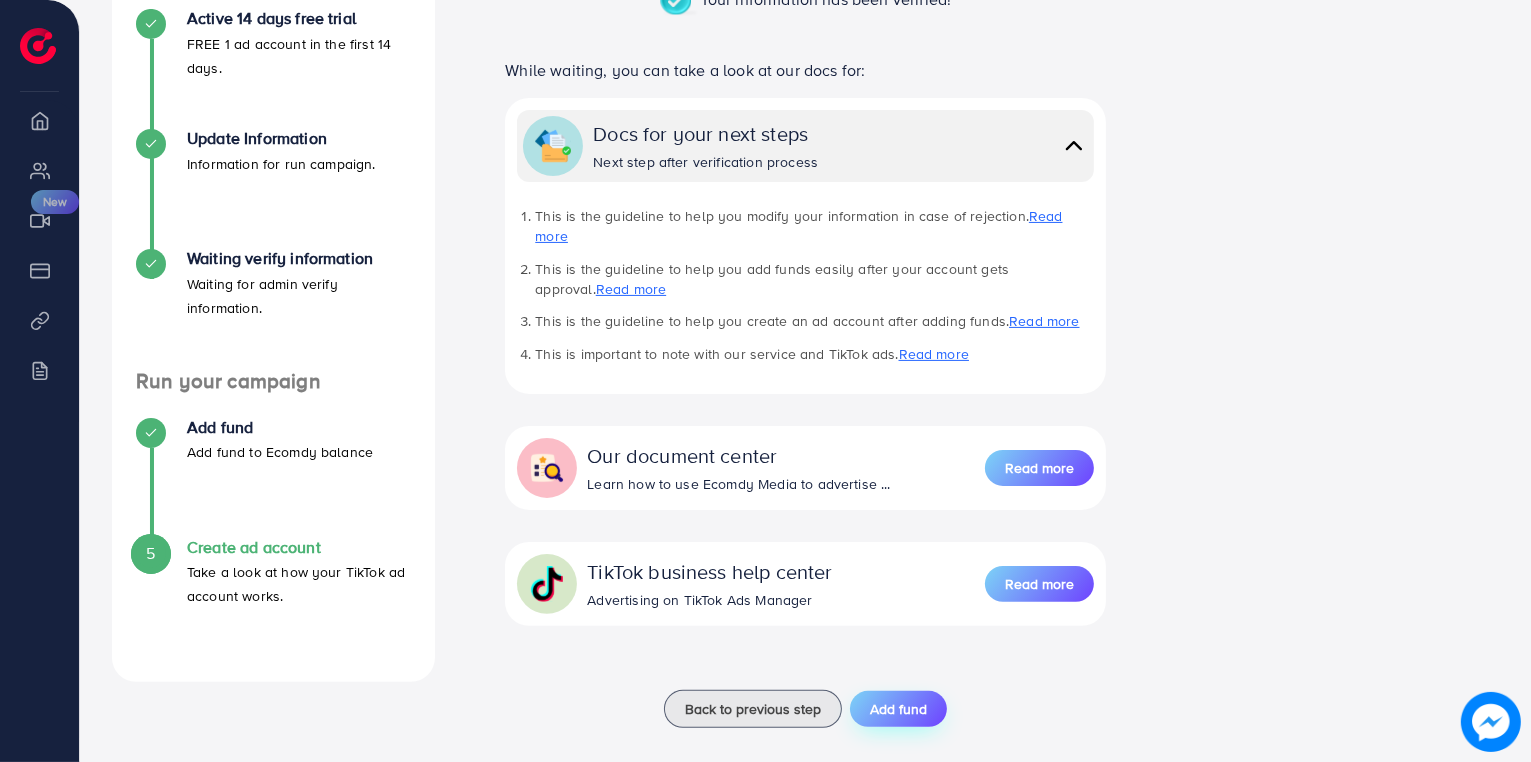 click on "Add fund" at bounding box center [898, 709] 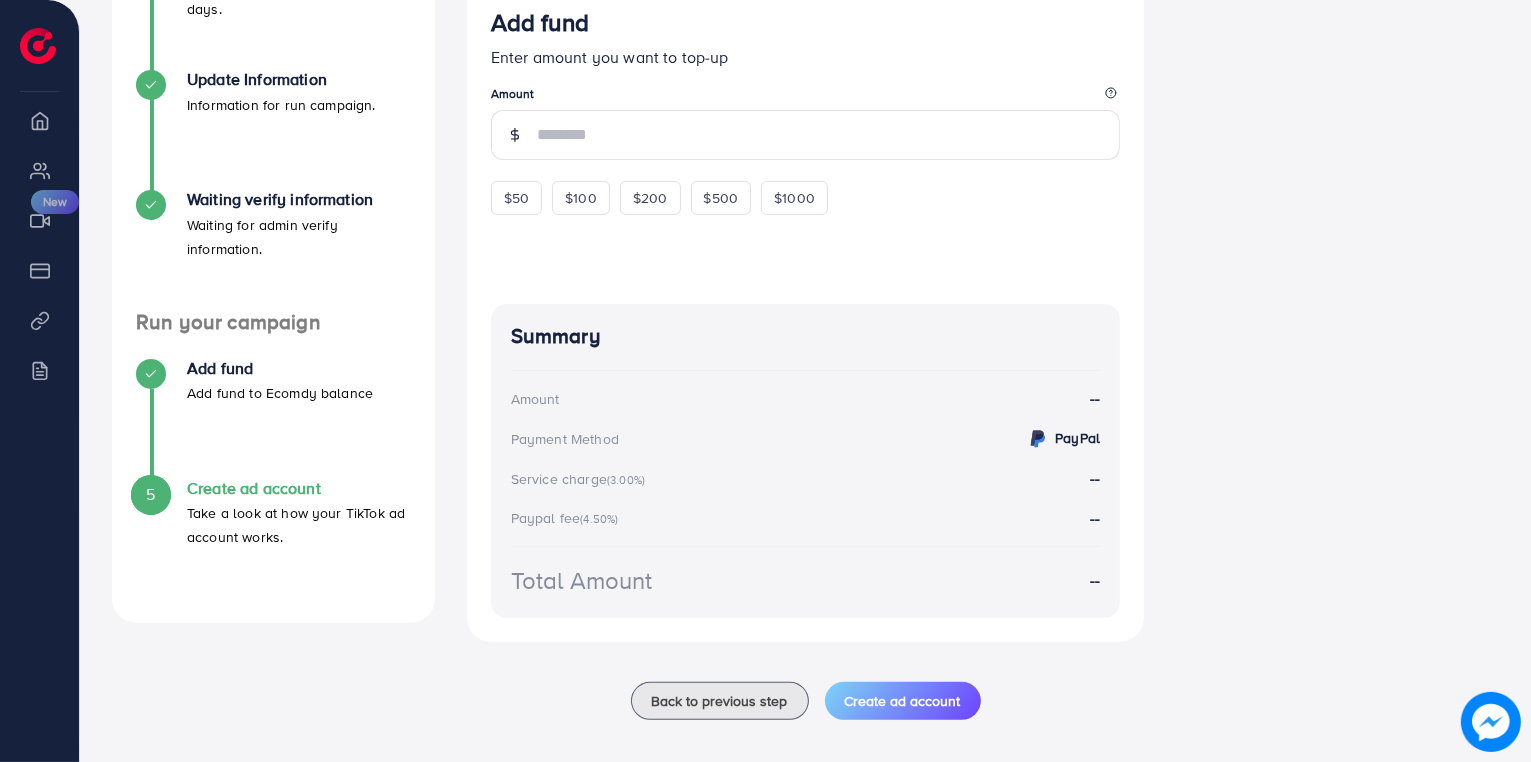 scroll, scrollTop: 457, scrollLeft: 0, axis: vertical 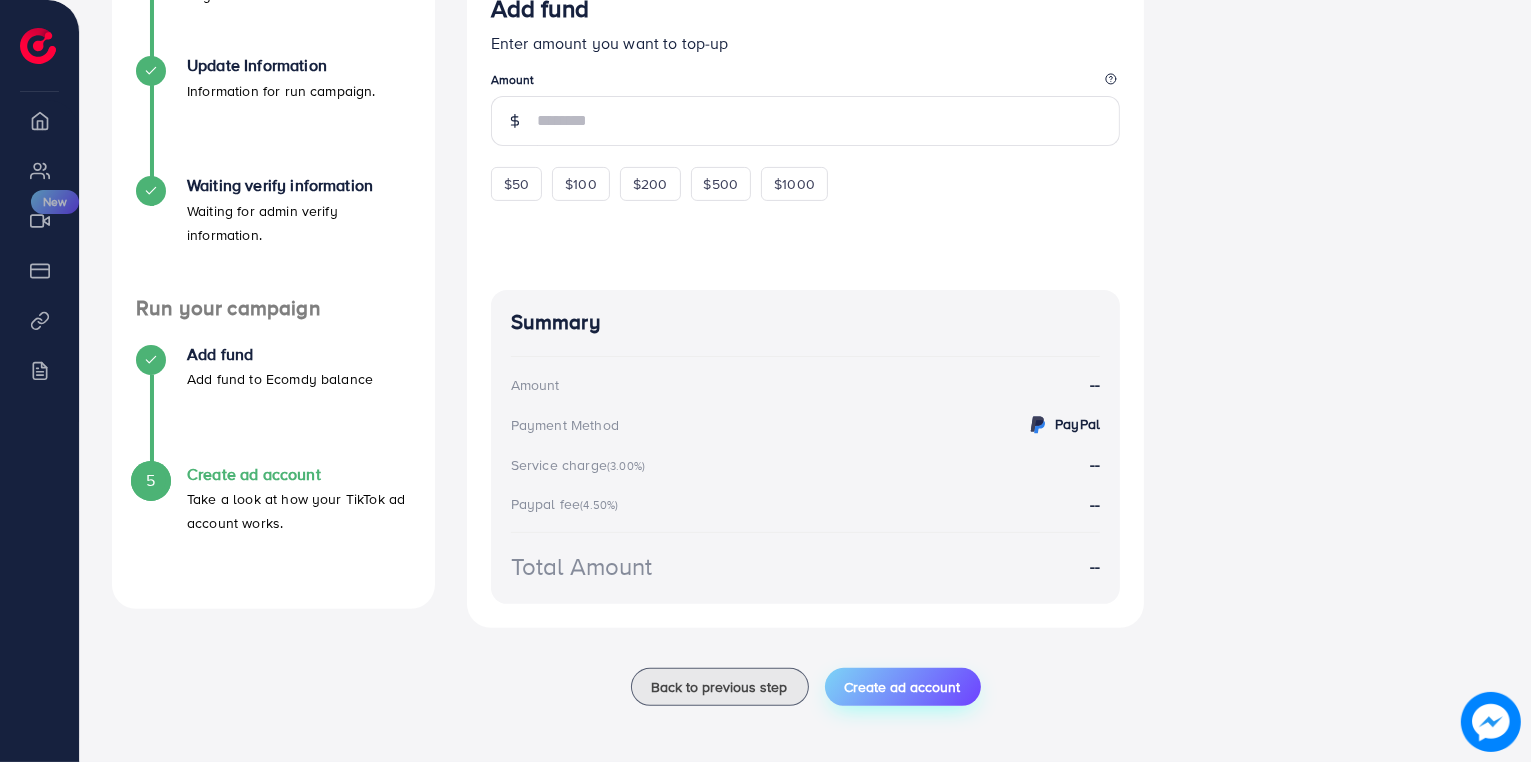 click on "Create ad account" at bounding box center [903, 687] 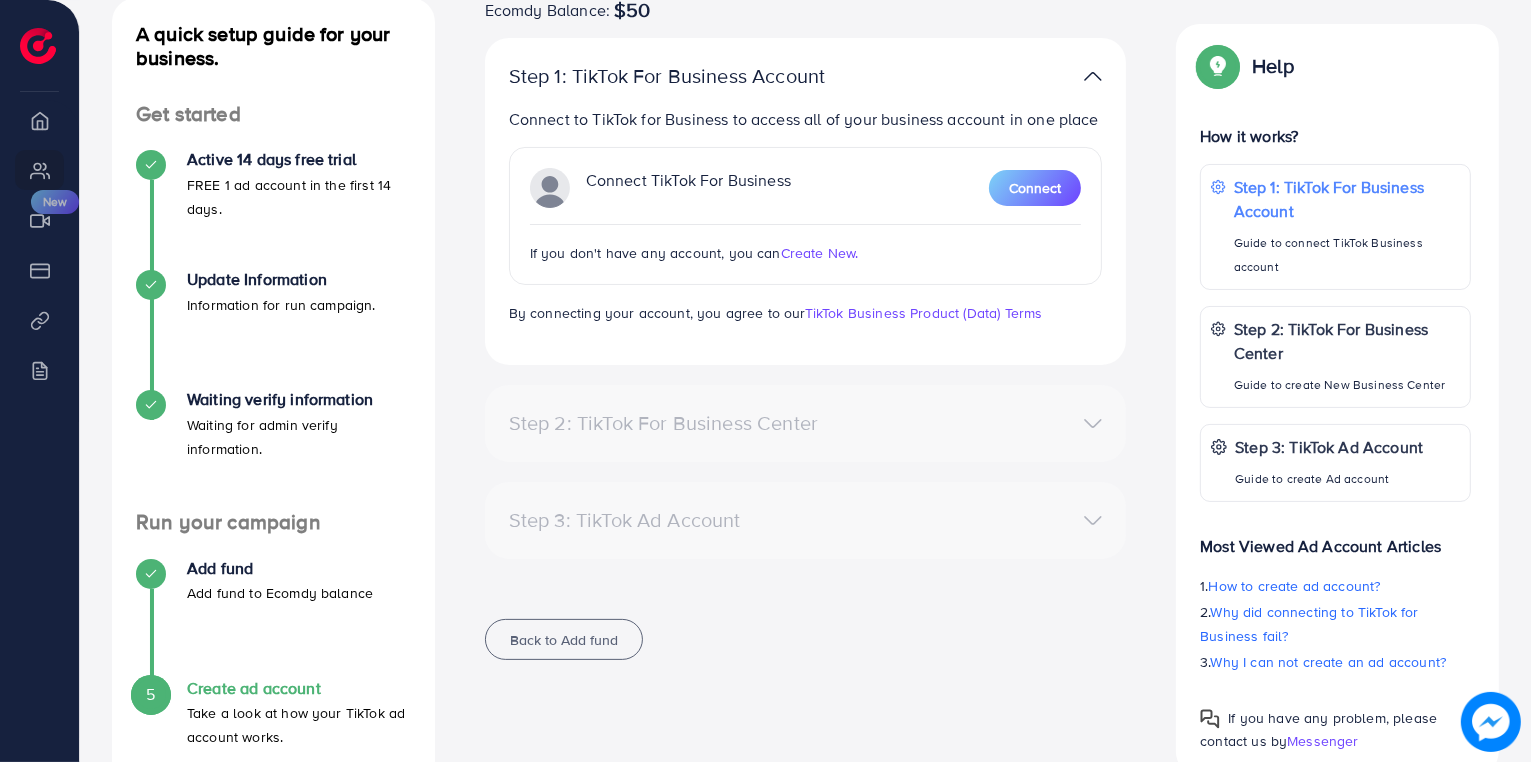 scroll, scrollTop: 115, scrollLeft: 0, axis: vertical 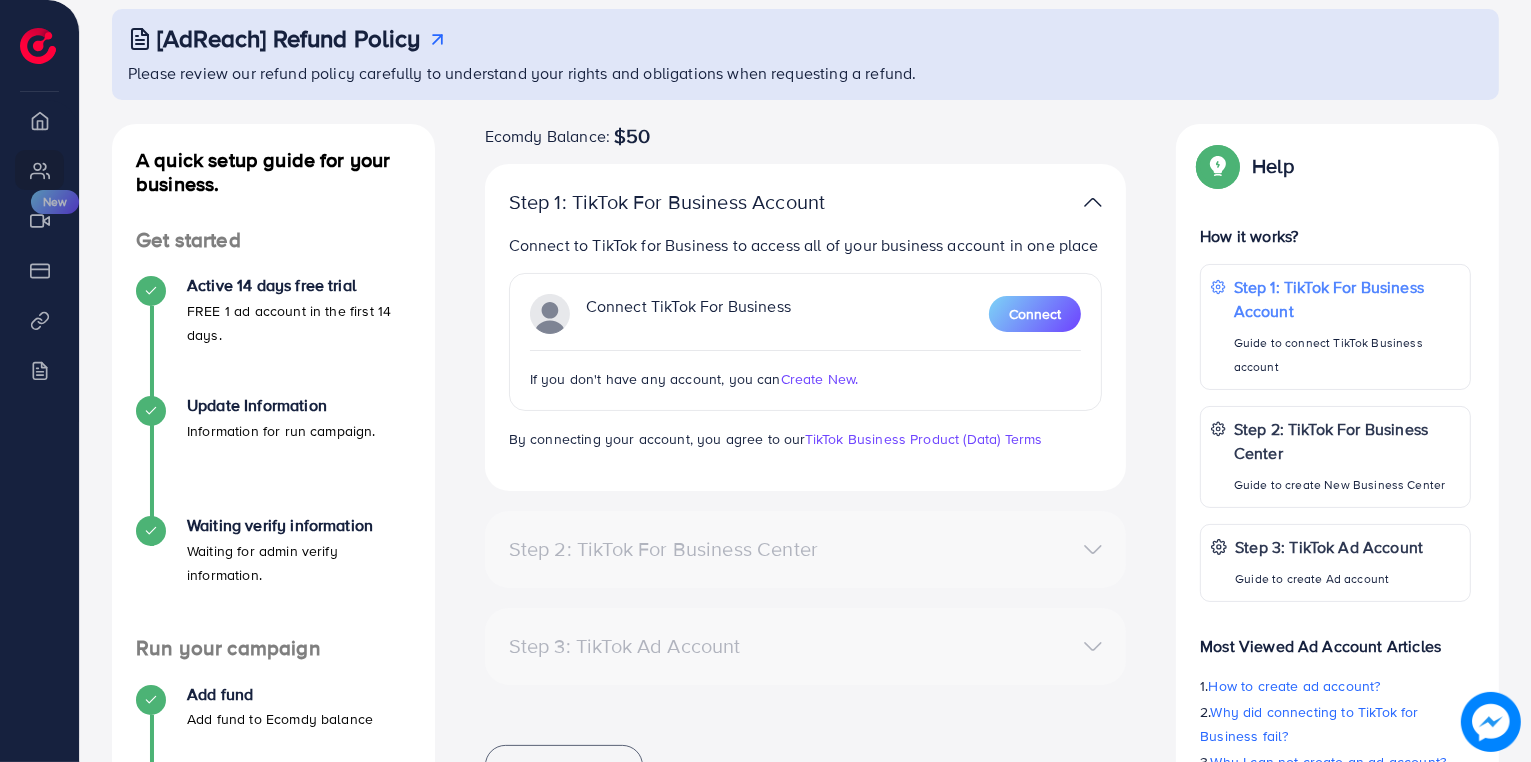 click on "Create New." at bounding box center (820, 379) 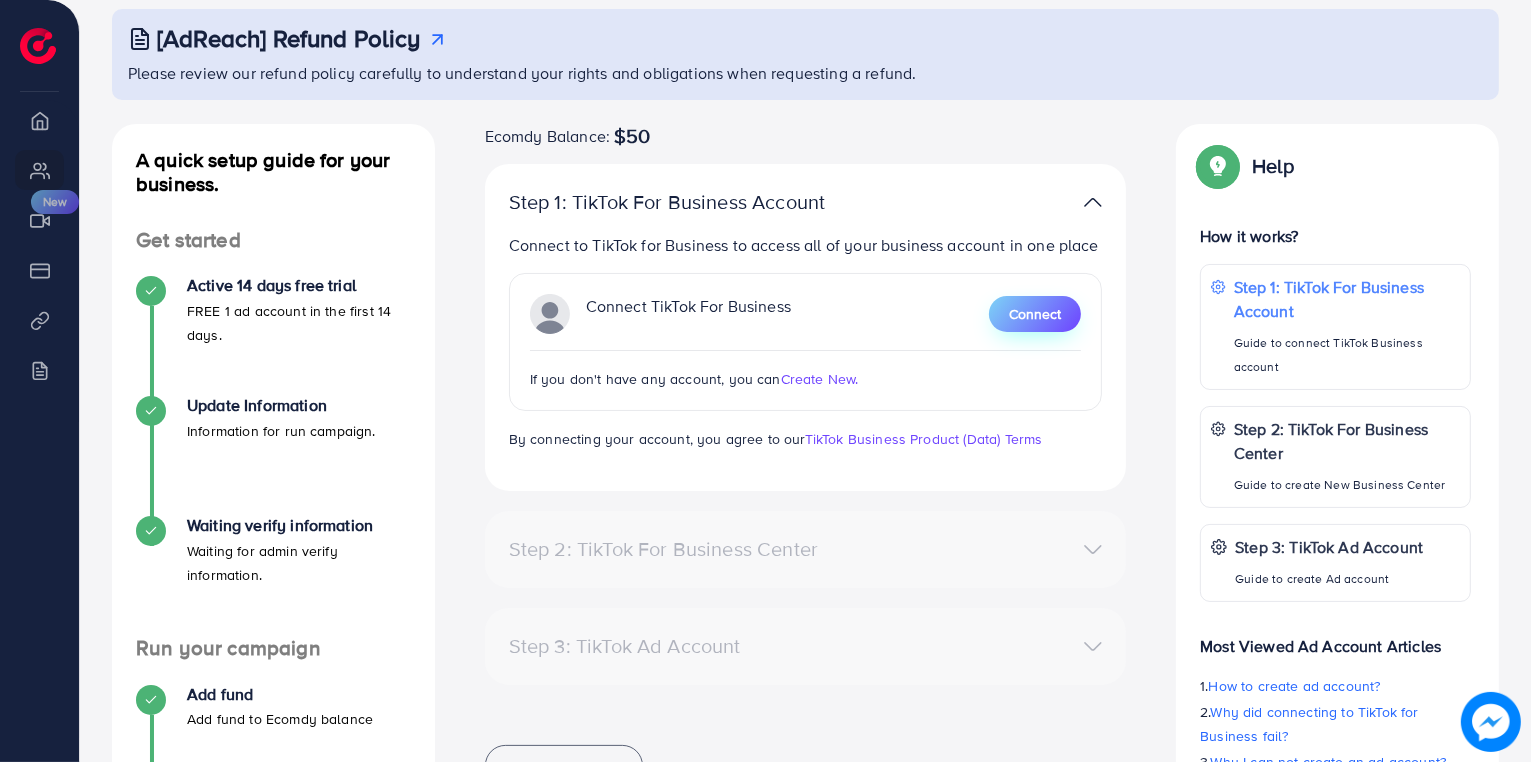 click on "Connect" at bounding box center (1035, 314) 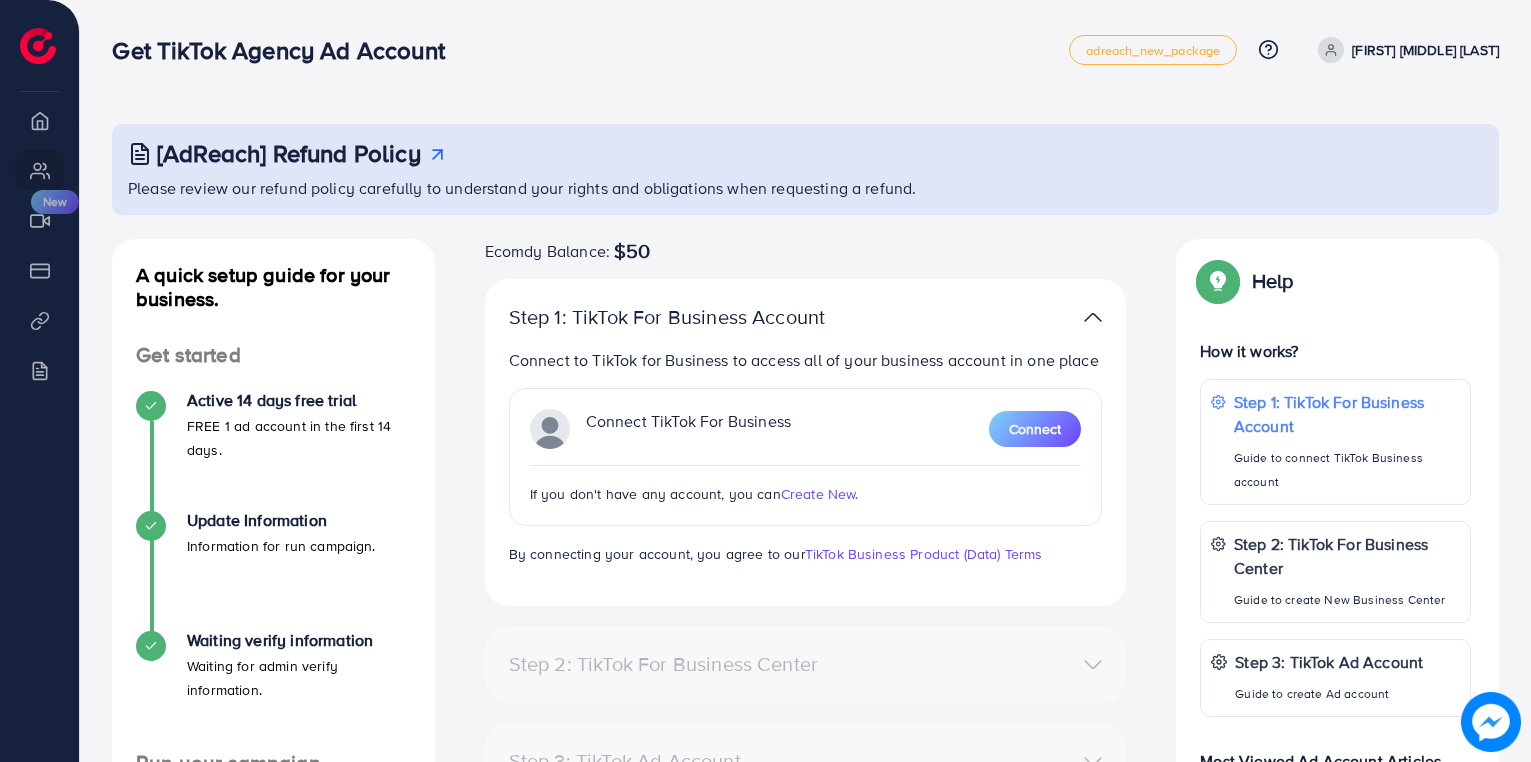 scroll, scrollTop: 0, scrollLeft: 0, axis: both 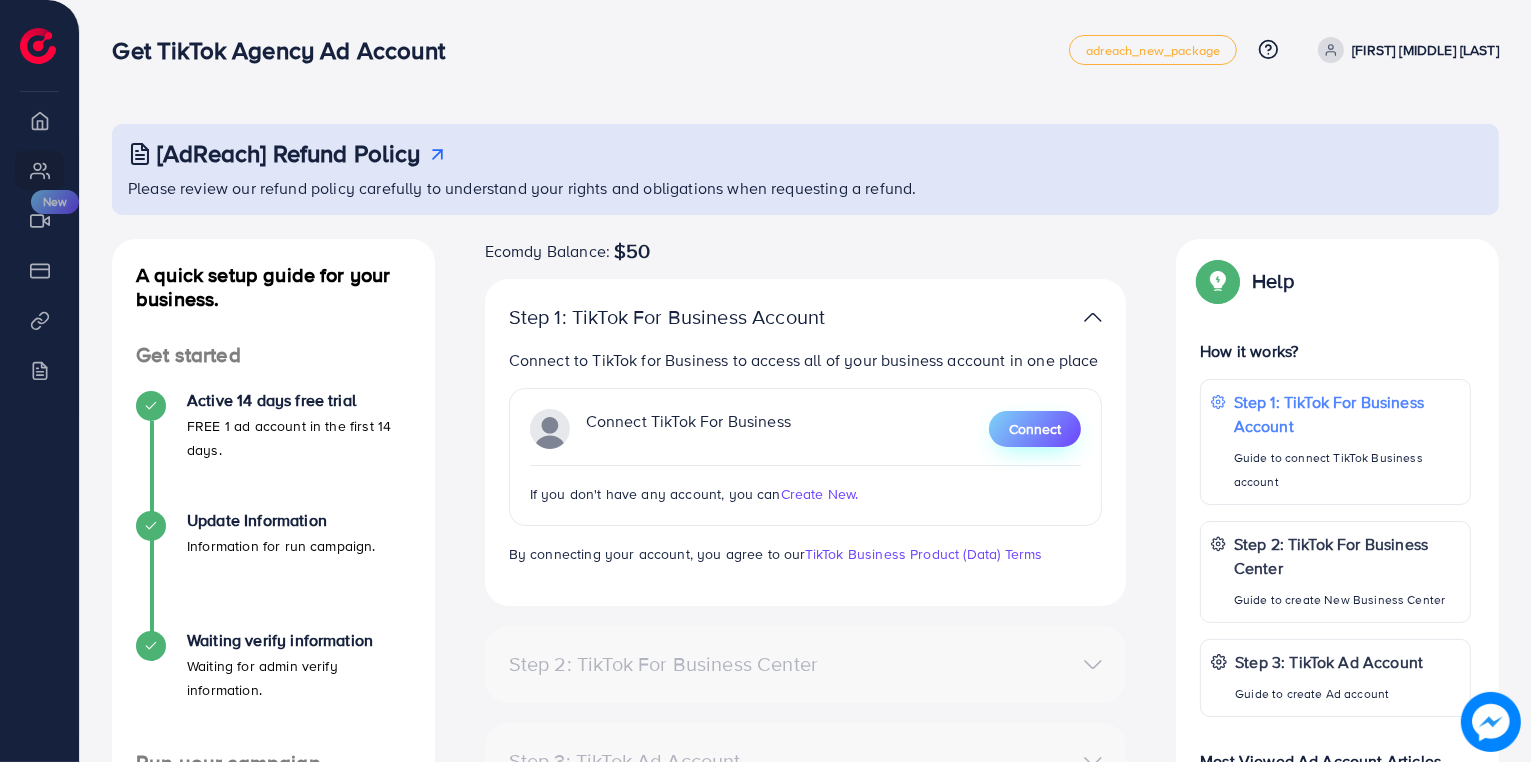 click on "Connect" at bounding box center (1035, 429) 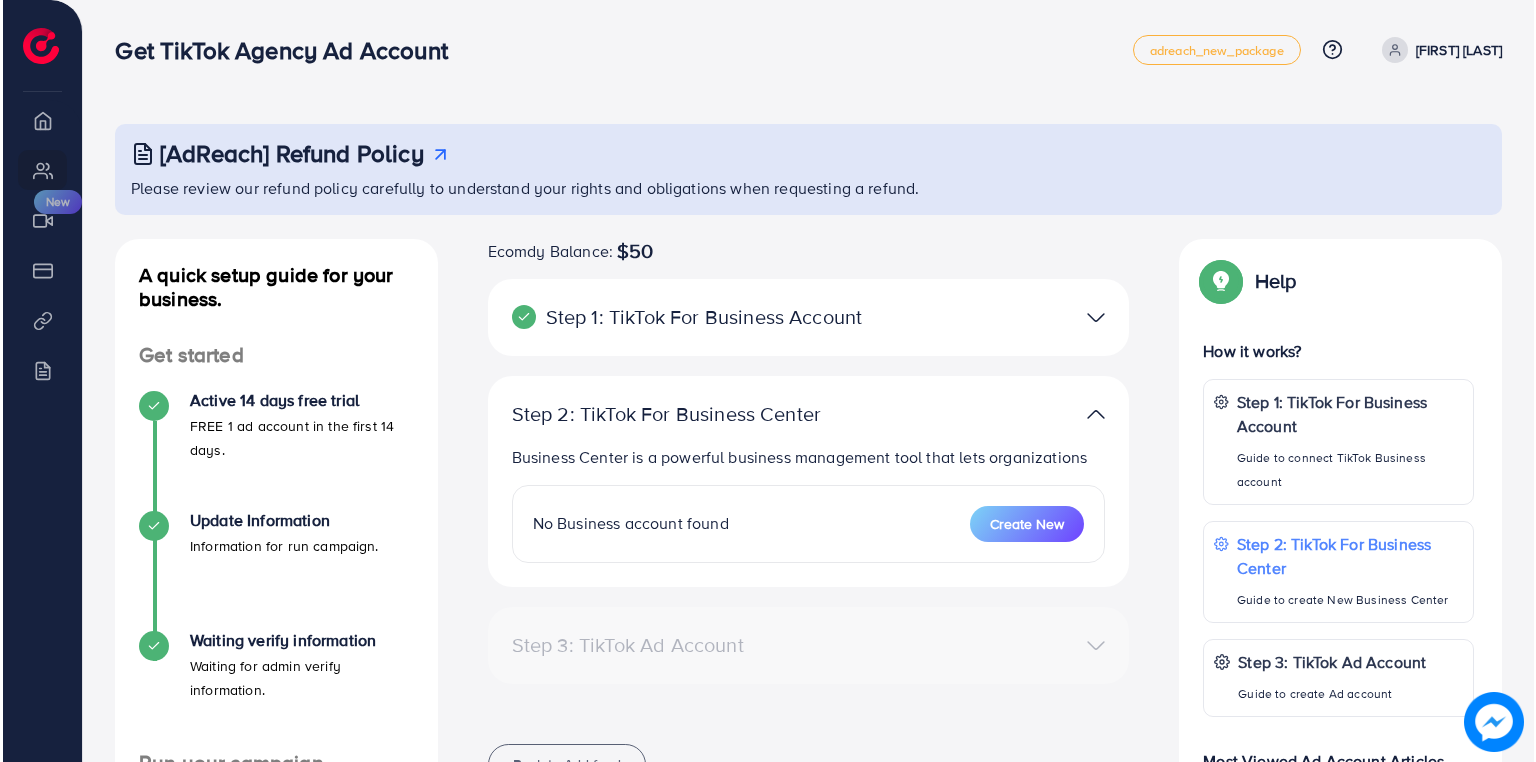 scroll, scrollTop: 0, scrollLeft: 0, axis: both 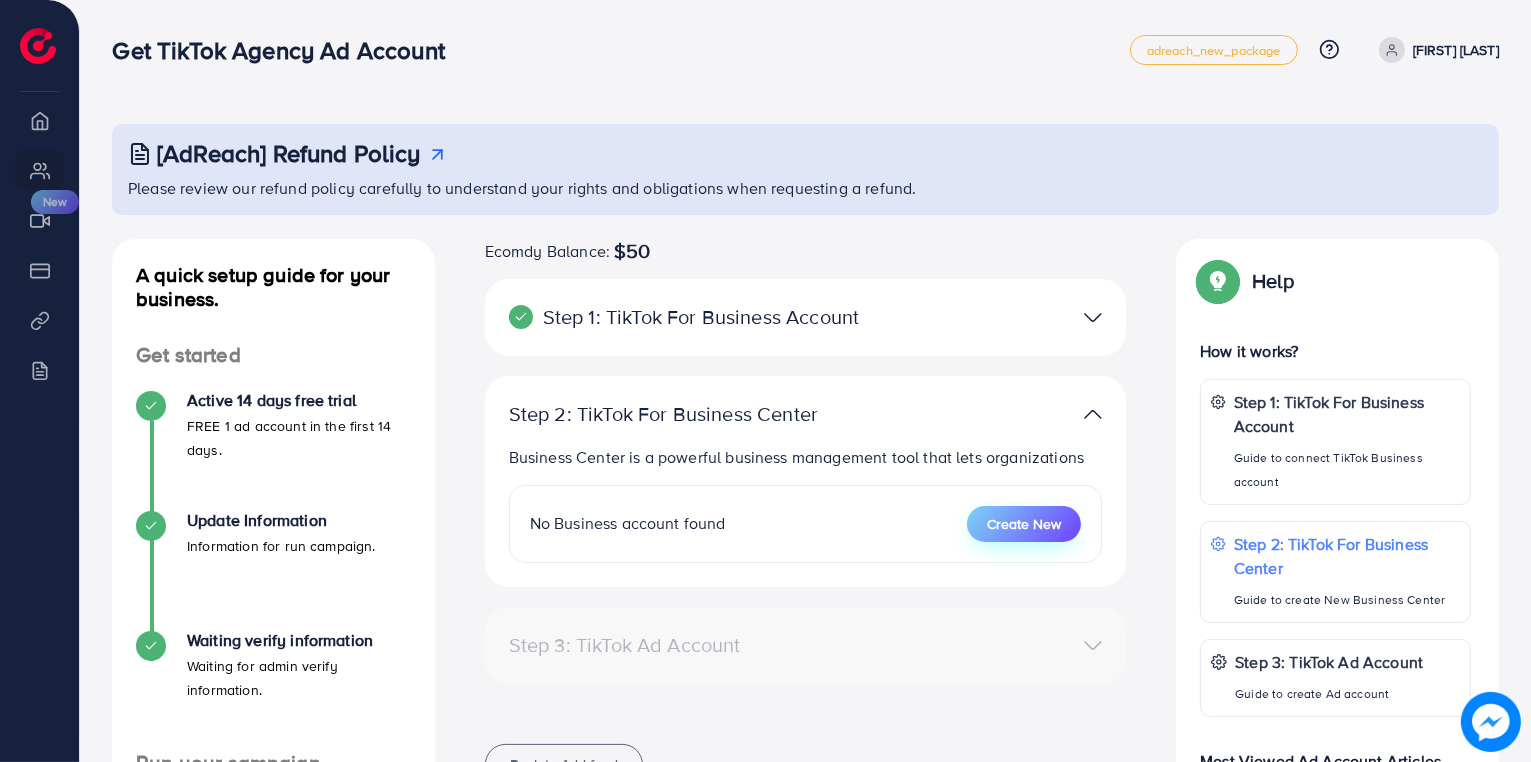 click on "Create New" at bounding box center (1024, 524) 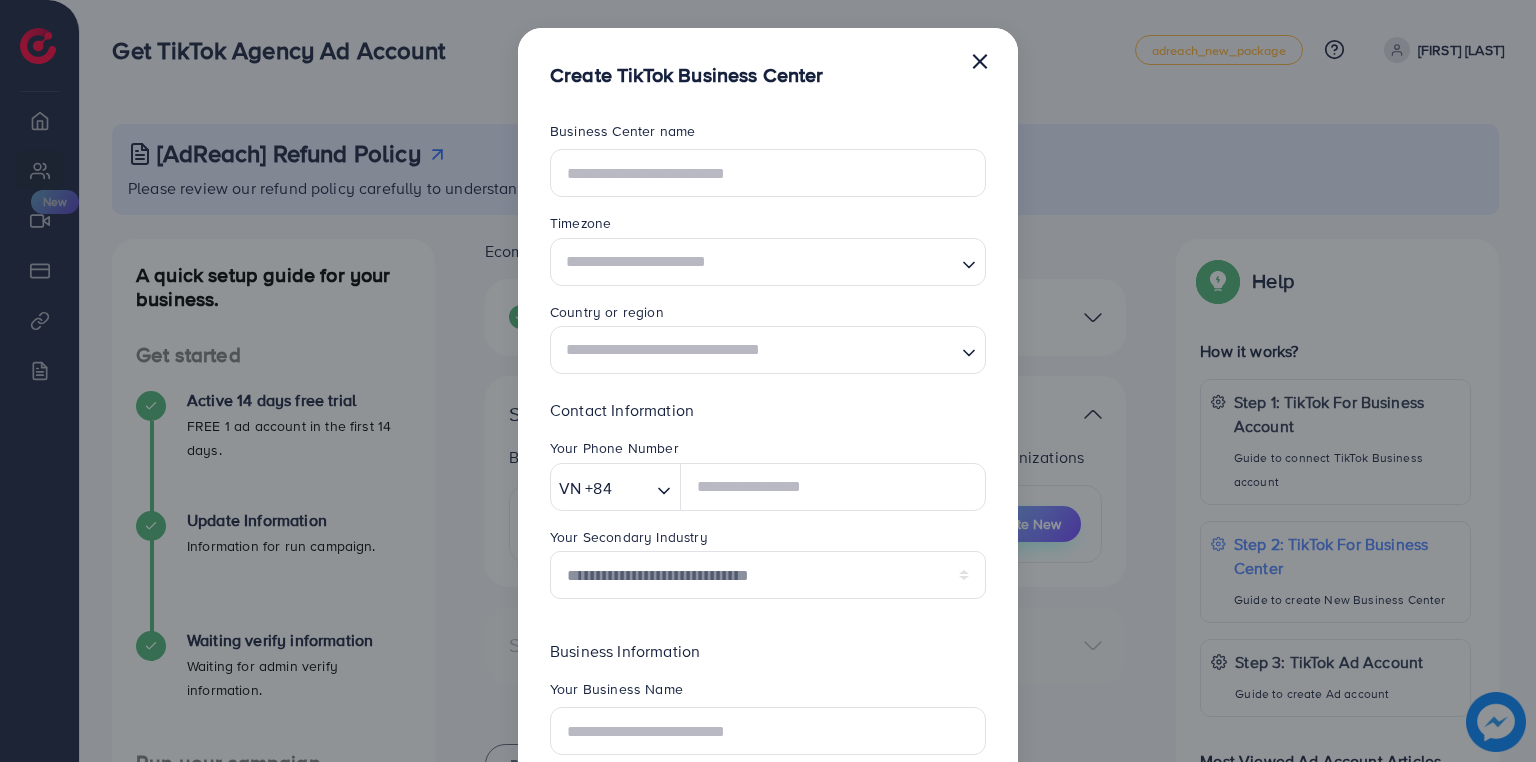 scroll, scrollTop: 0, scrollLeft: 0, axis: both 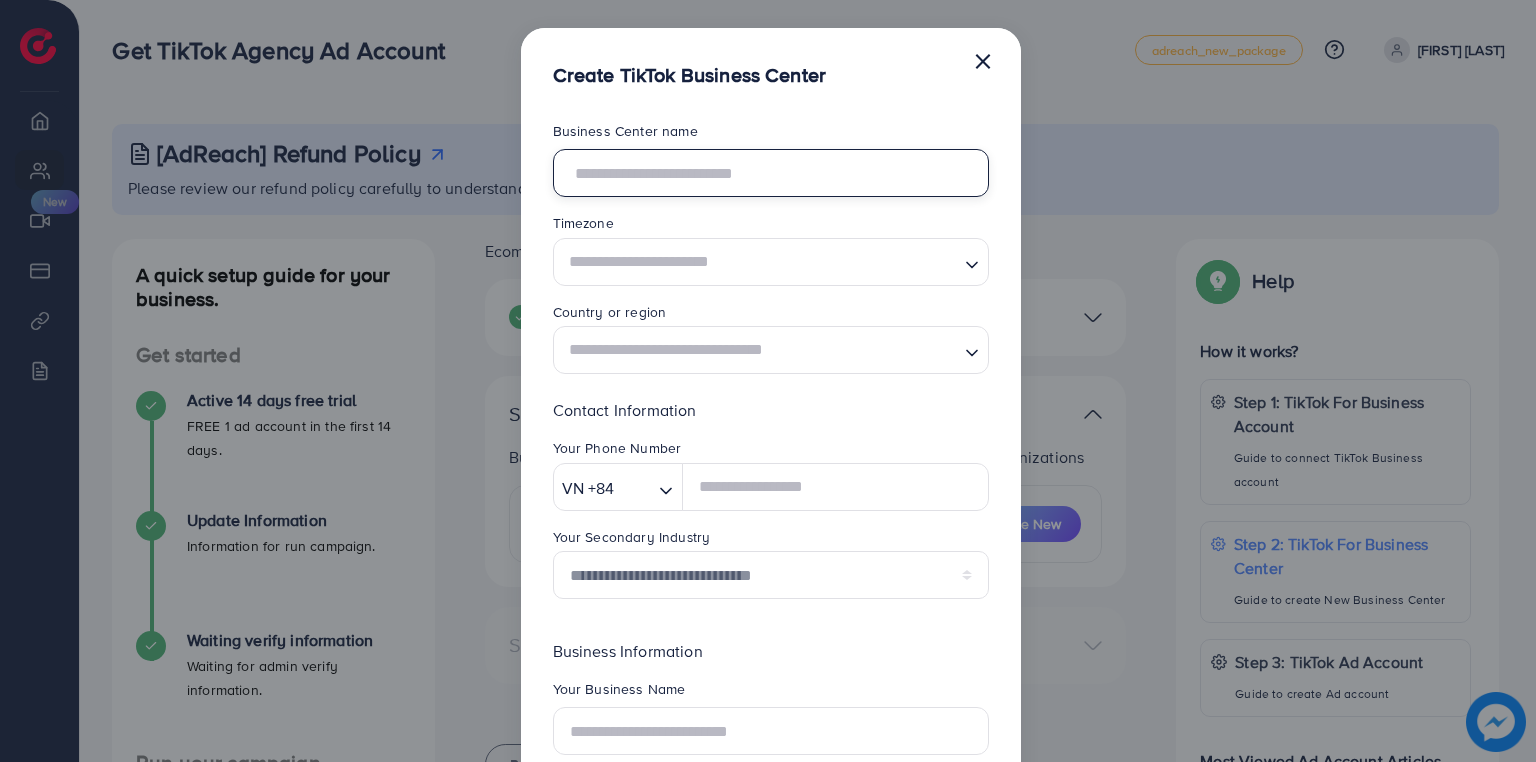 click at bounding box center (771, 173) 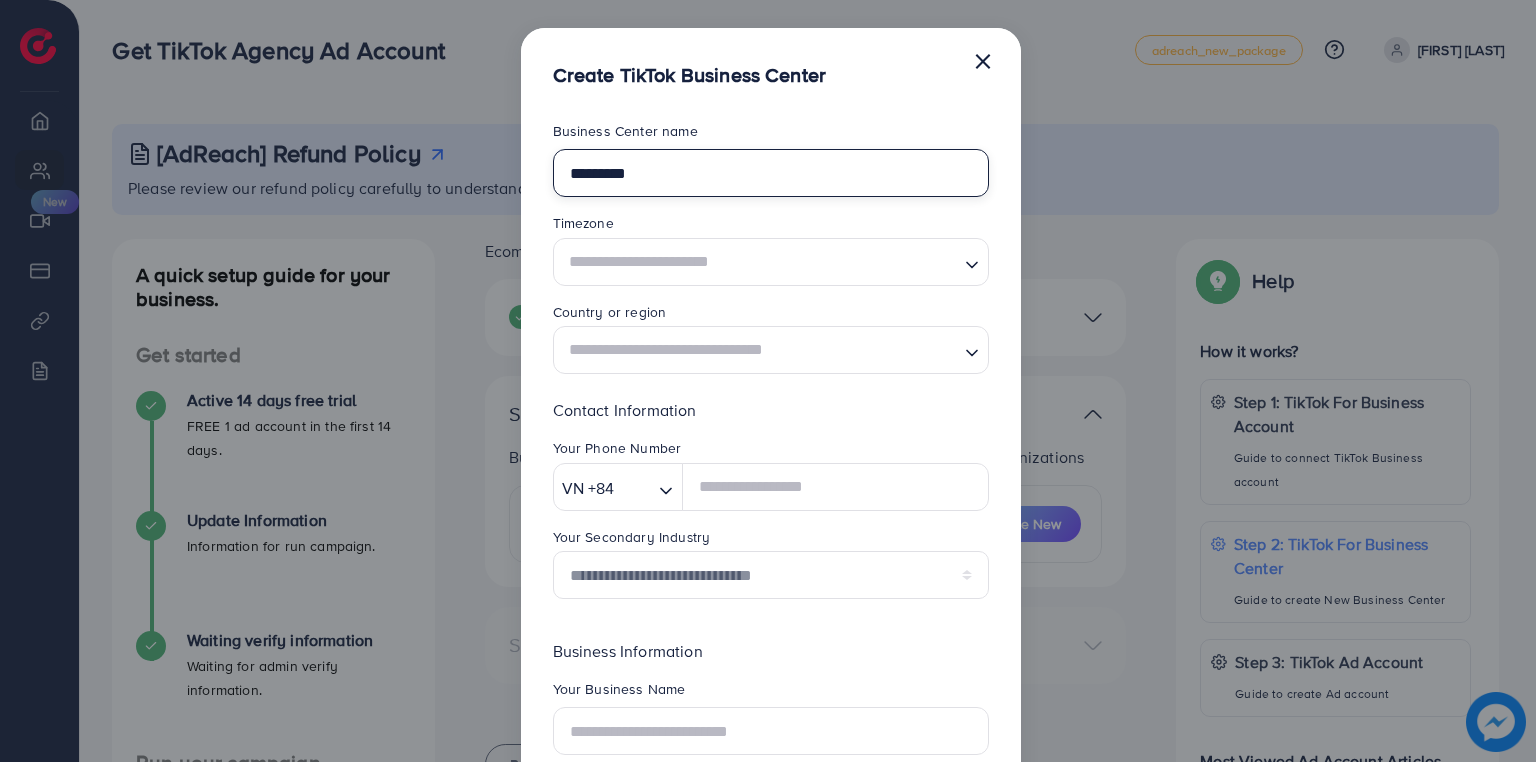 type on "*********" 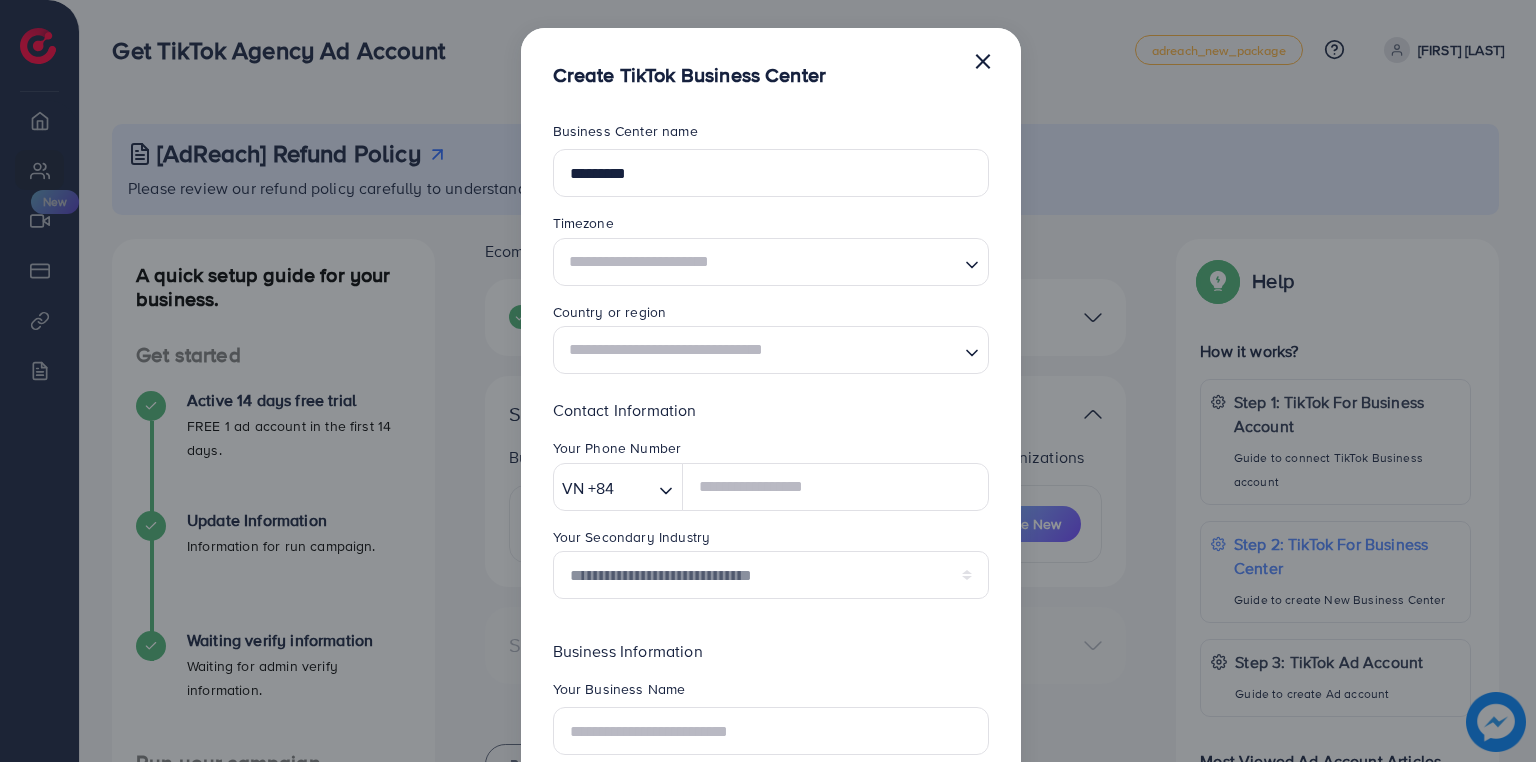 click at bounding box center [759, 261] 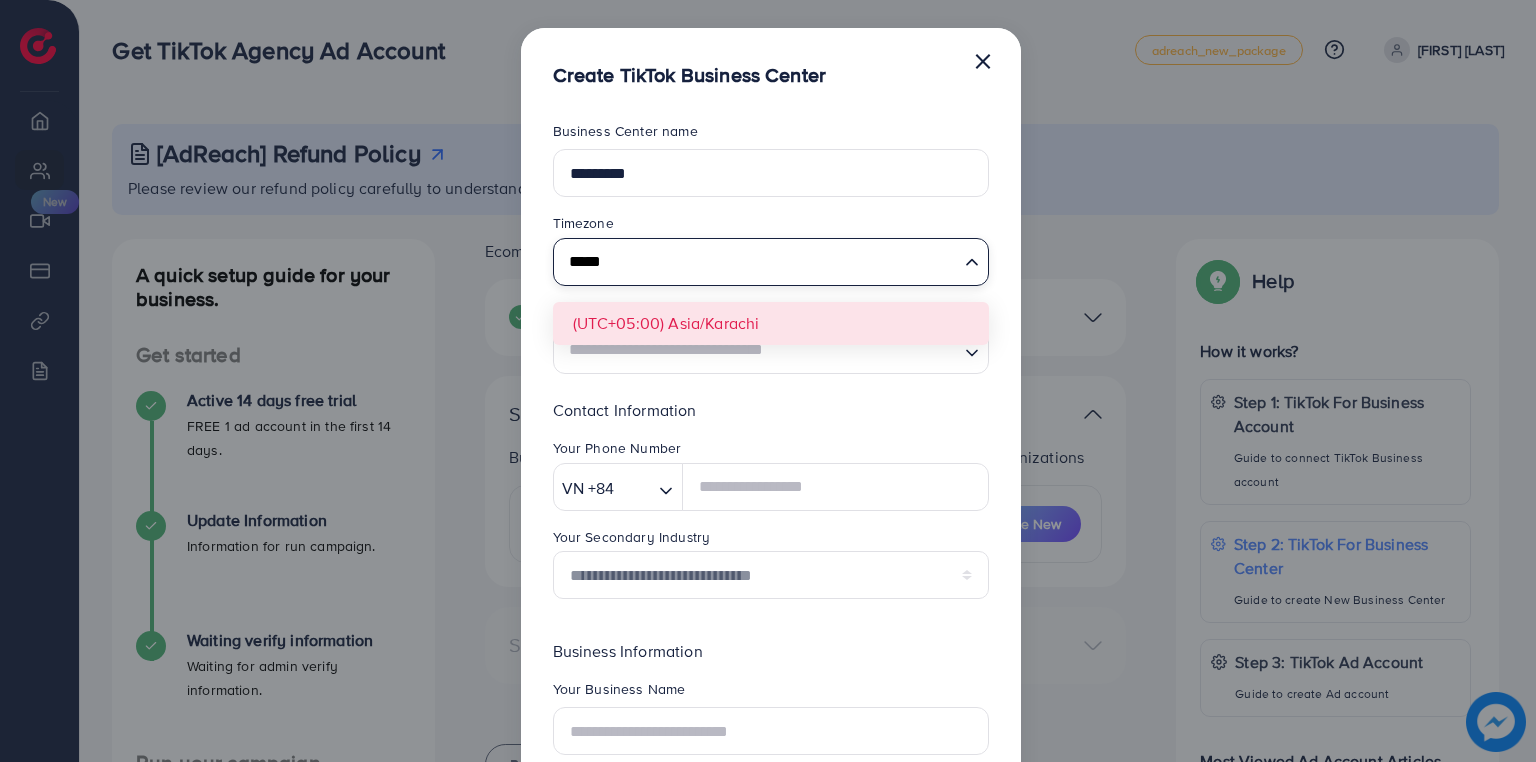 type on "*****" 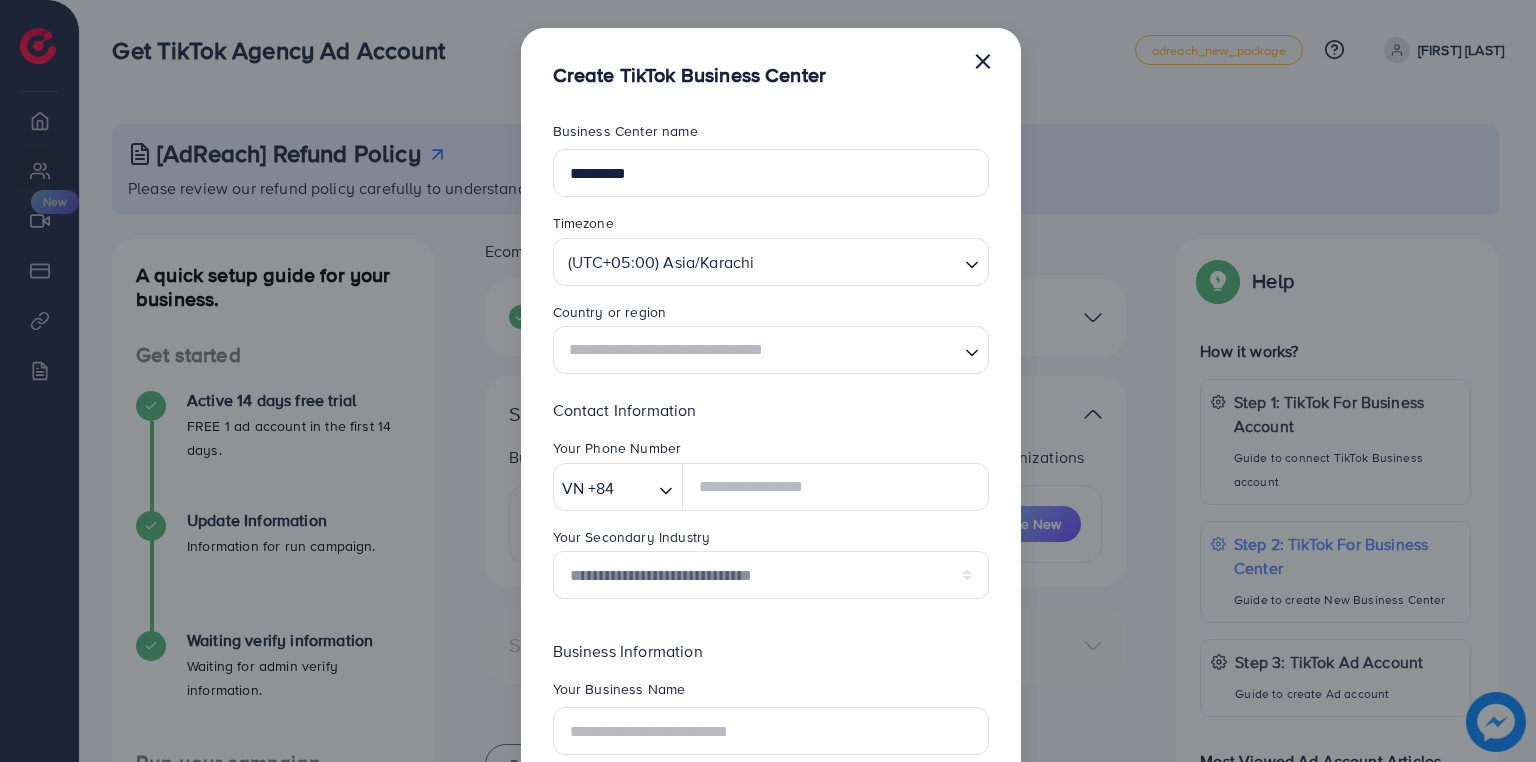 click on "**********" at bounding box center [771, 522] 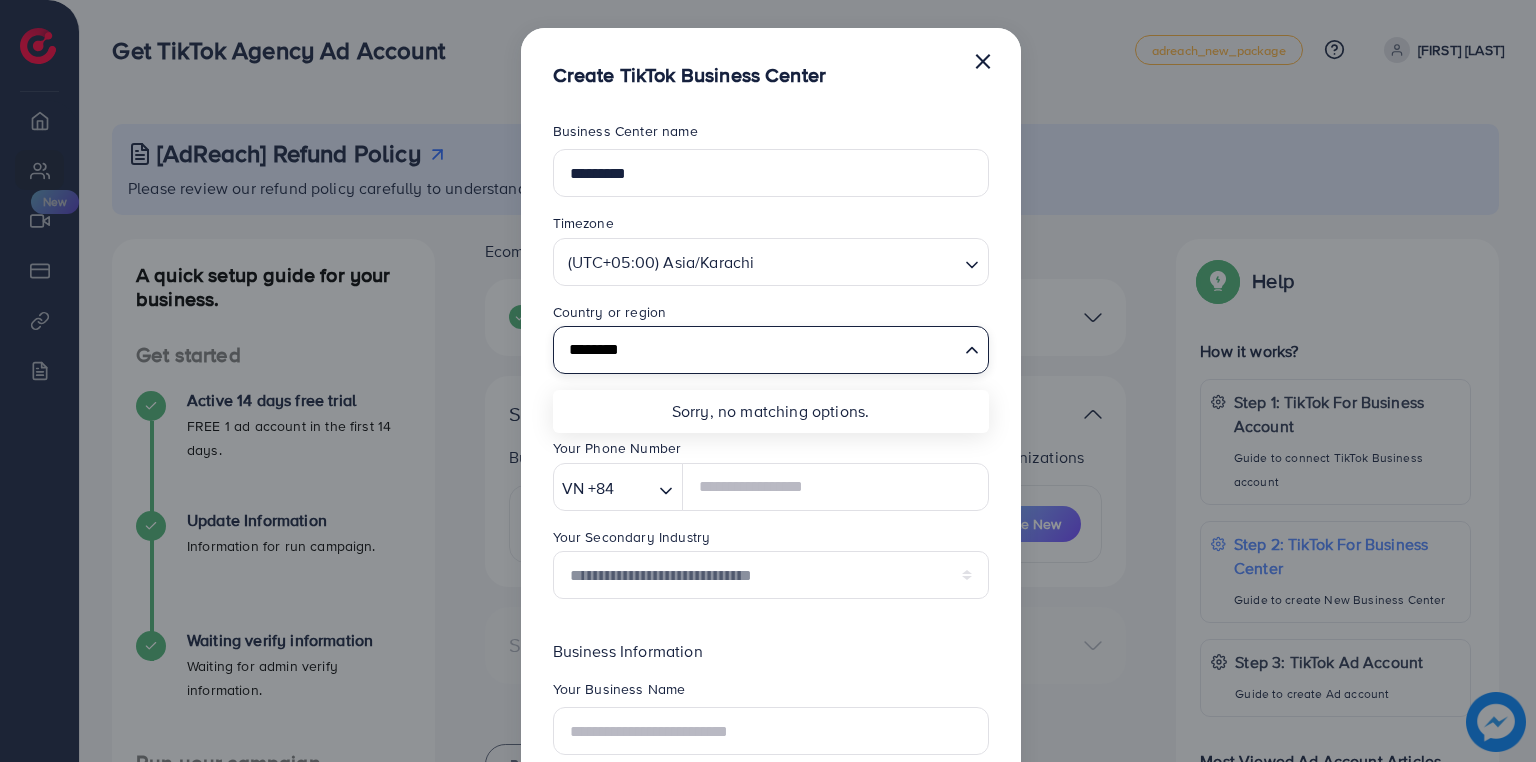 click on "********" at bounding box center (759, 350) 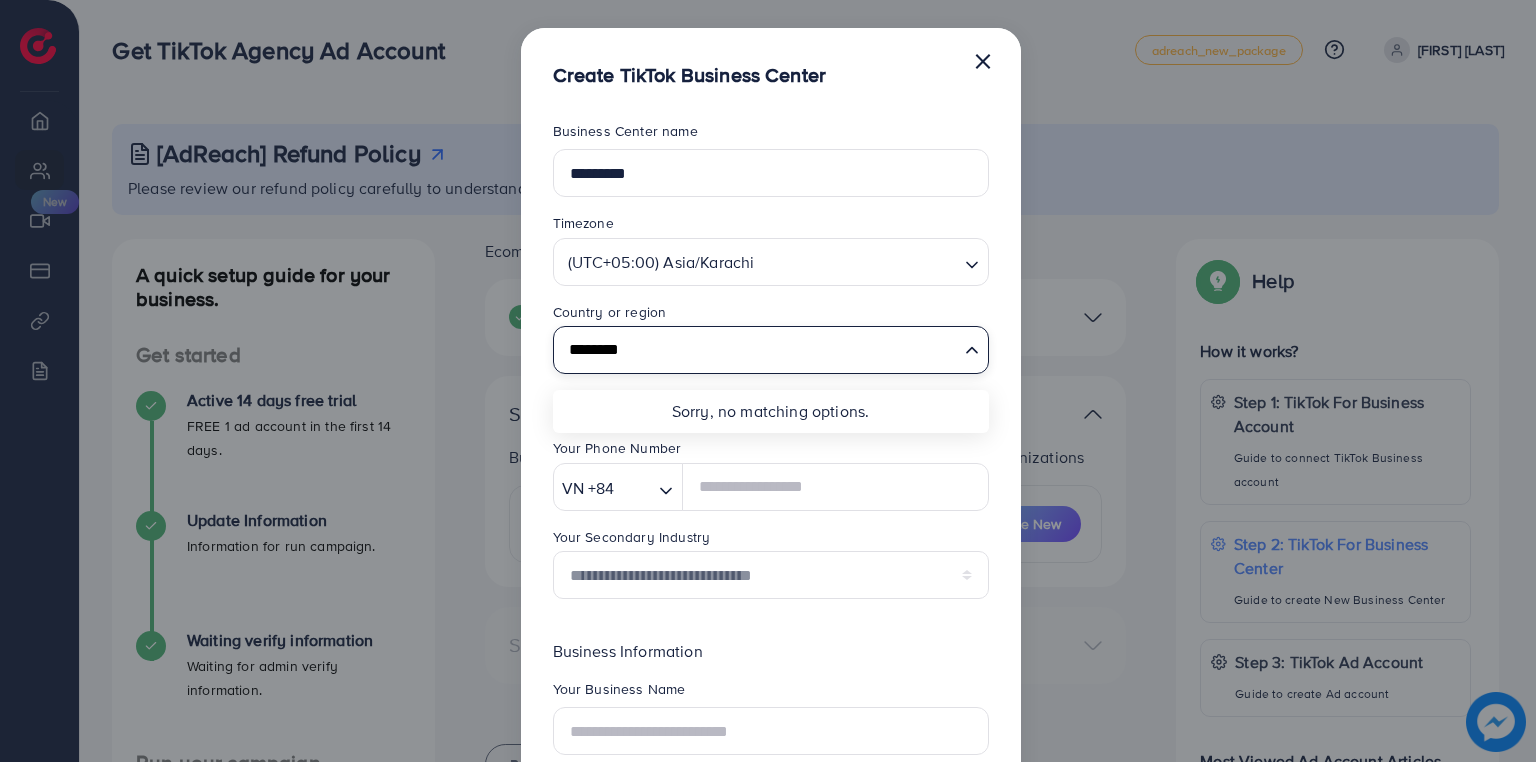 click on "********" at bounding box center [759, 350] 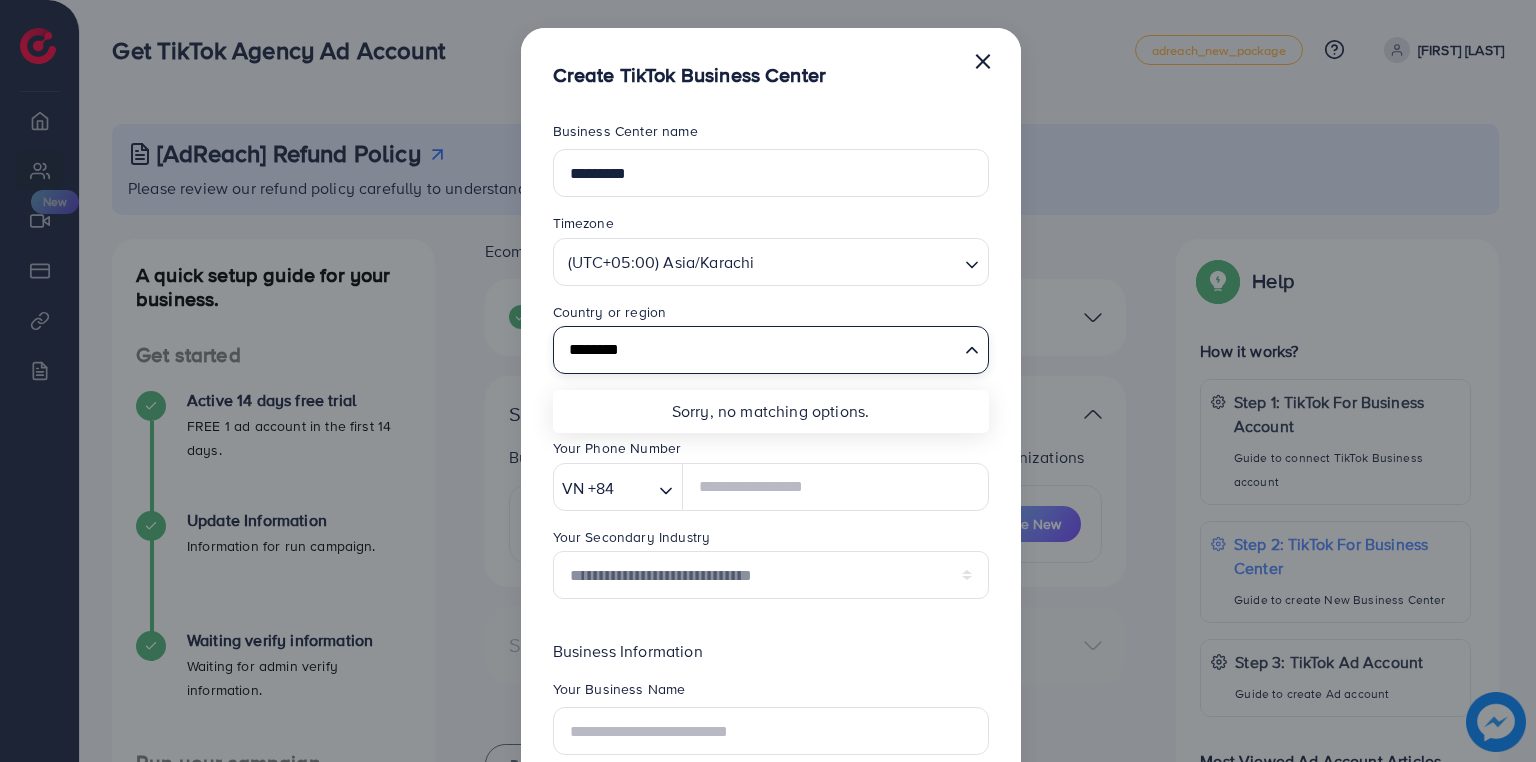 click on "Sorry, no matching options." at bounding box center (771, 411) 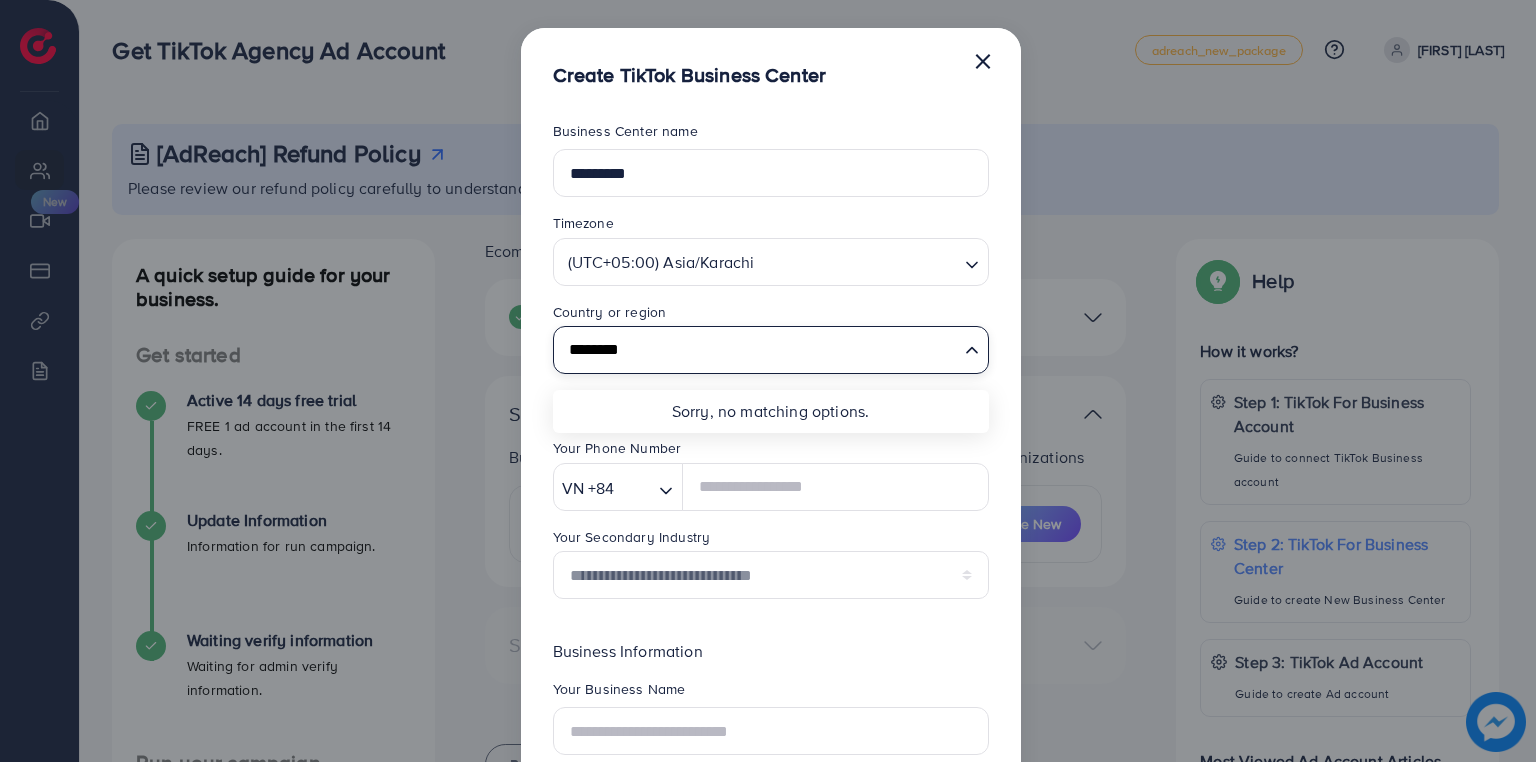 click on "********" at bounding box center [759, 350] 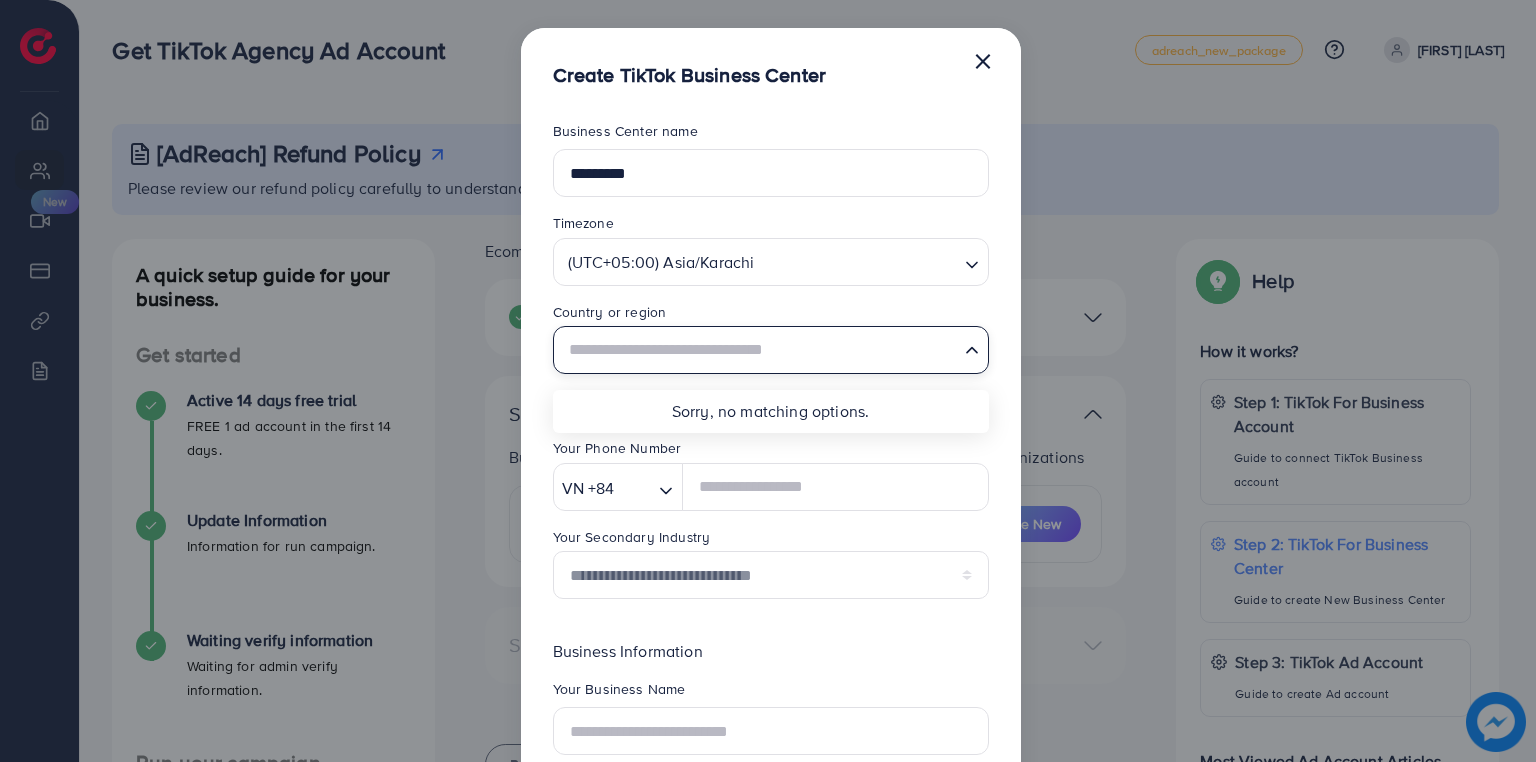 click on "**********" at bounding box center (771, 522) 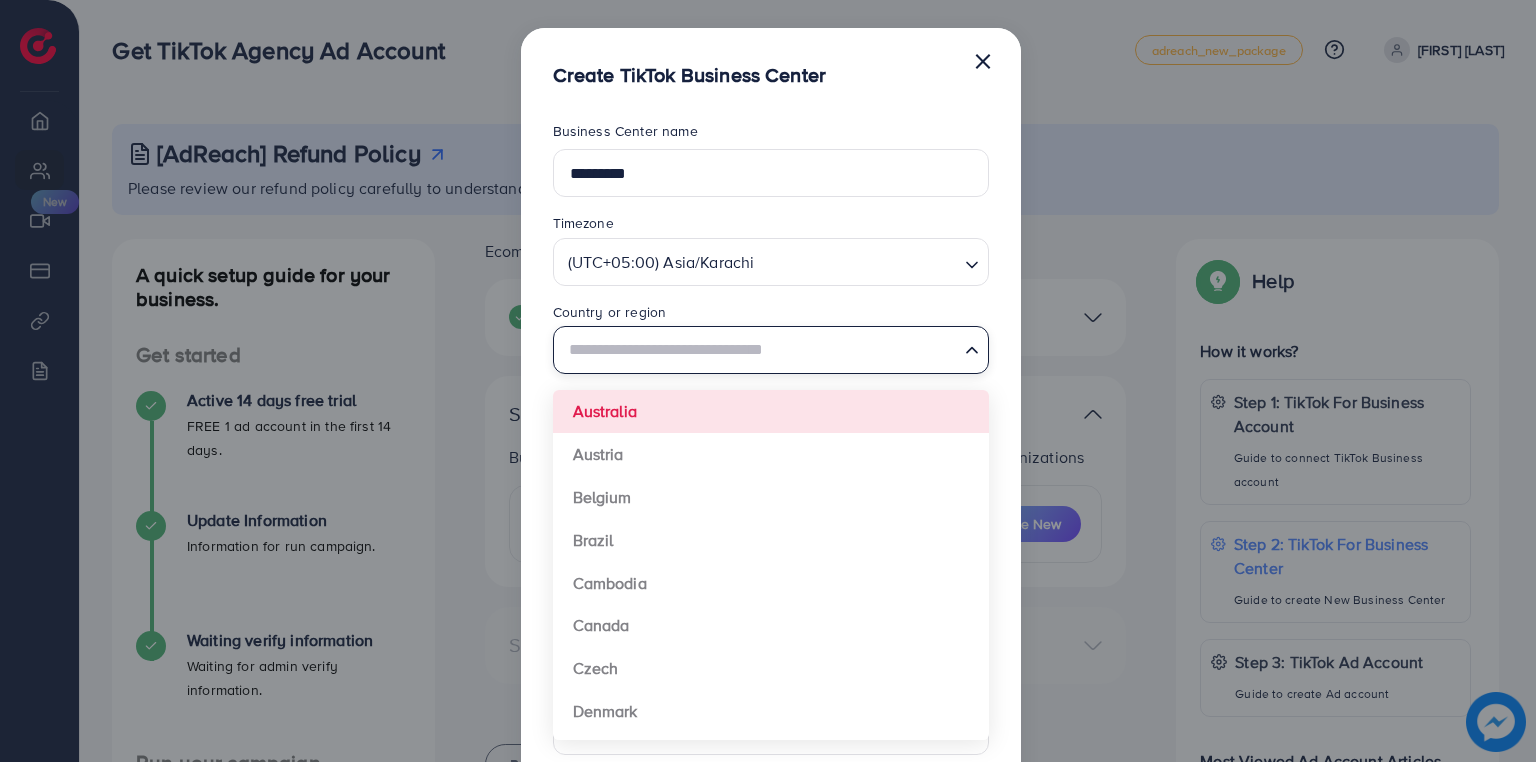 click 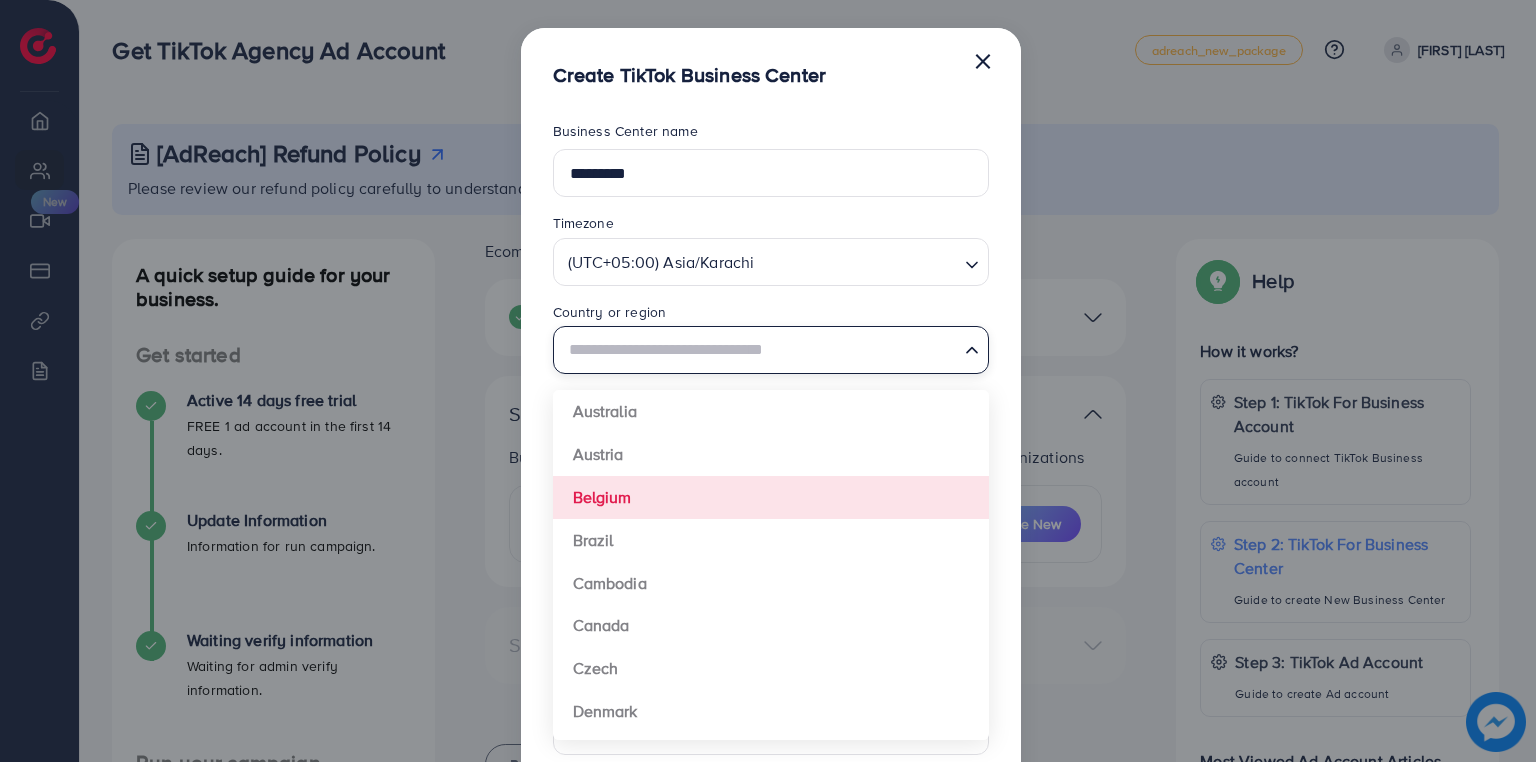 type on "*" 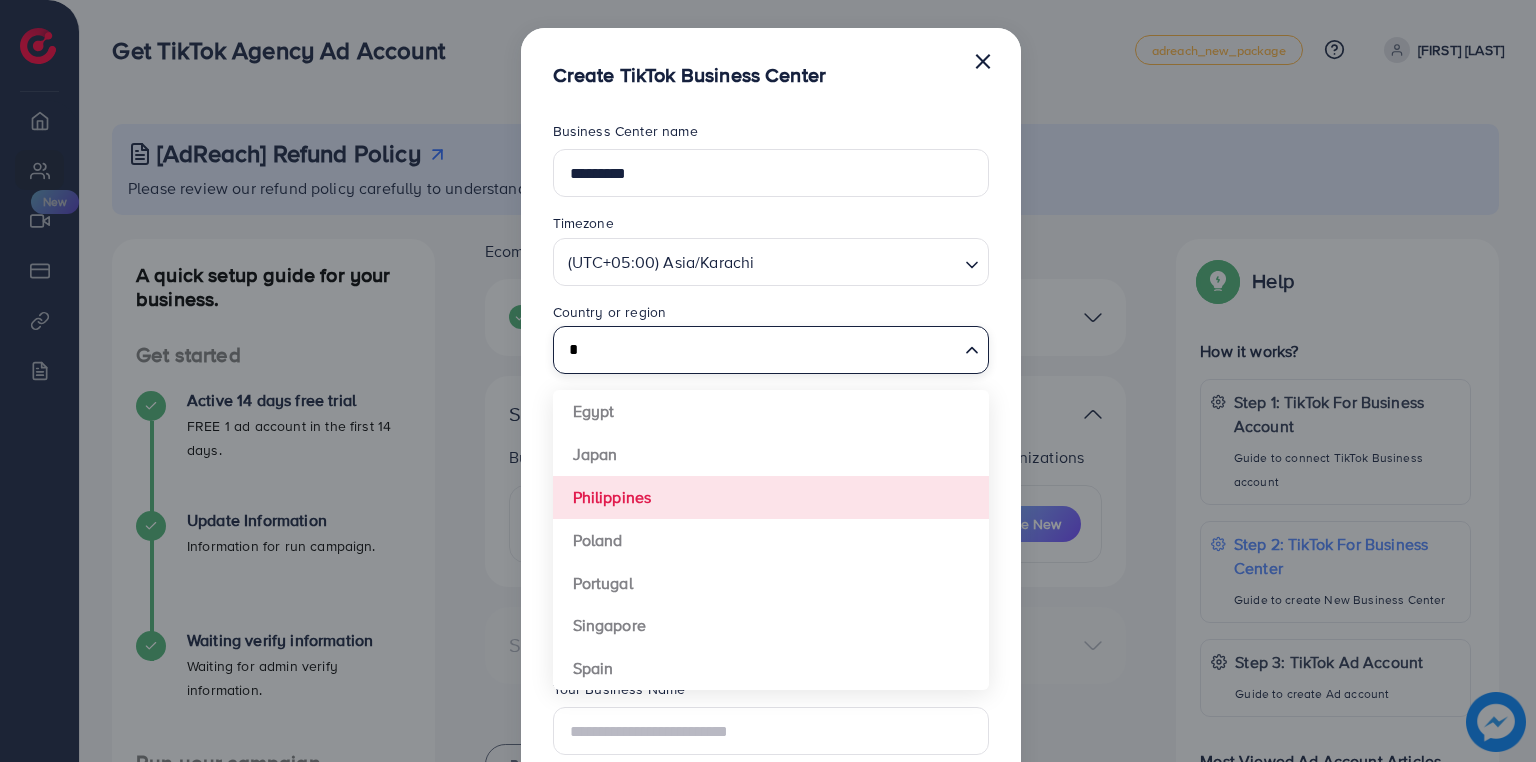 type 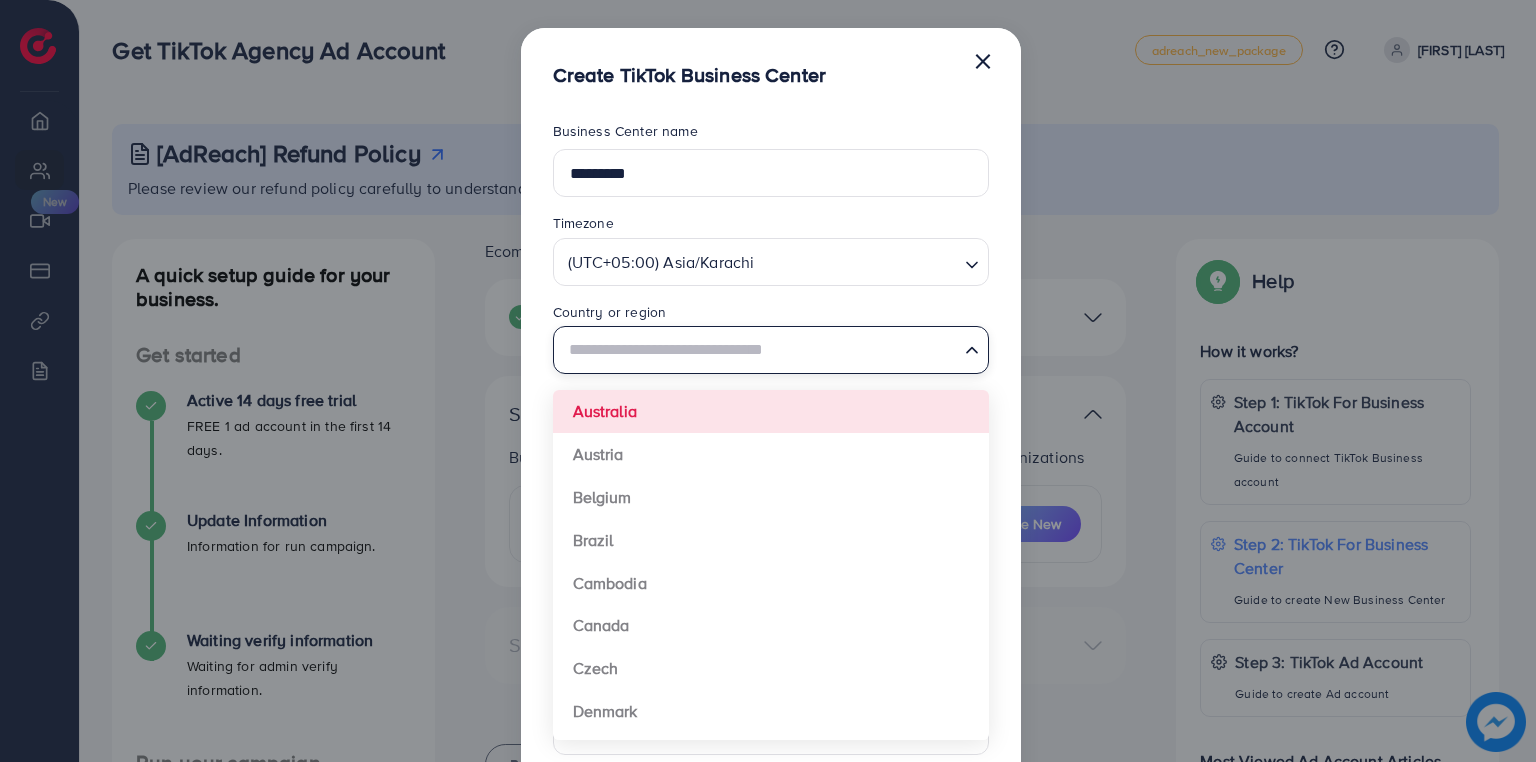 click on "**********" at bounding box center [771, 522] 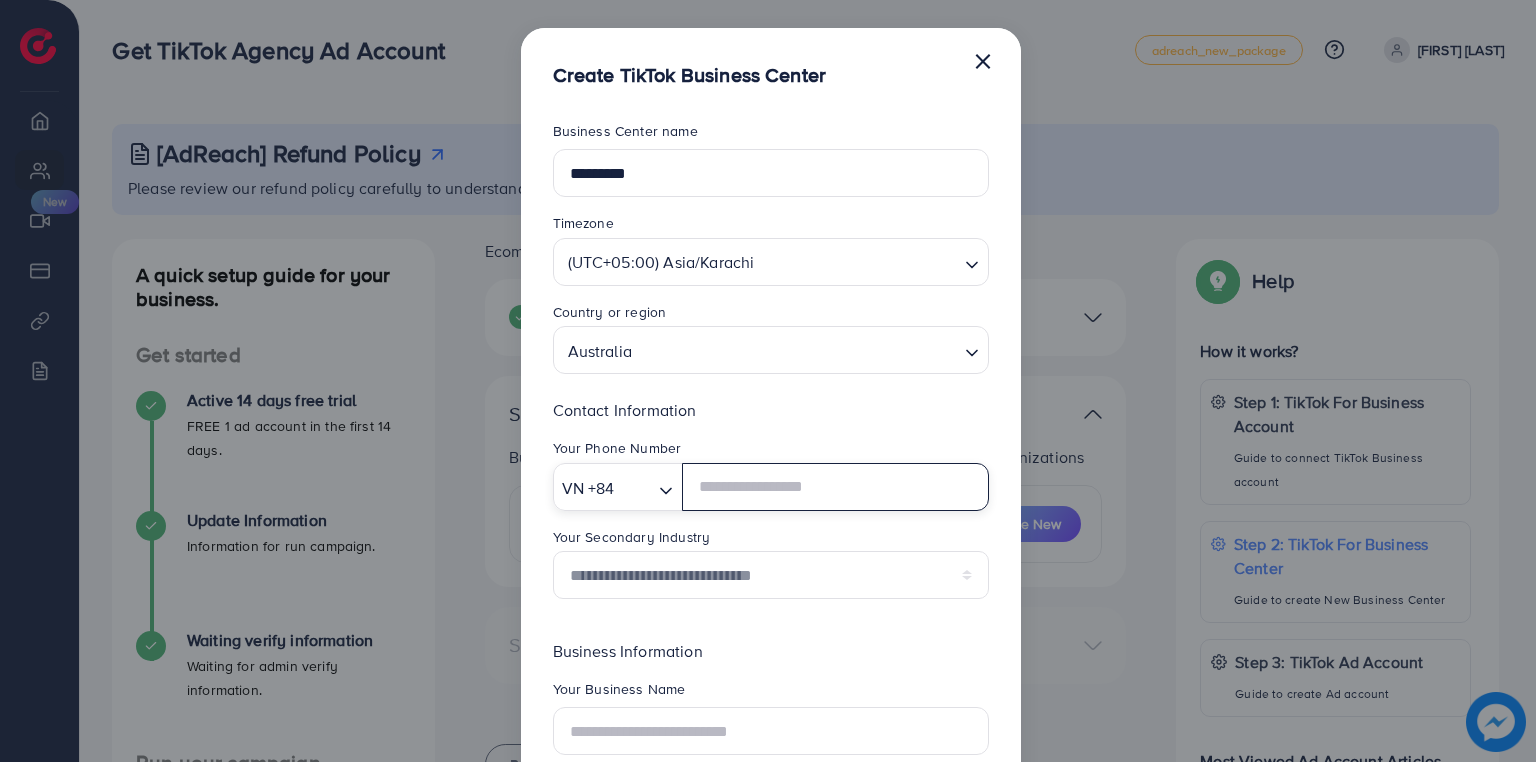 click 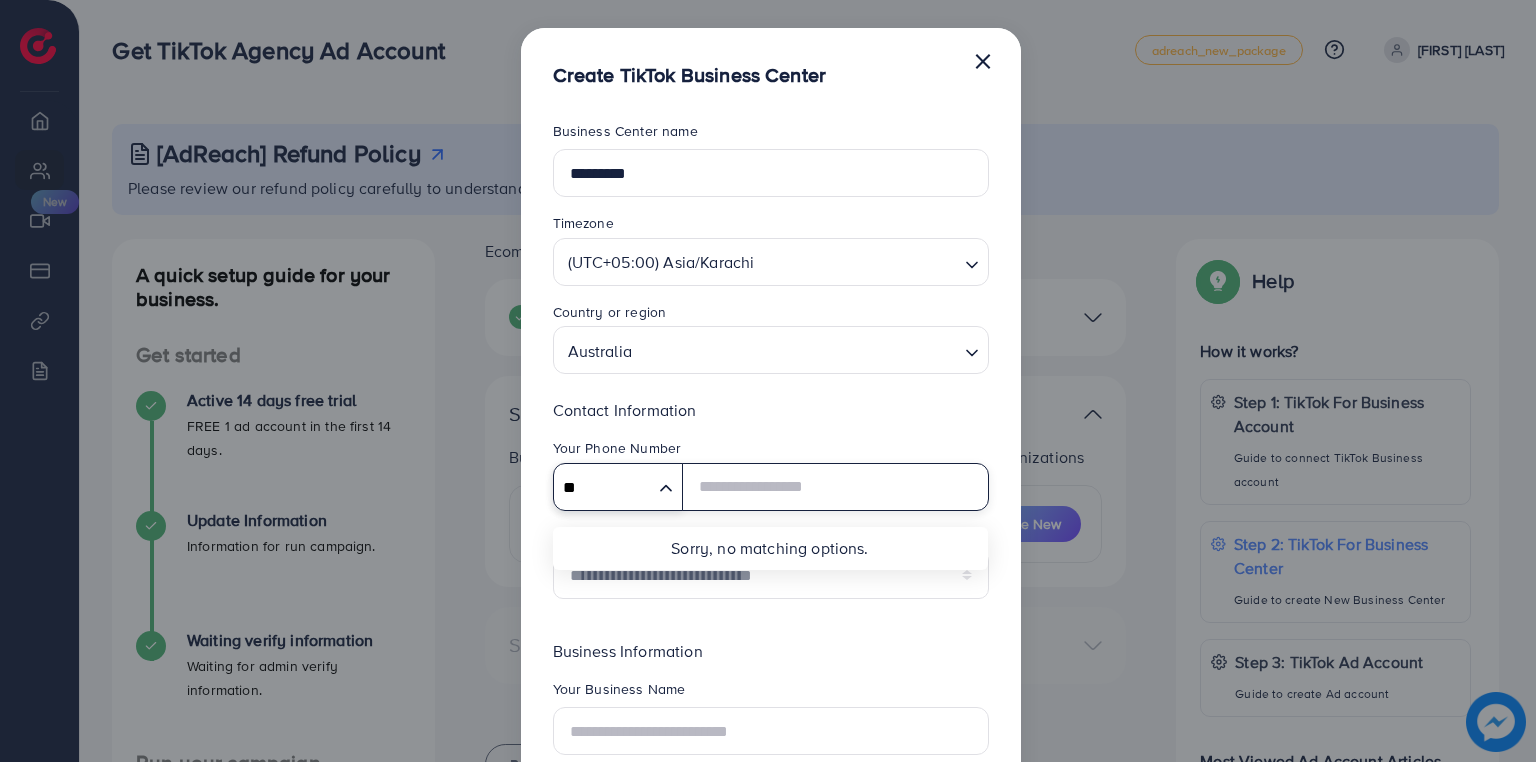type on "**" 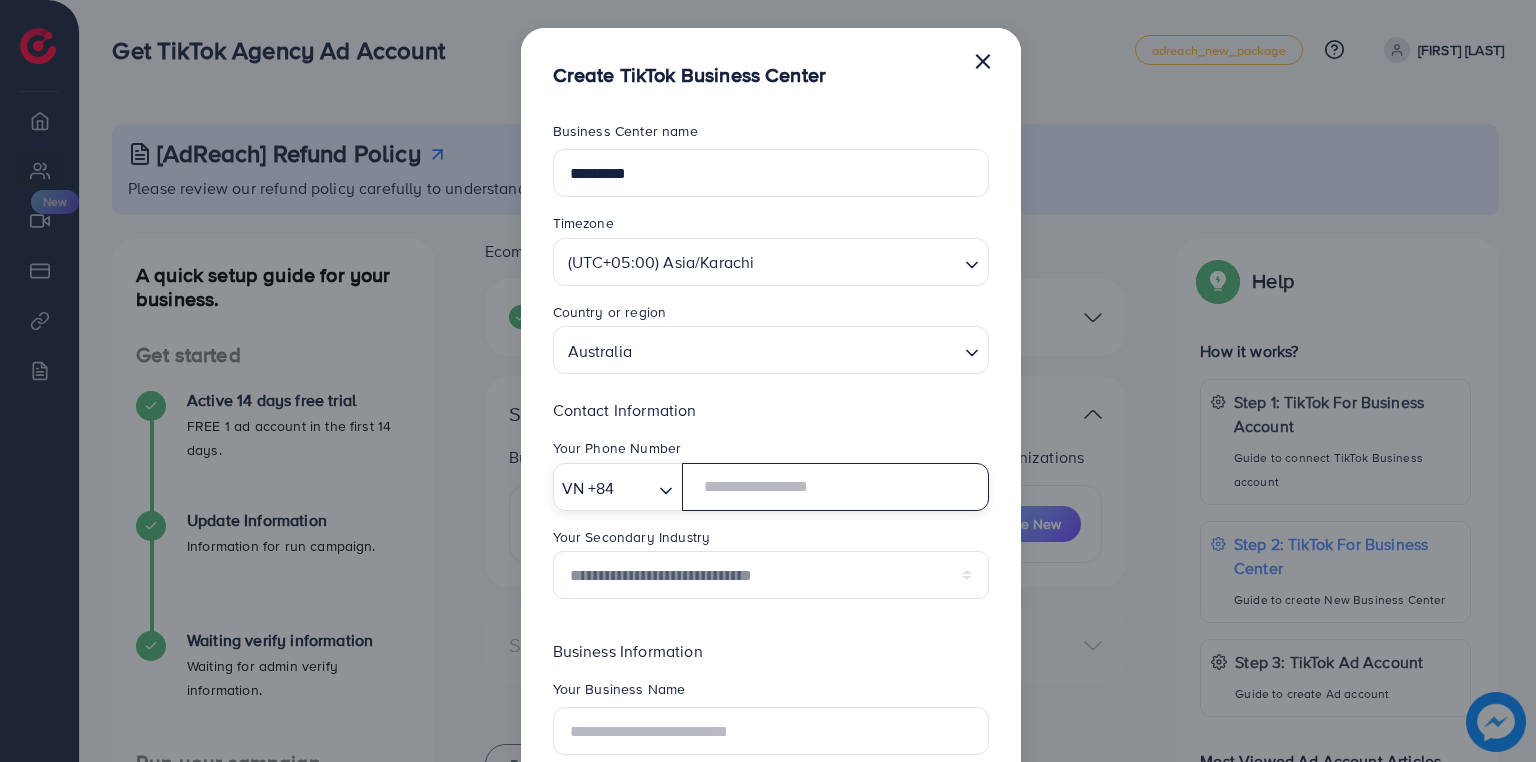 click at bounding box center [835, 487] 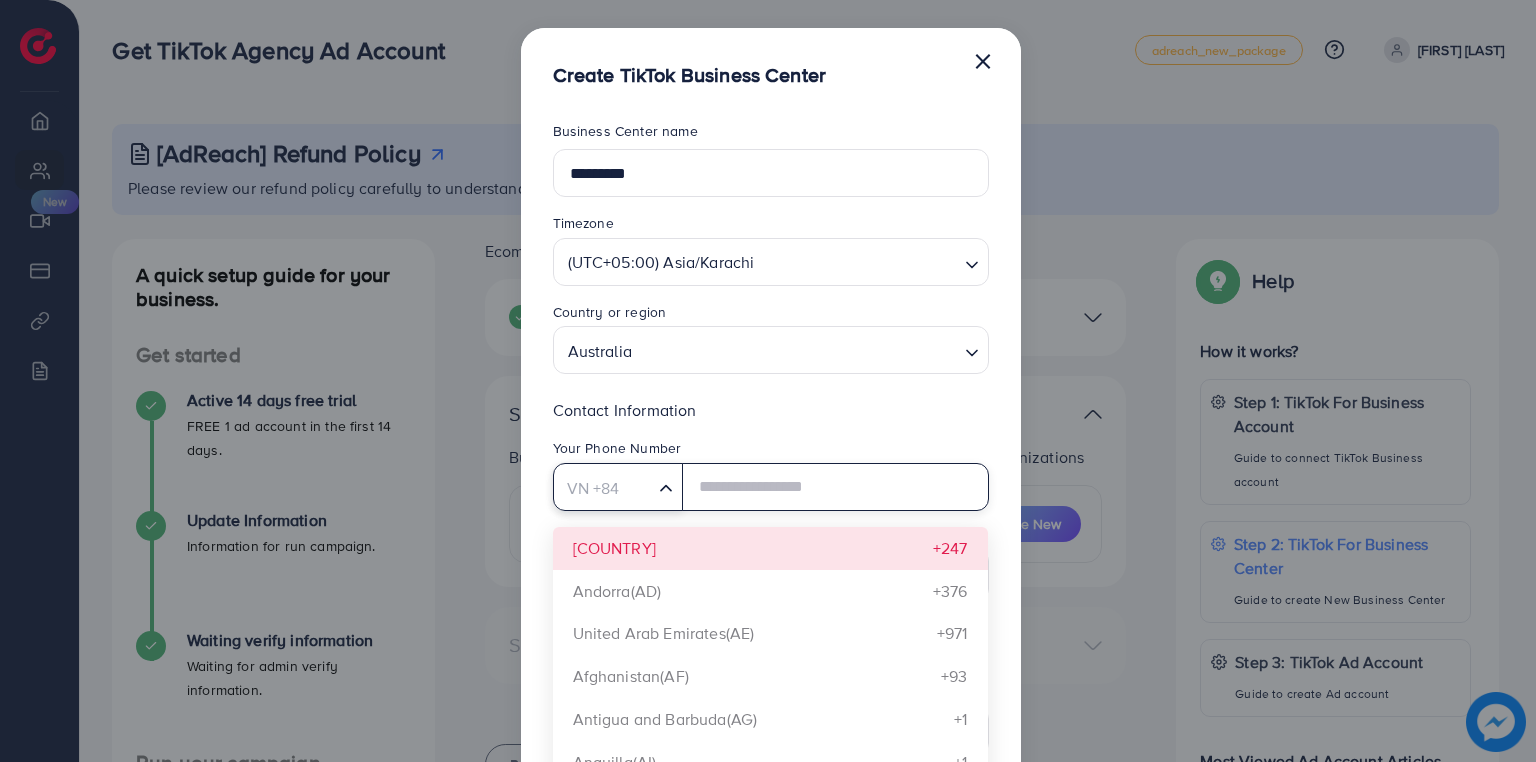 click 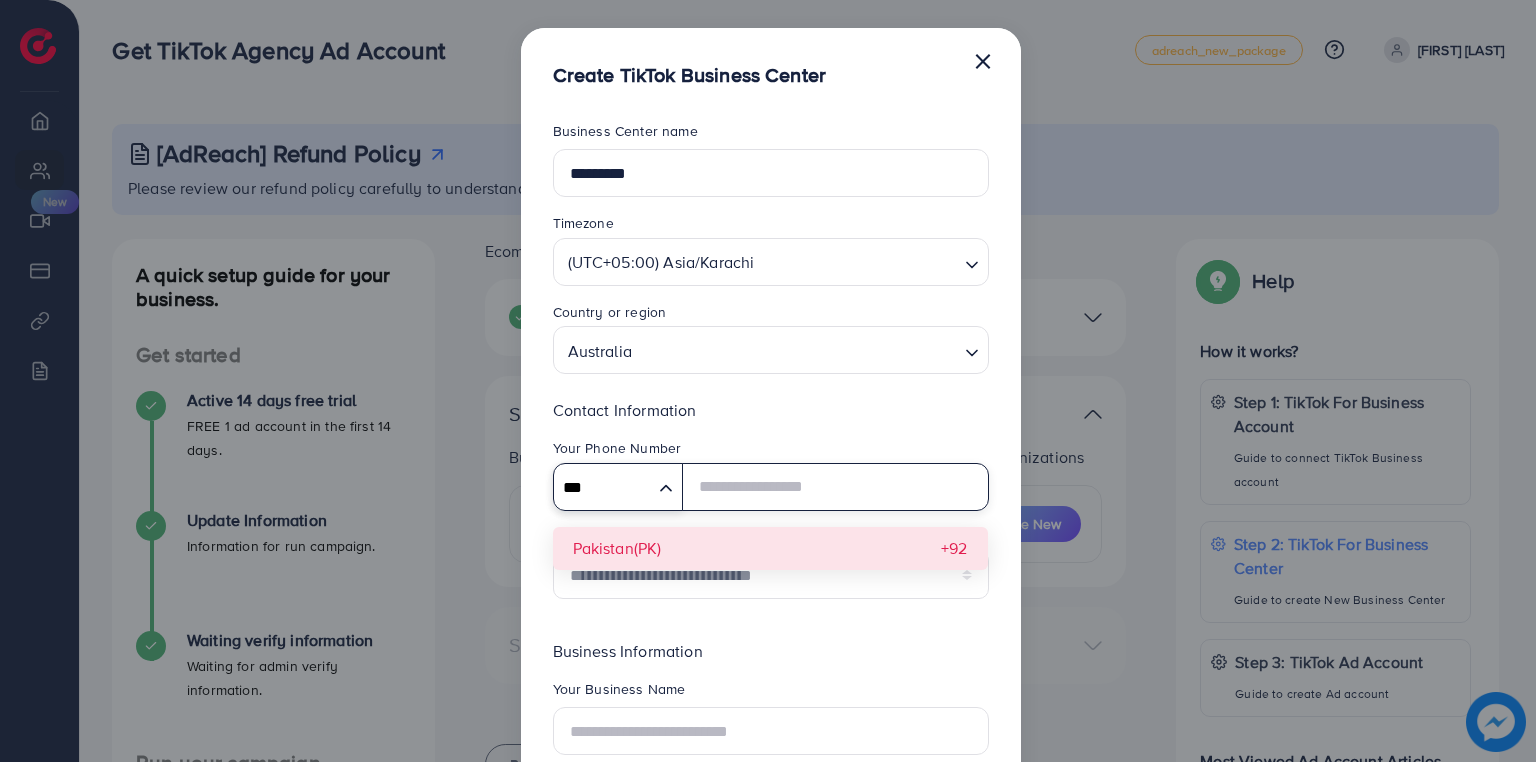 type on "***" 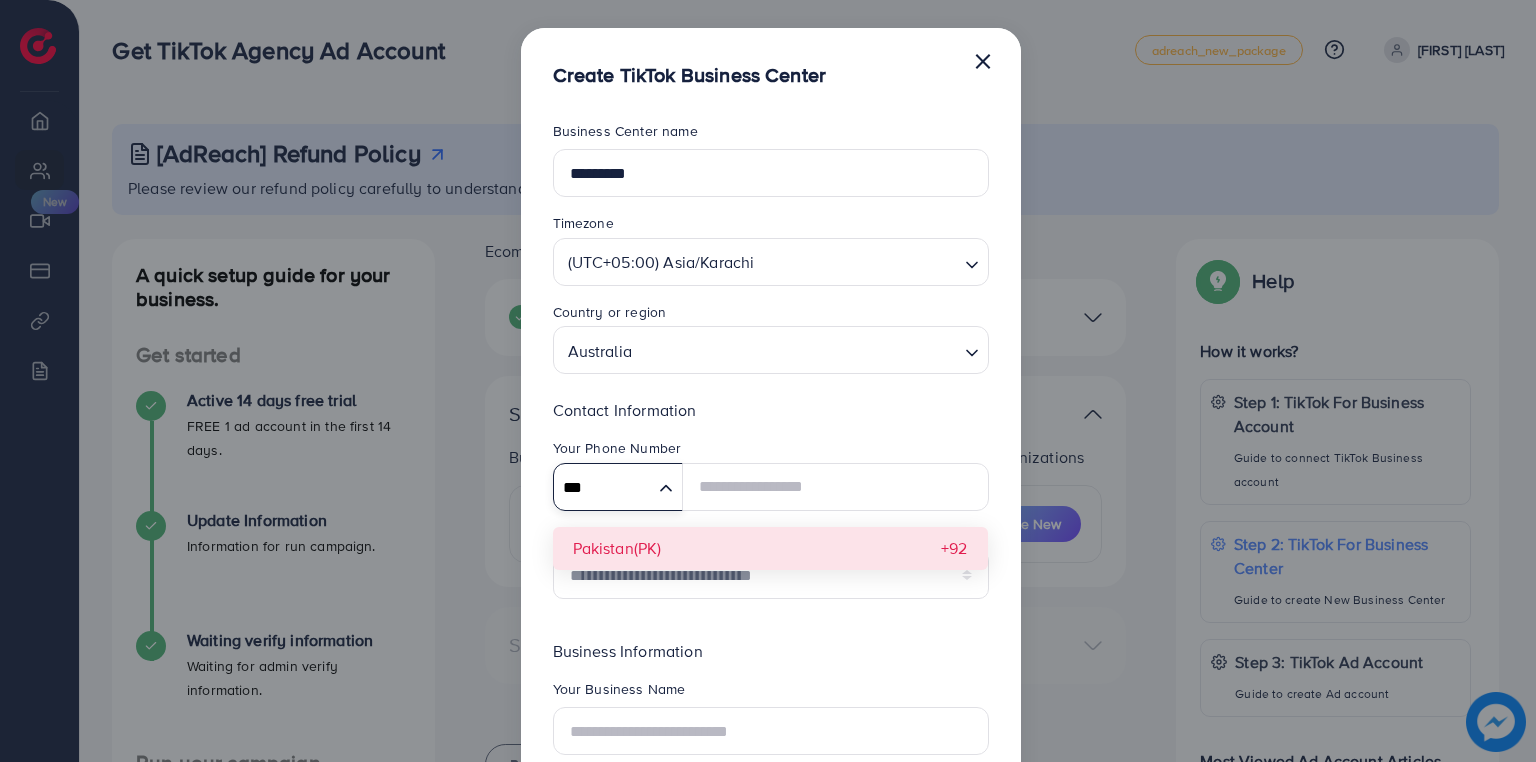 type 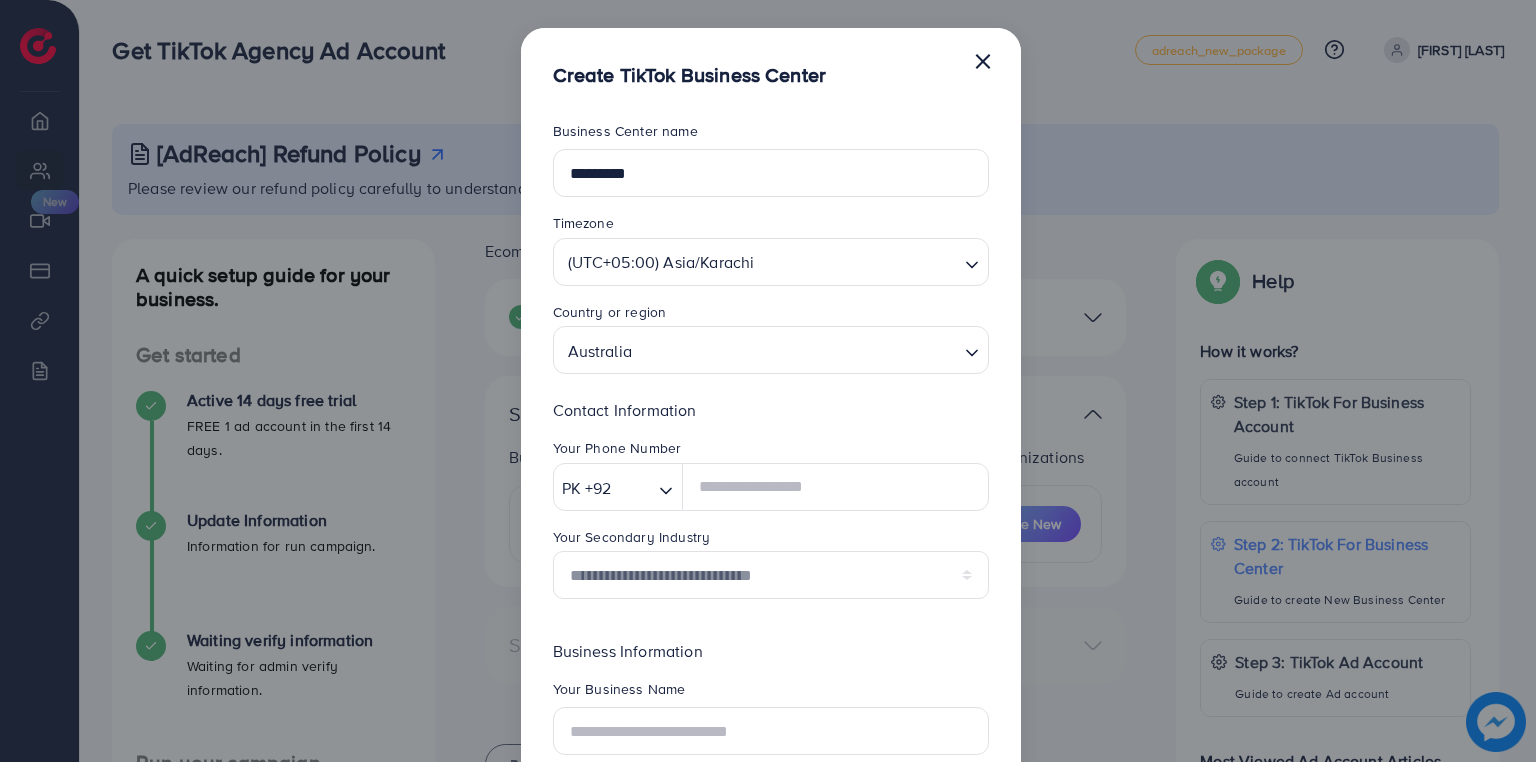 click on "**********" at bounding box center (771, 506) 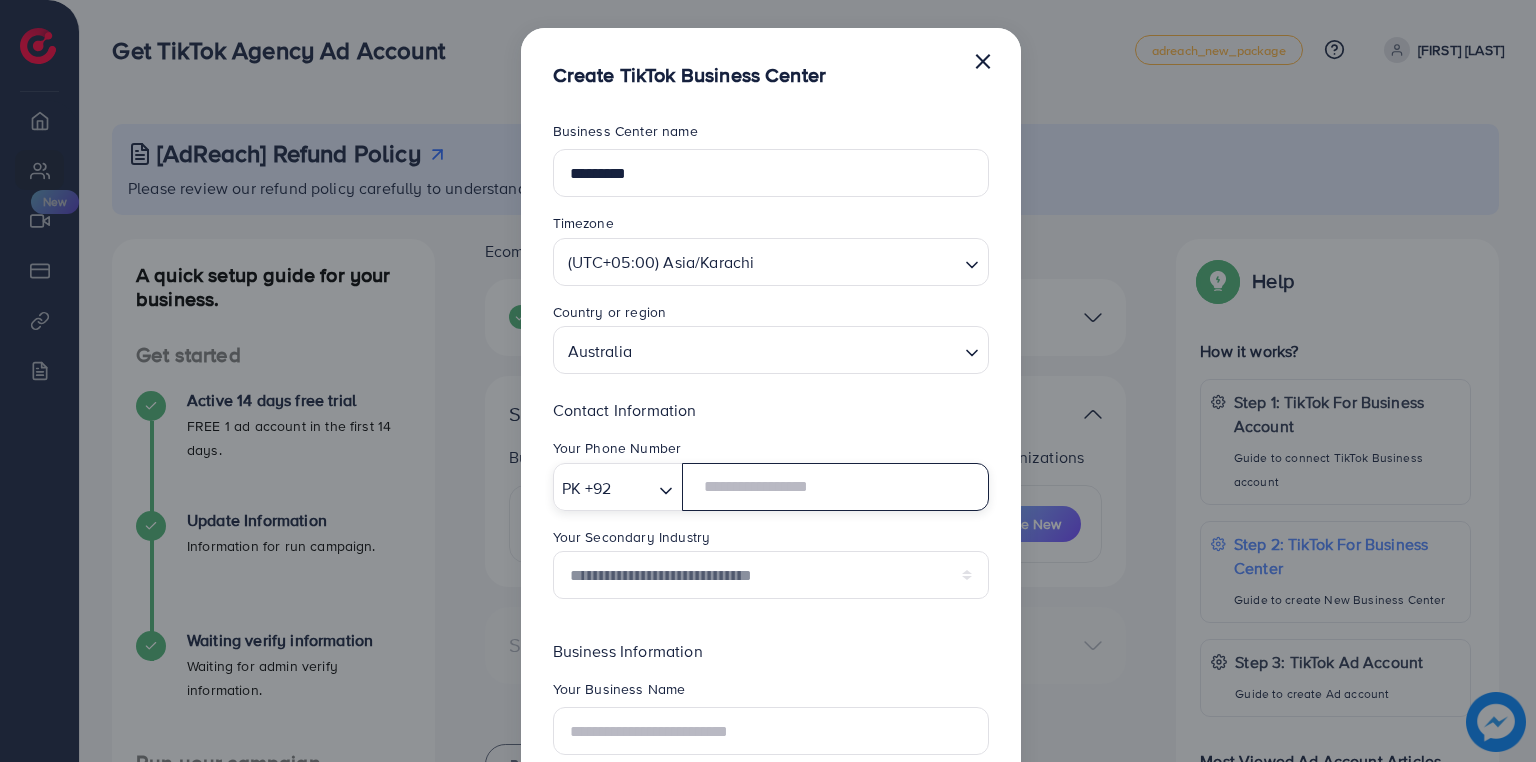 click at bounding box center [835, 487] 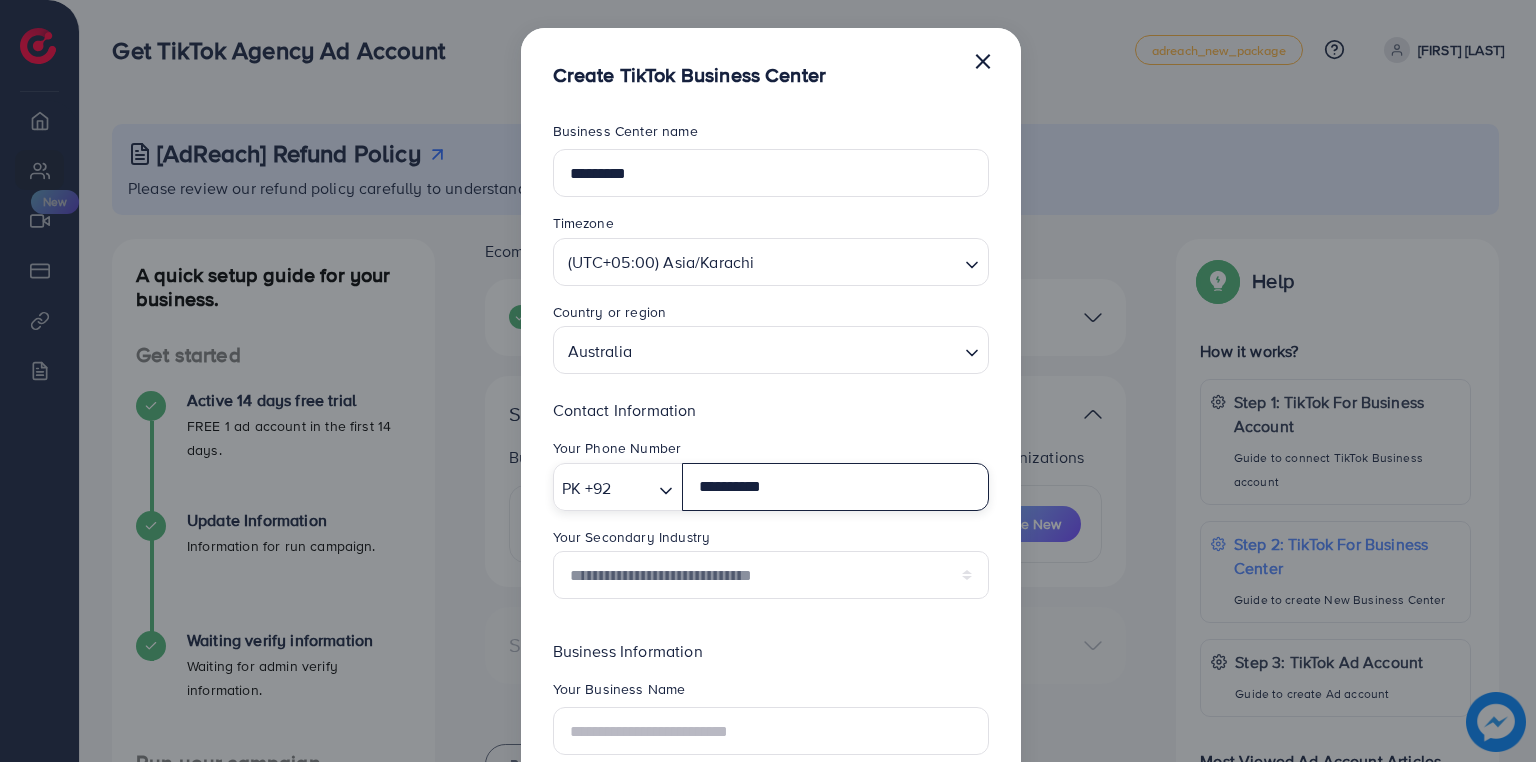 type on "**********" 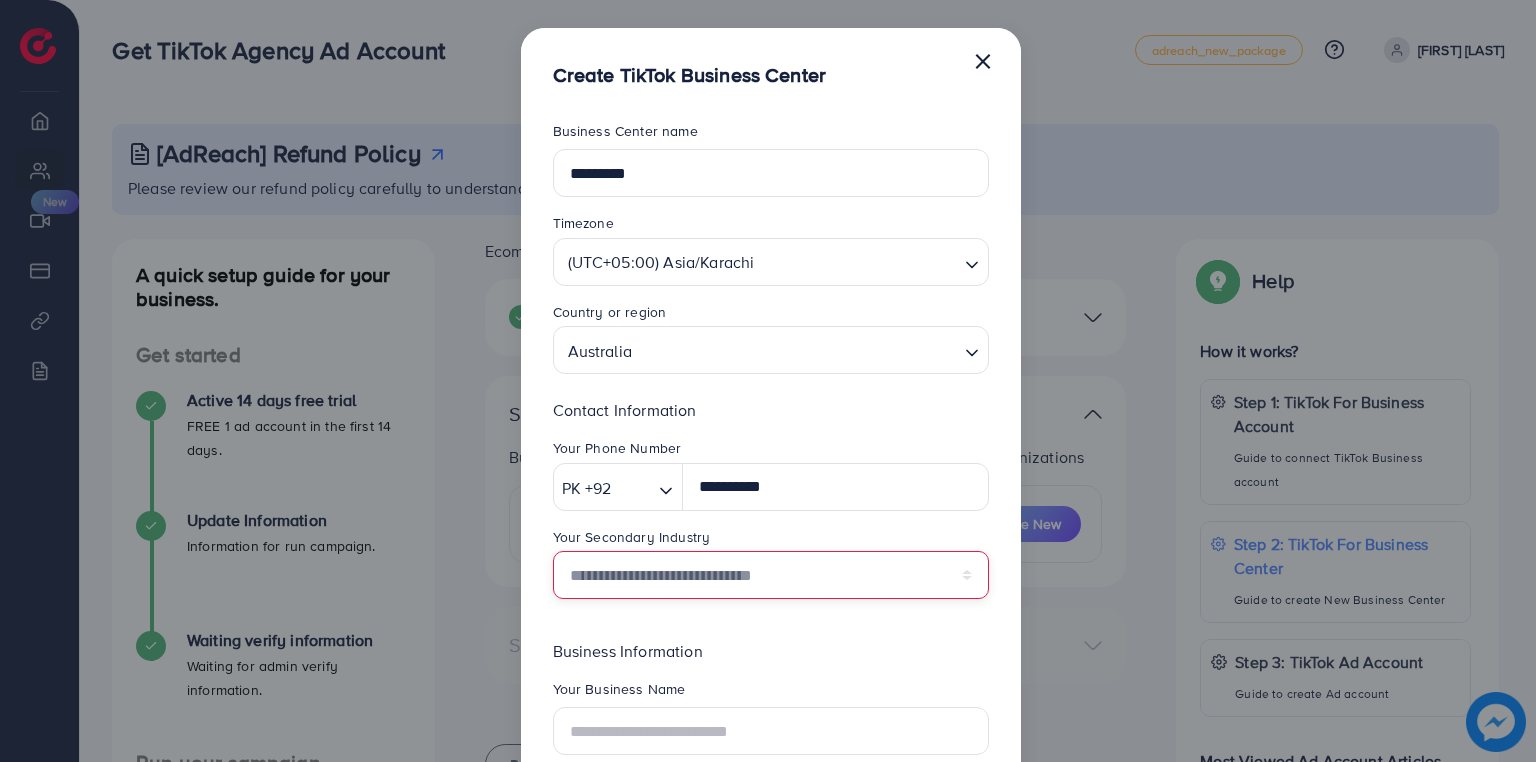 click on "**********" at bounding box center [771, 575] 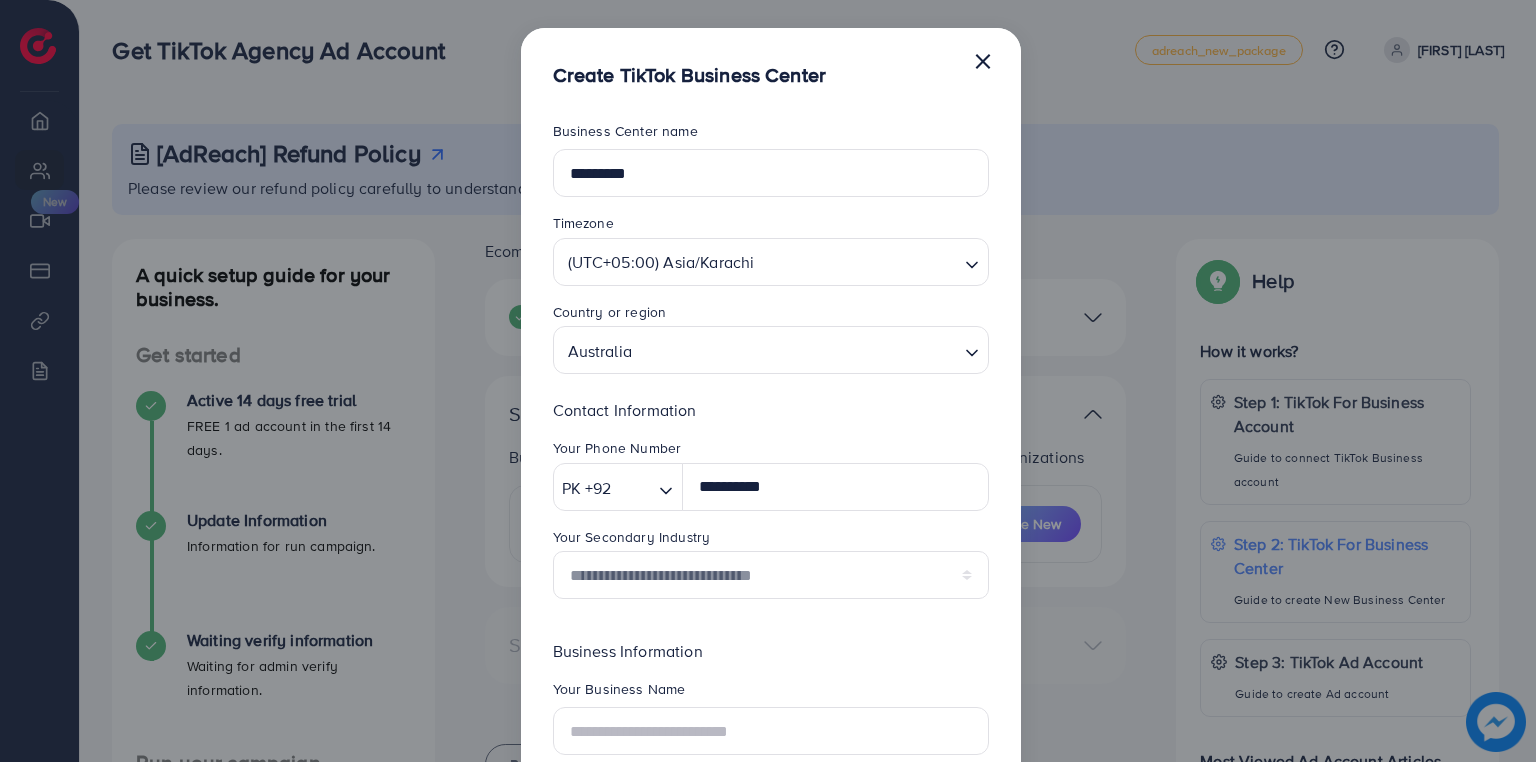 click on "**********" at bounding box center [771, 571] 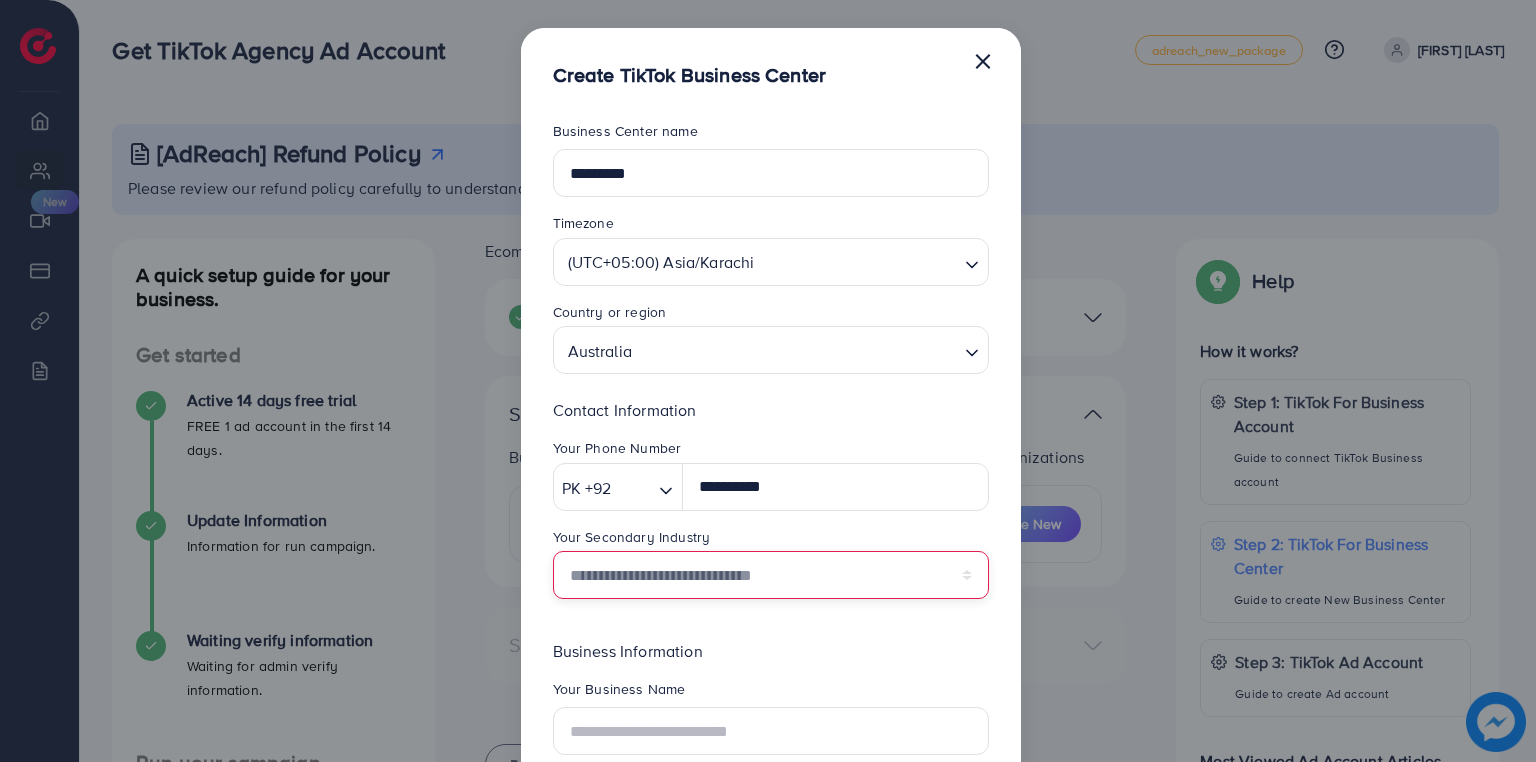 click on "**********" at bounding box center (771, 575) 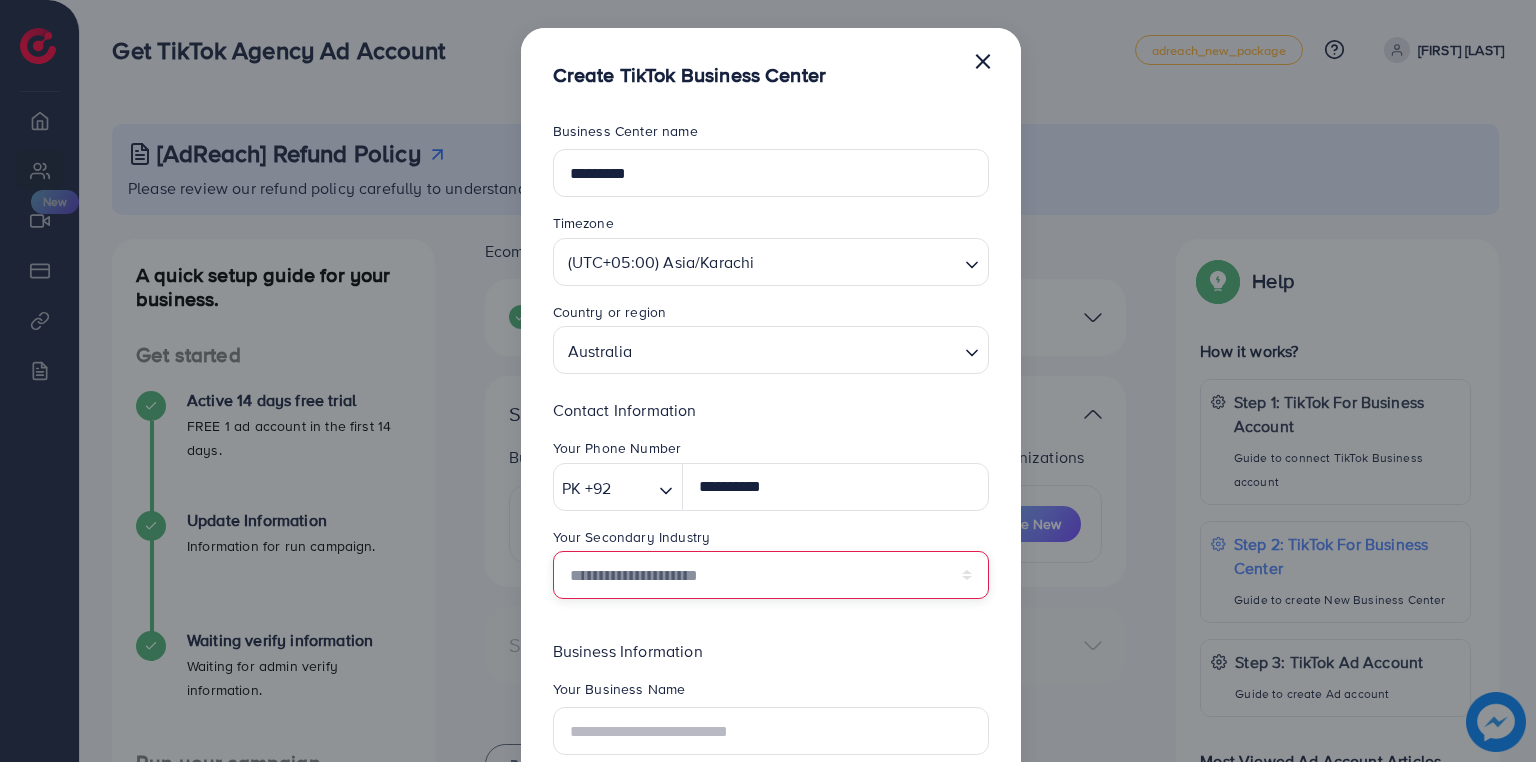 click on "**********" at bounding box center [771, 575] 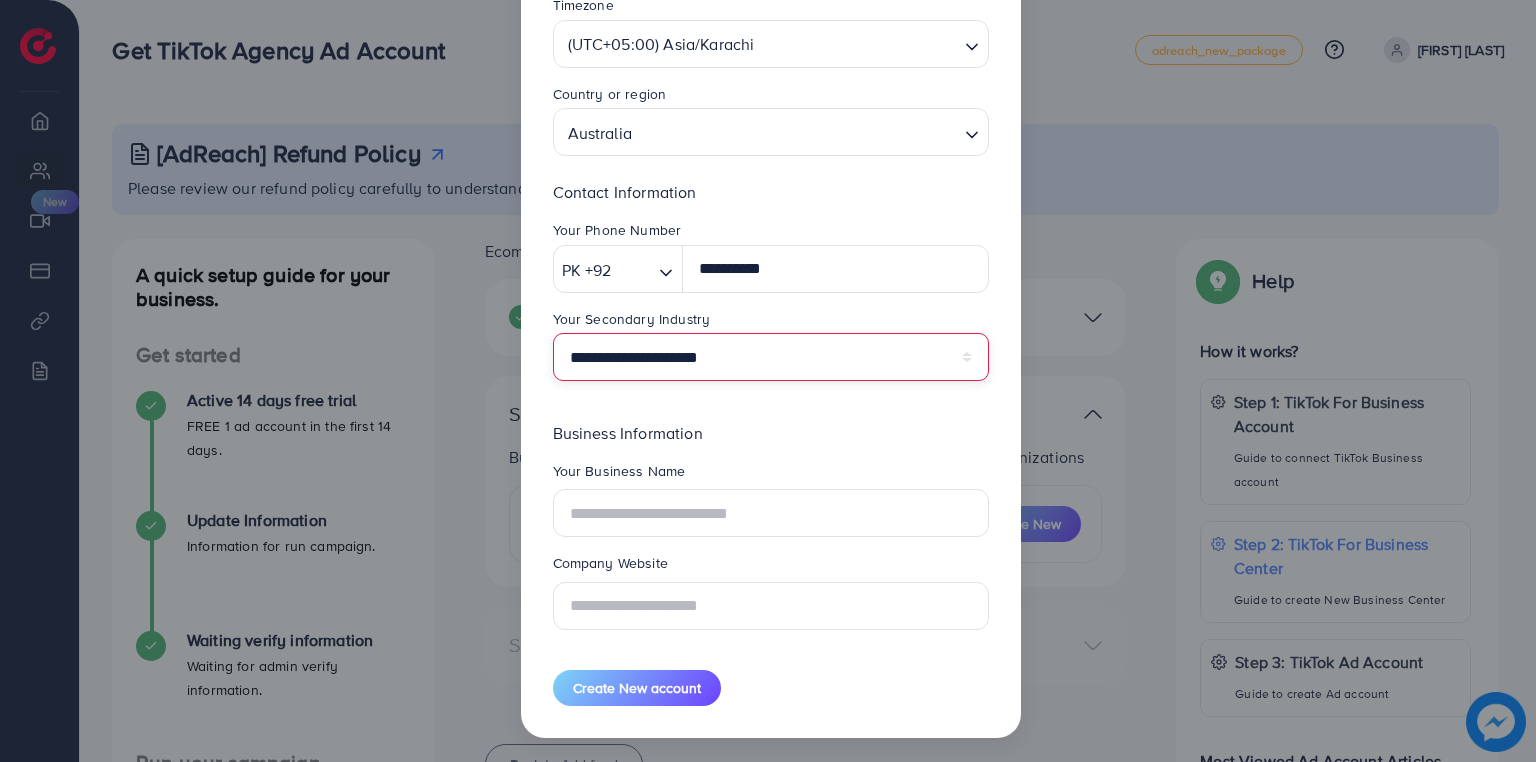 scroll, scrollTop: 221, scrollLeft: 0, axis: vertical 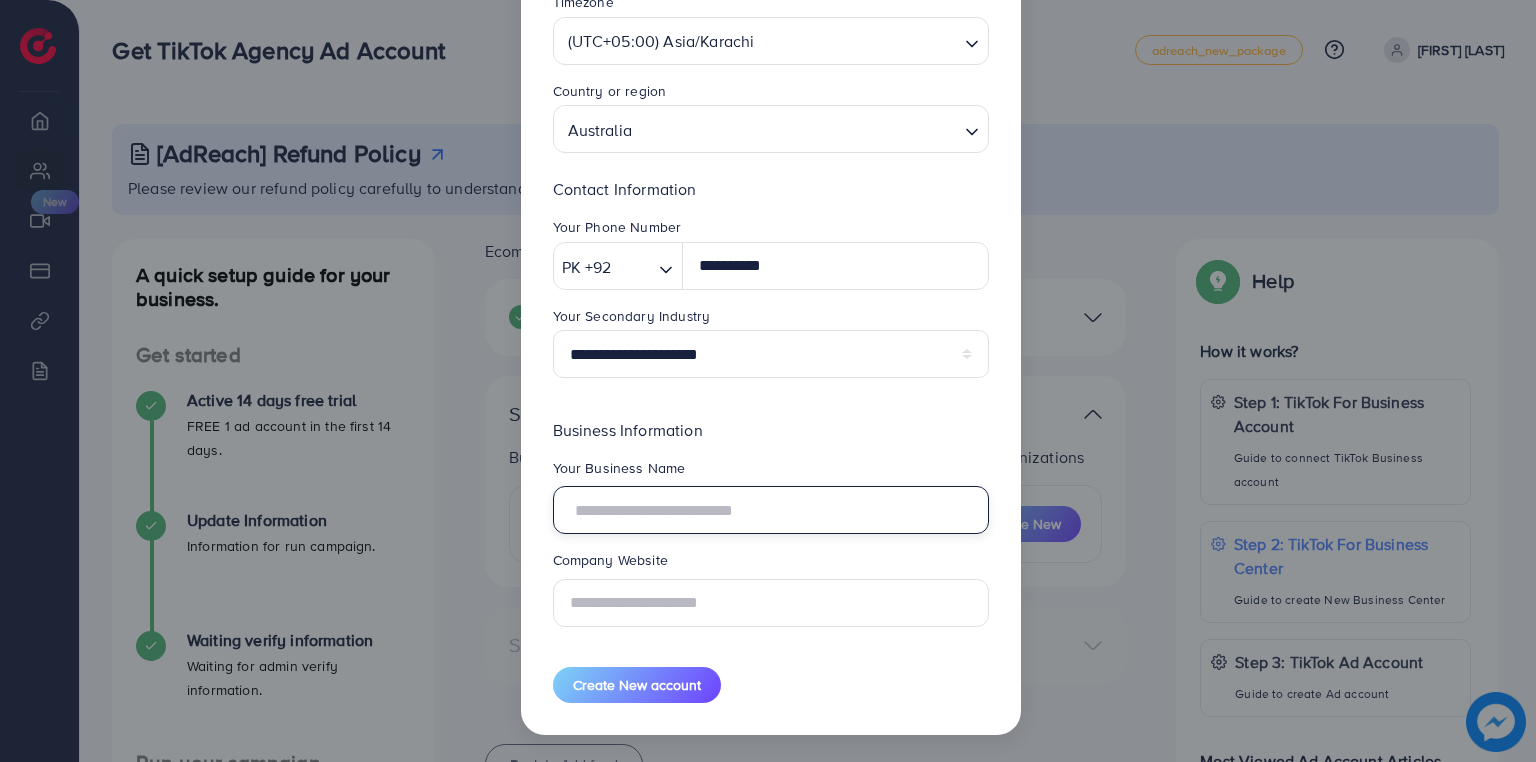 click at bounding box center (771, 510) 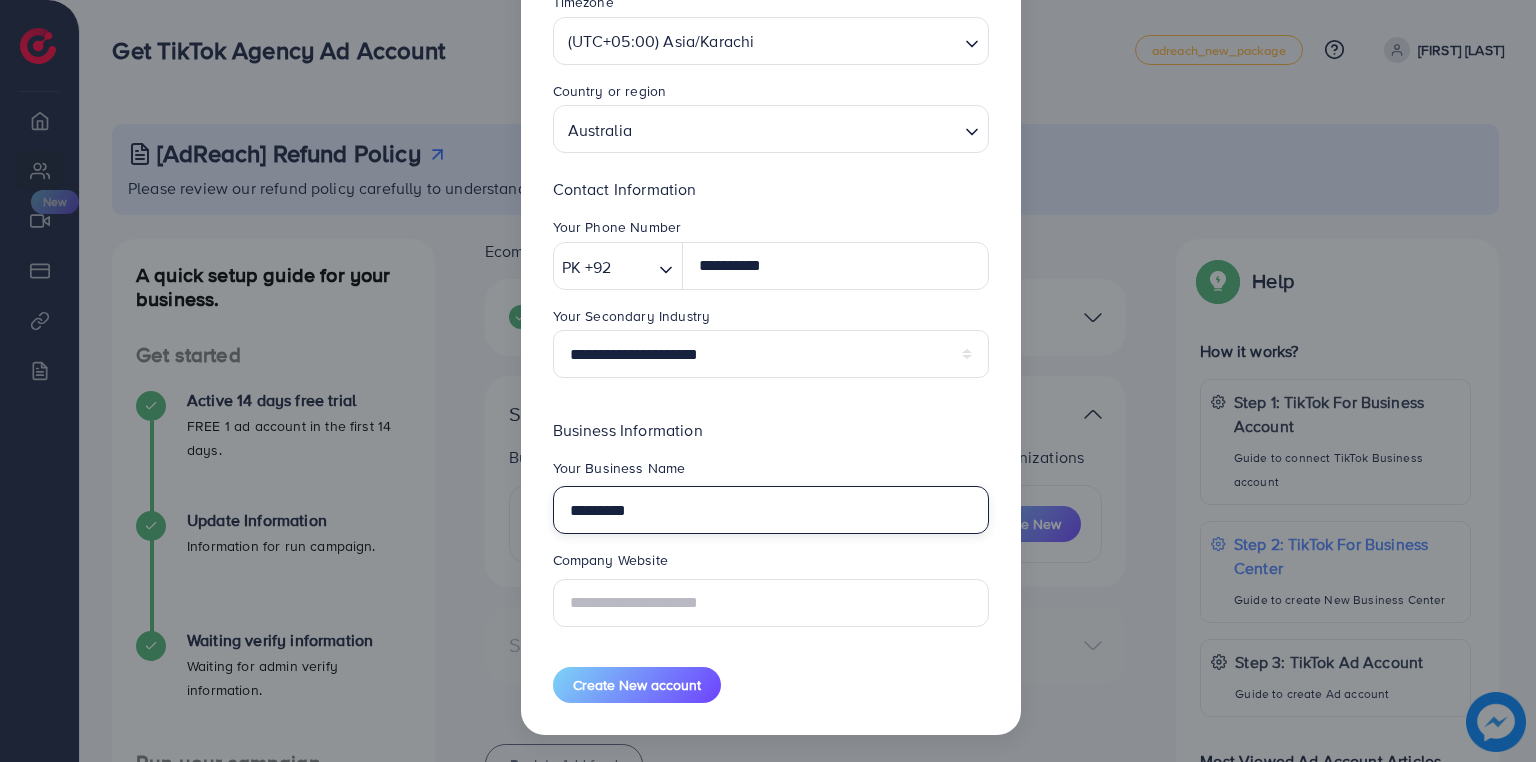 type on "*********" 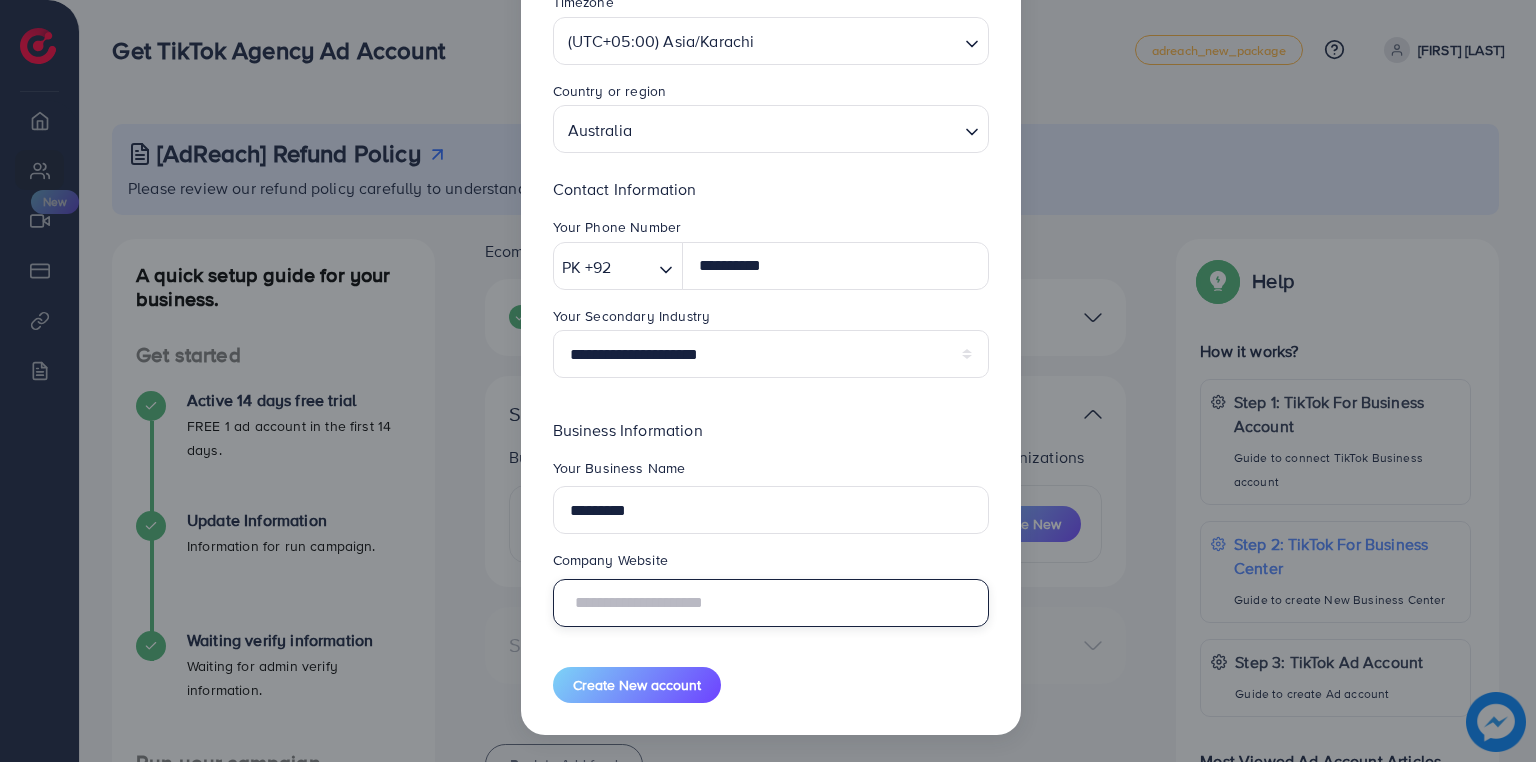 click at bounding box center [771, 603] 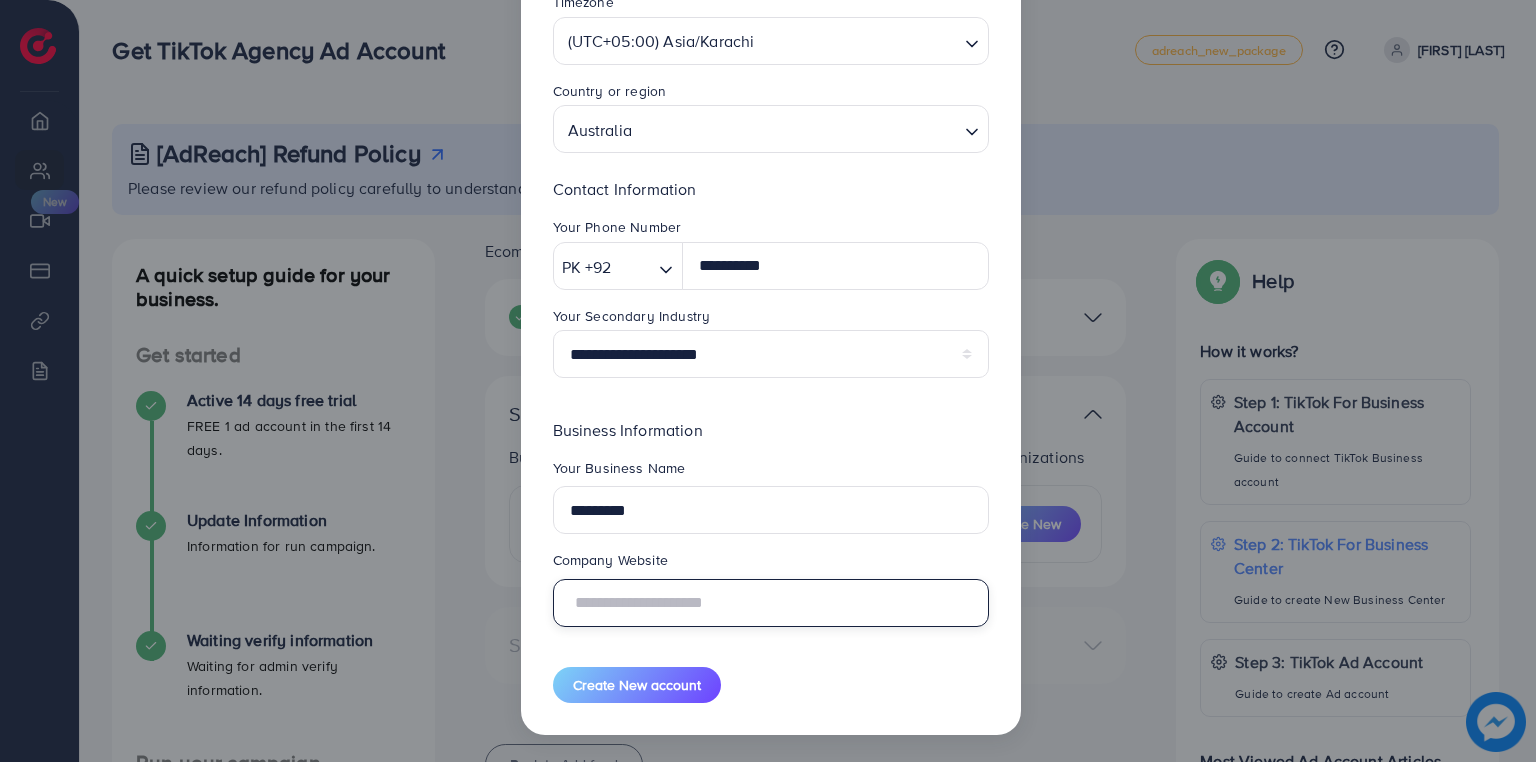 drag, startPoint x: 740, startPoint y: 600, endPoint x: 700, endPoint y: 448, distance: 157.17506 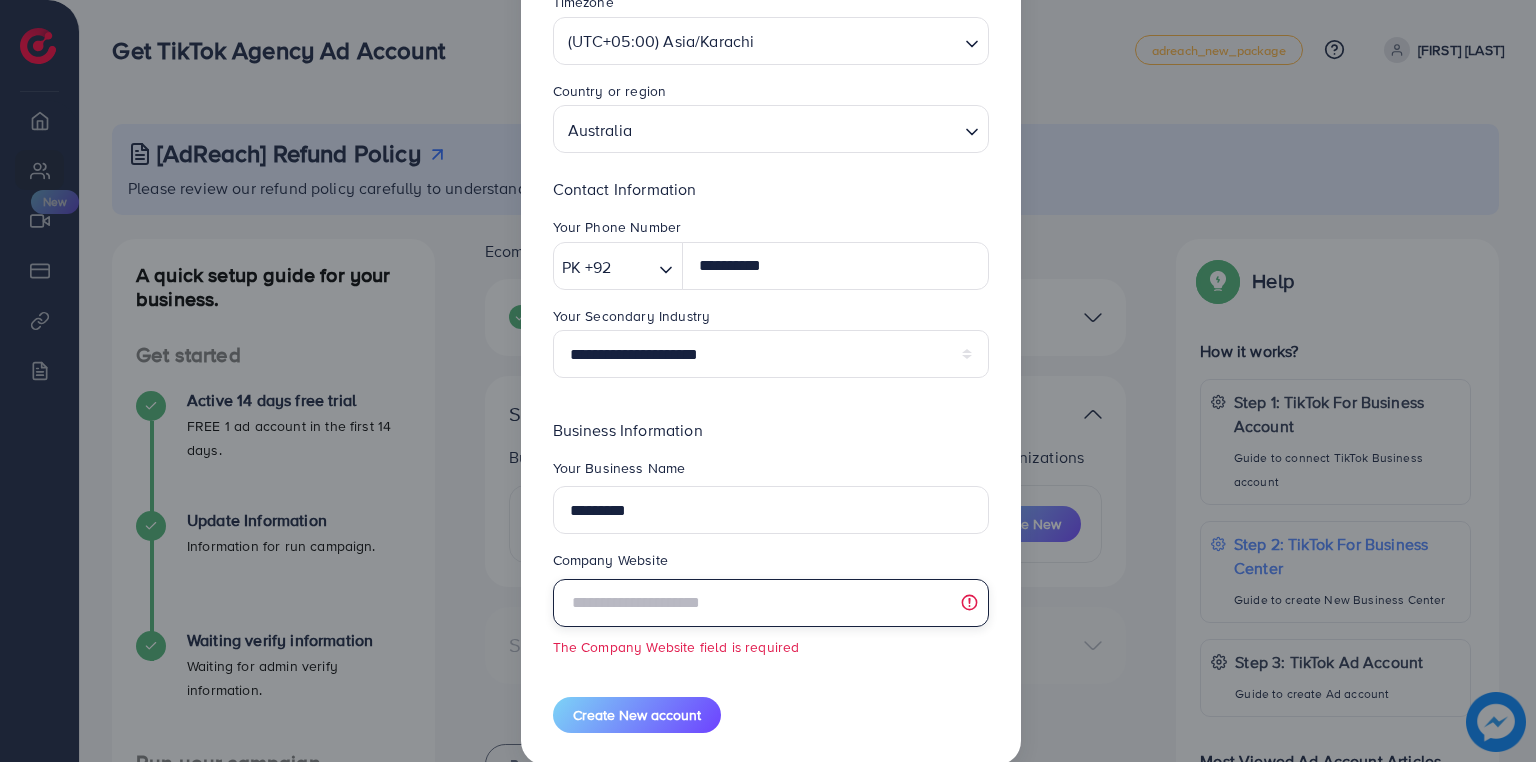 paste on "**********" 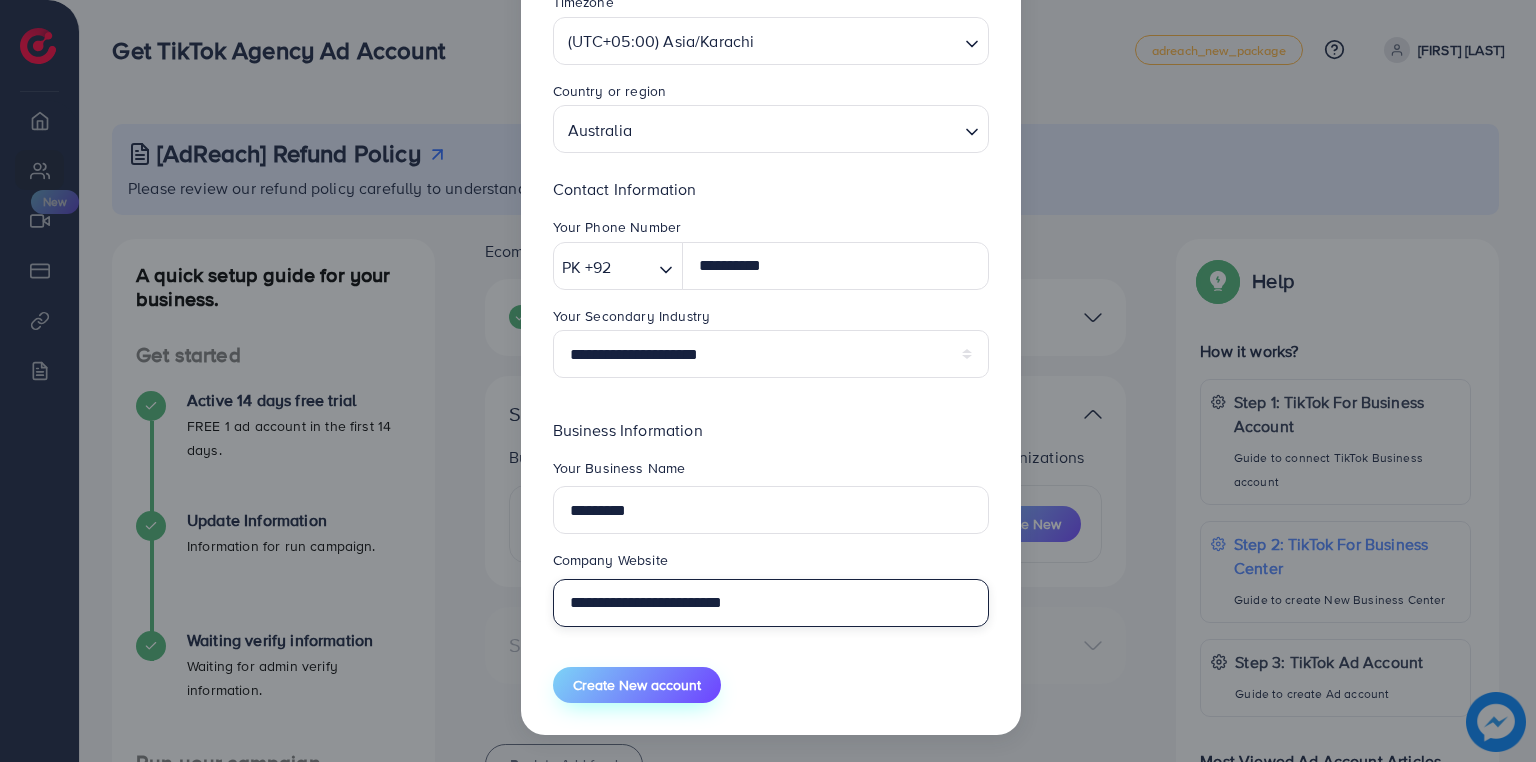 type on "**********" 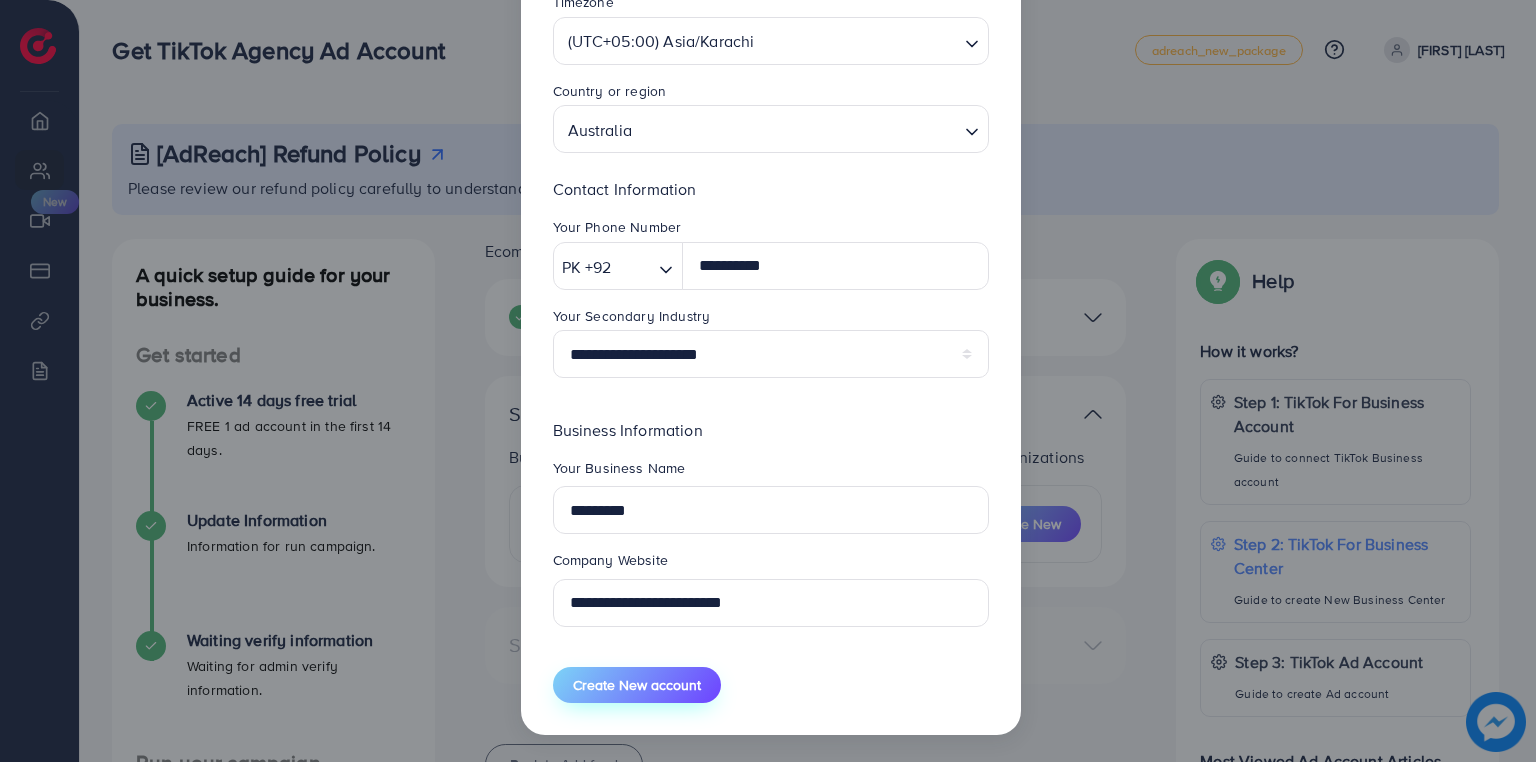 click on "Create New account" at bounding box center (637, 685) 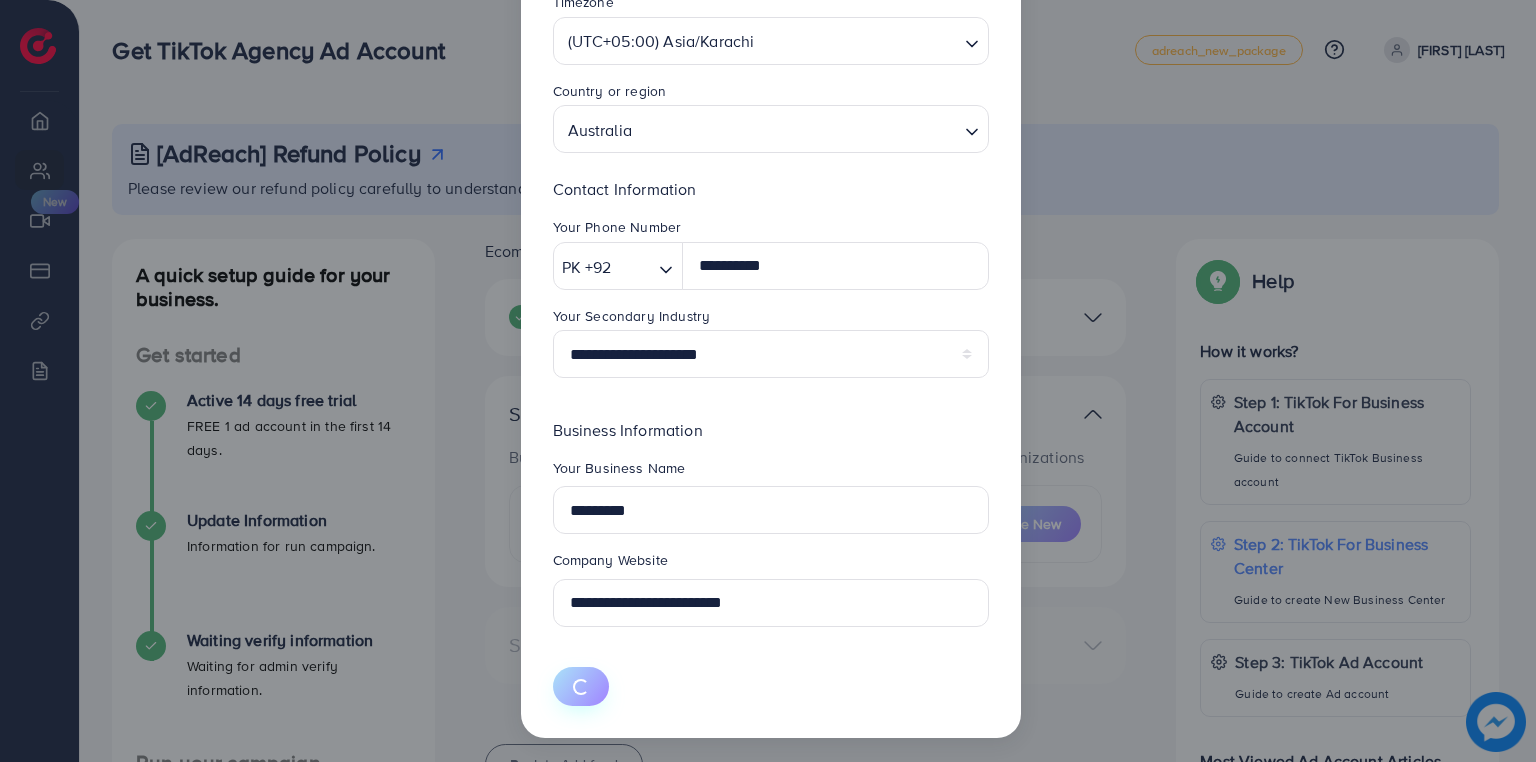 type 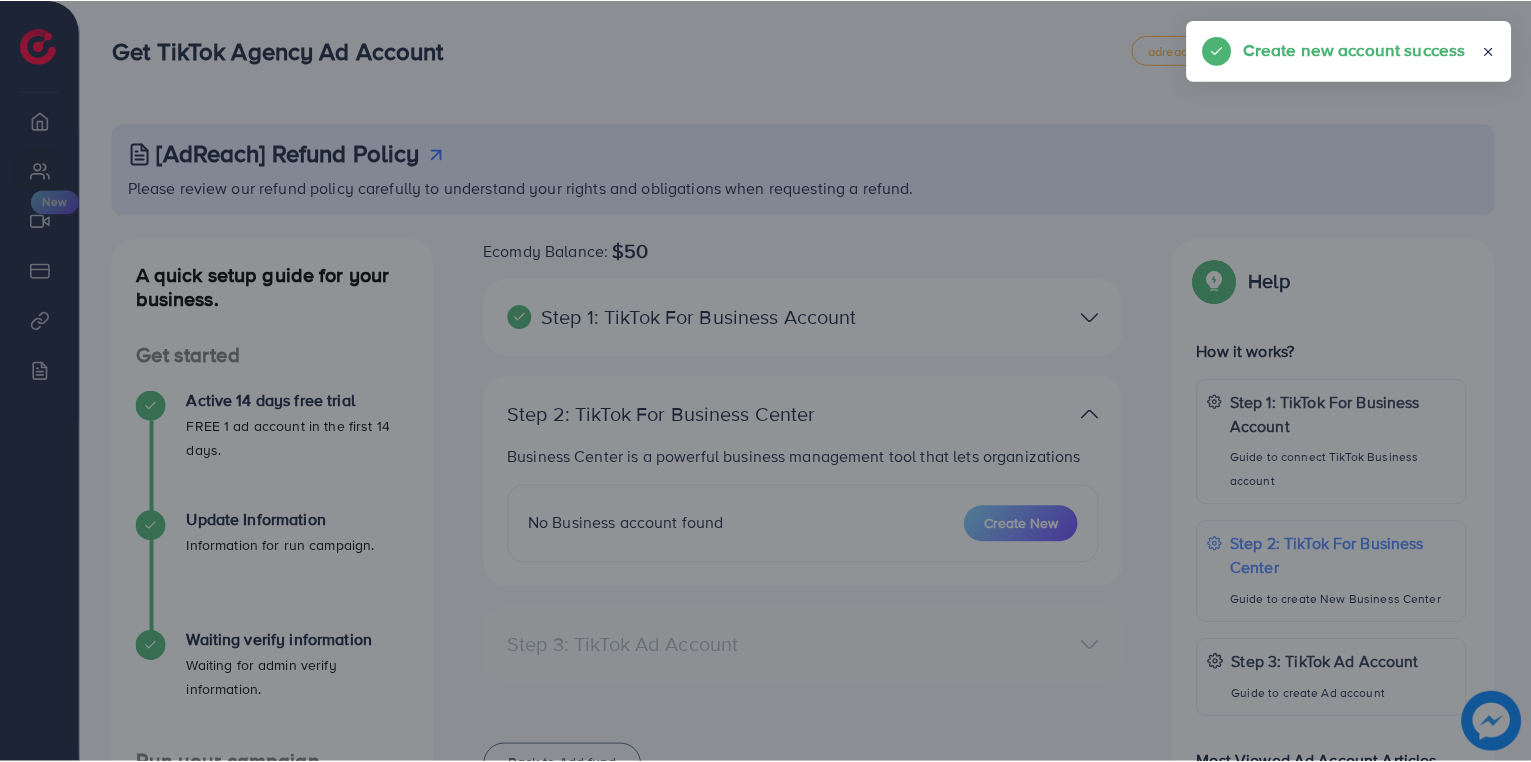 scroll, scrollTop: 75, scrollLeft: 0, axis: vertical 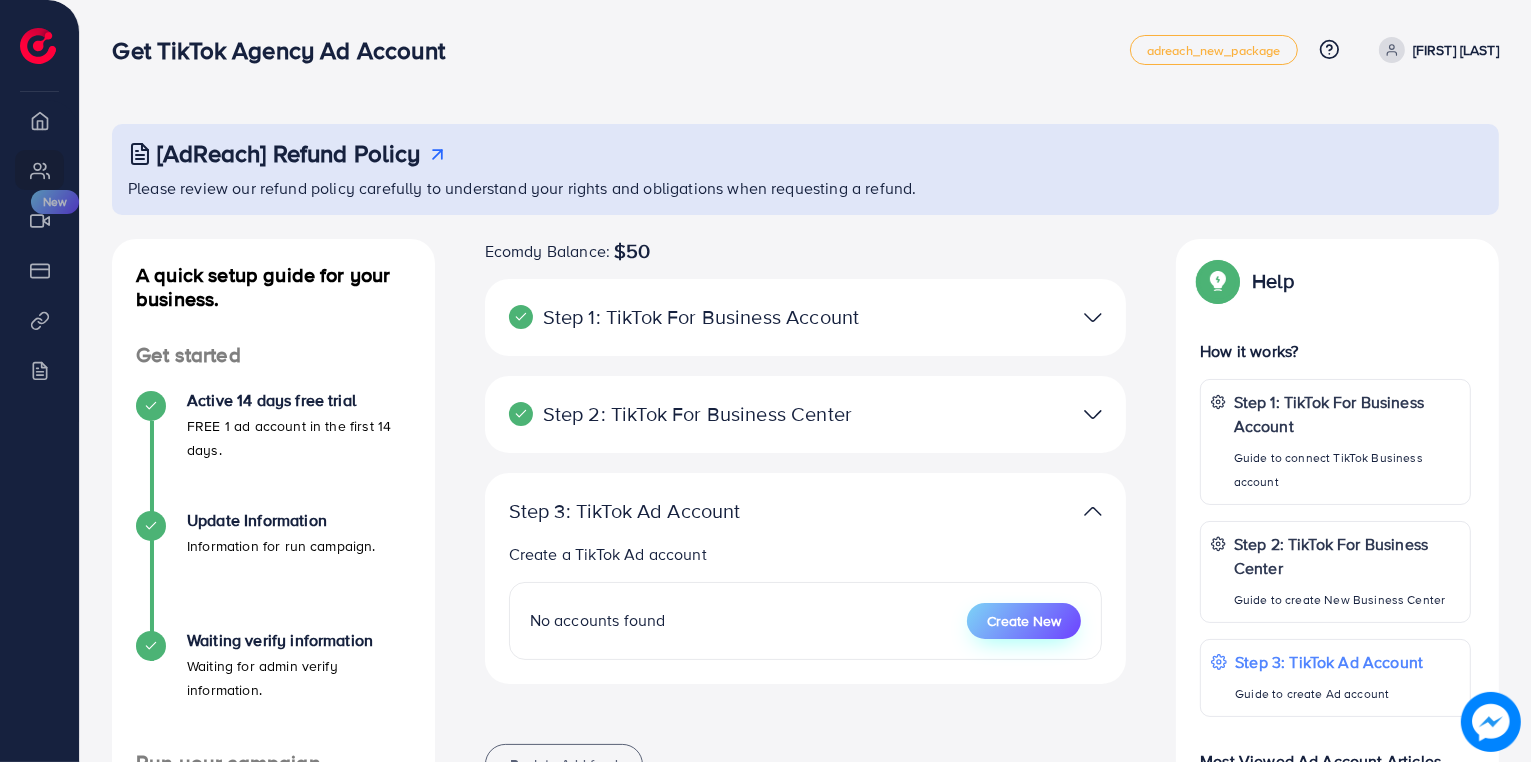 click on "Create New" at bounding box center [1024, 621] 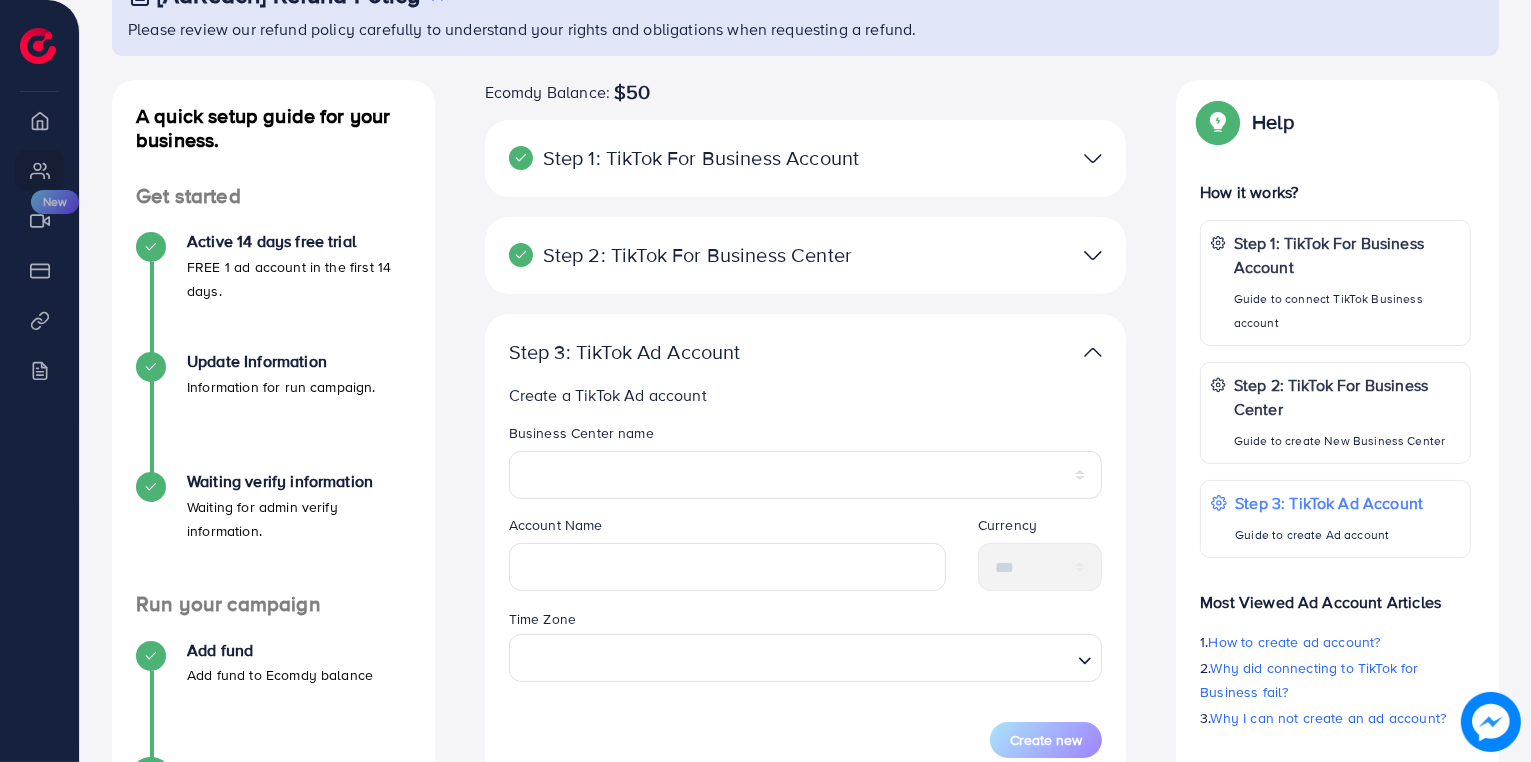 scroll, scrollTop: 160, scrollLeft: 0, axis: vertical 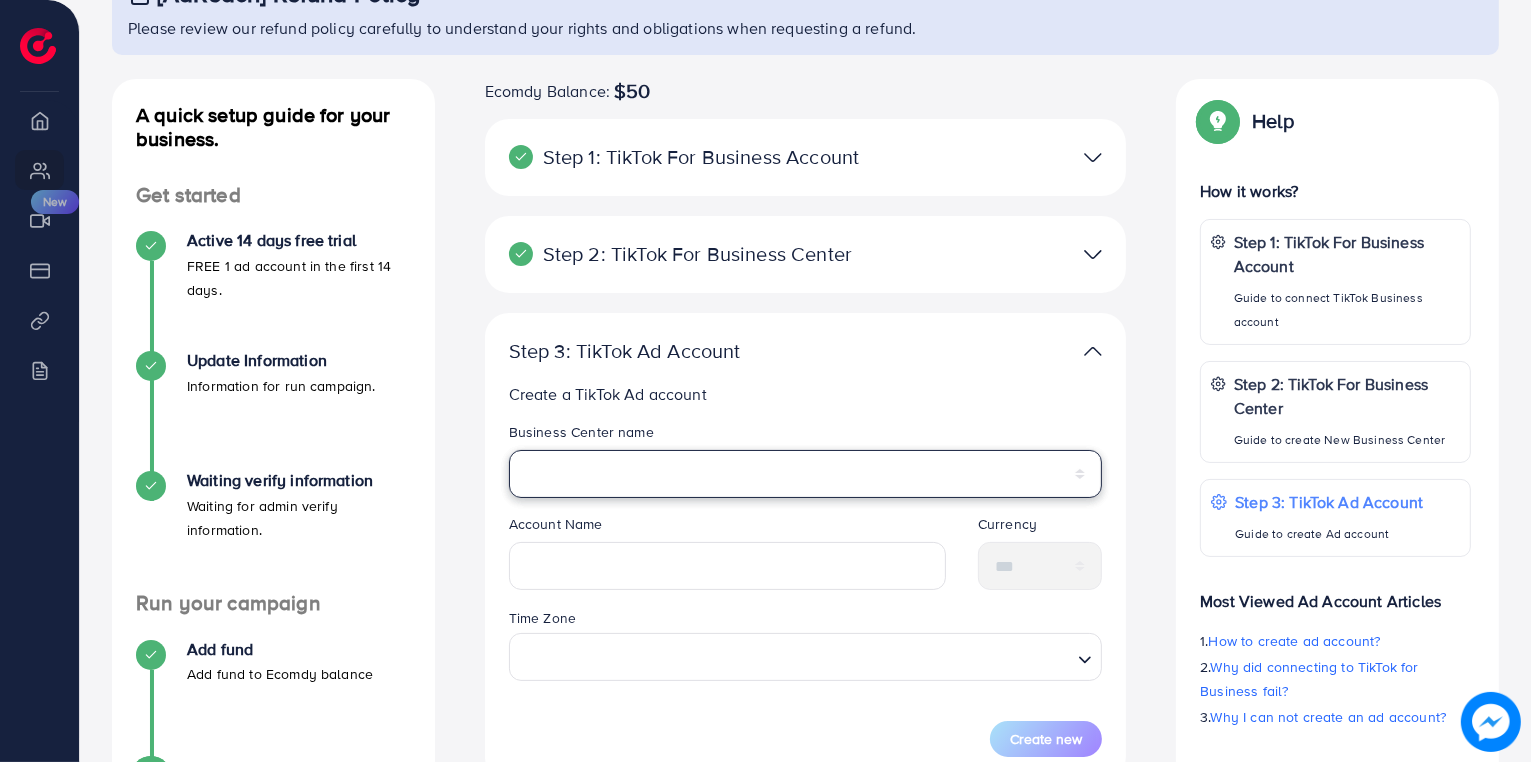 click on "*********" at bounding box center (806, 474) 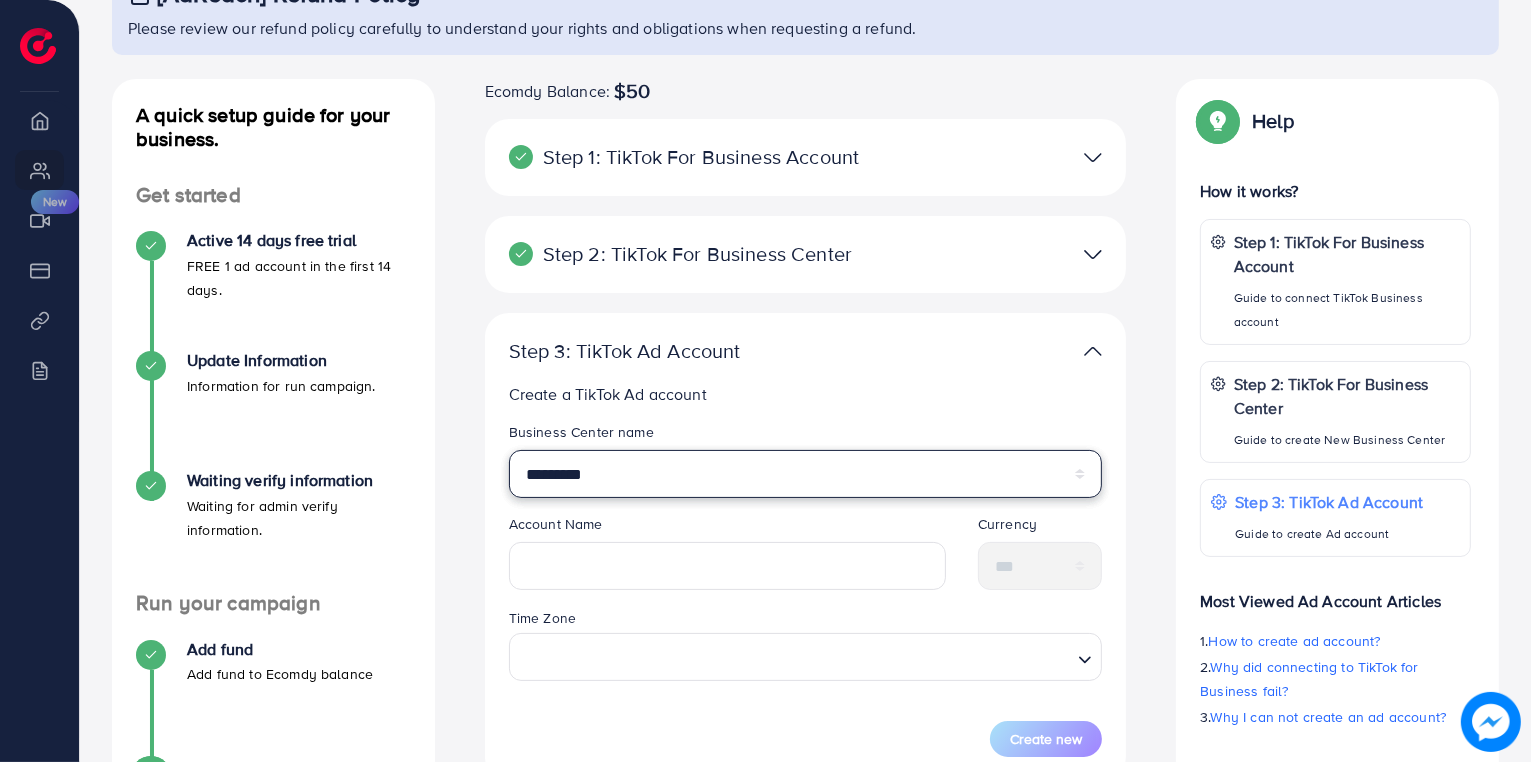 click on "*********" at bounding box center (806, 474) 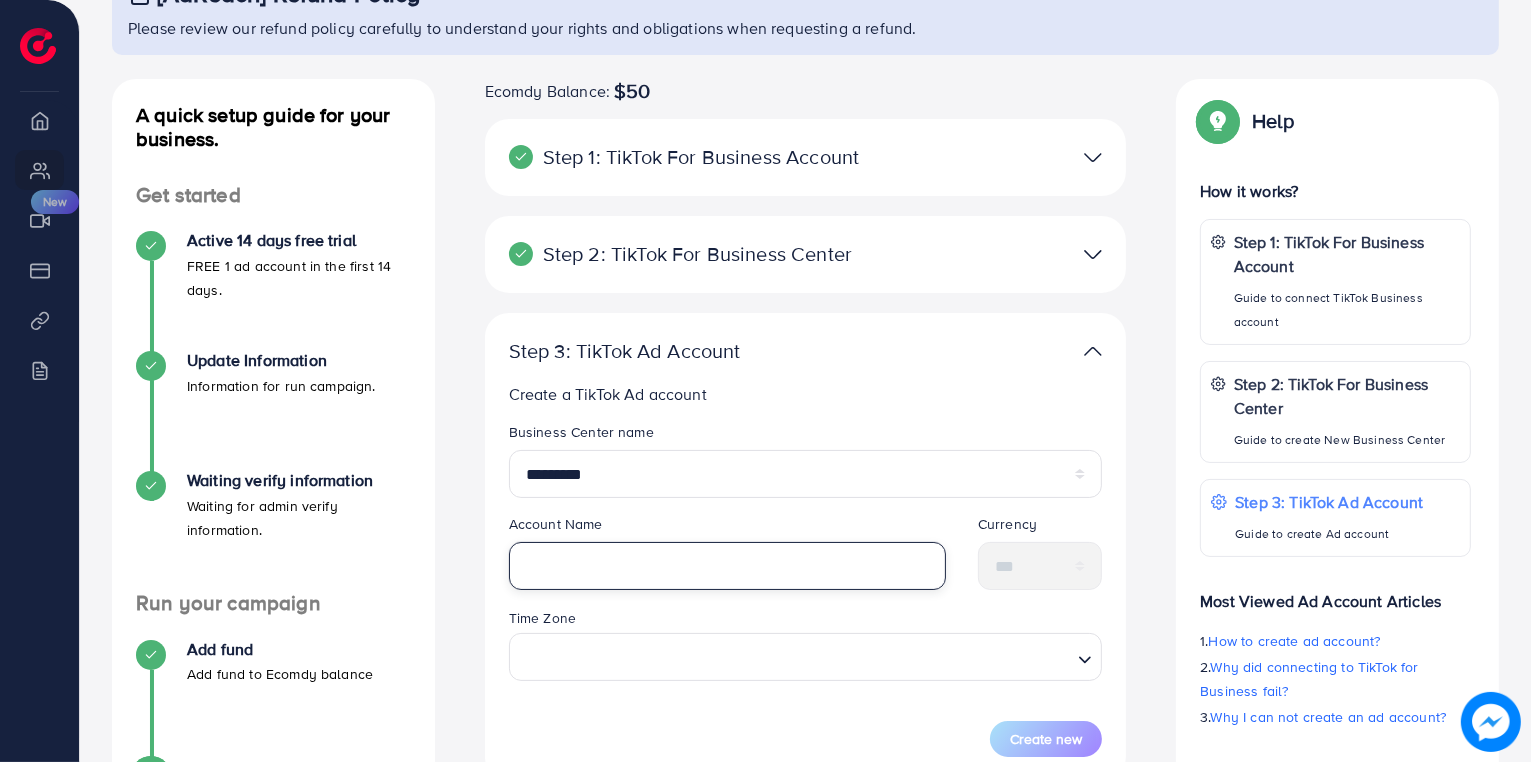 click at bounding box center (727, 566) 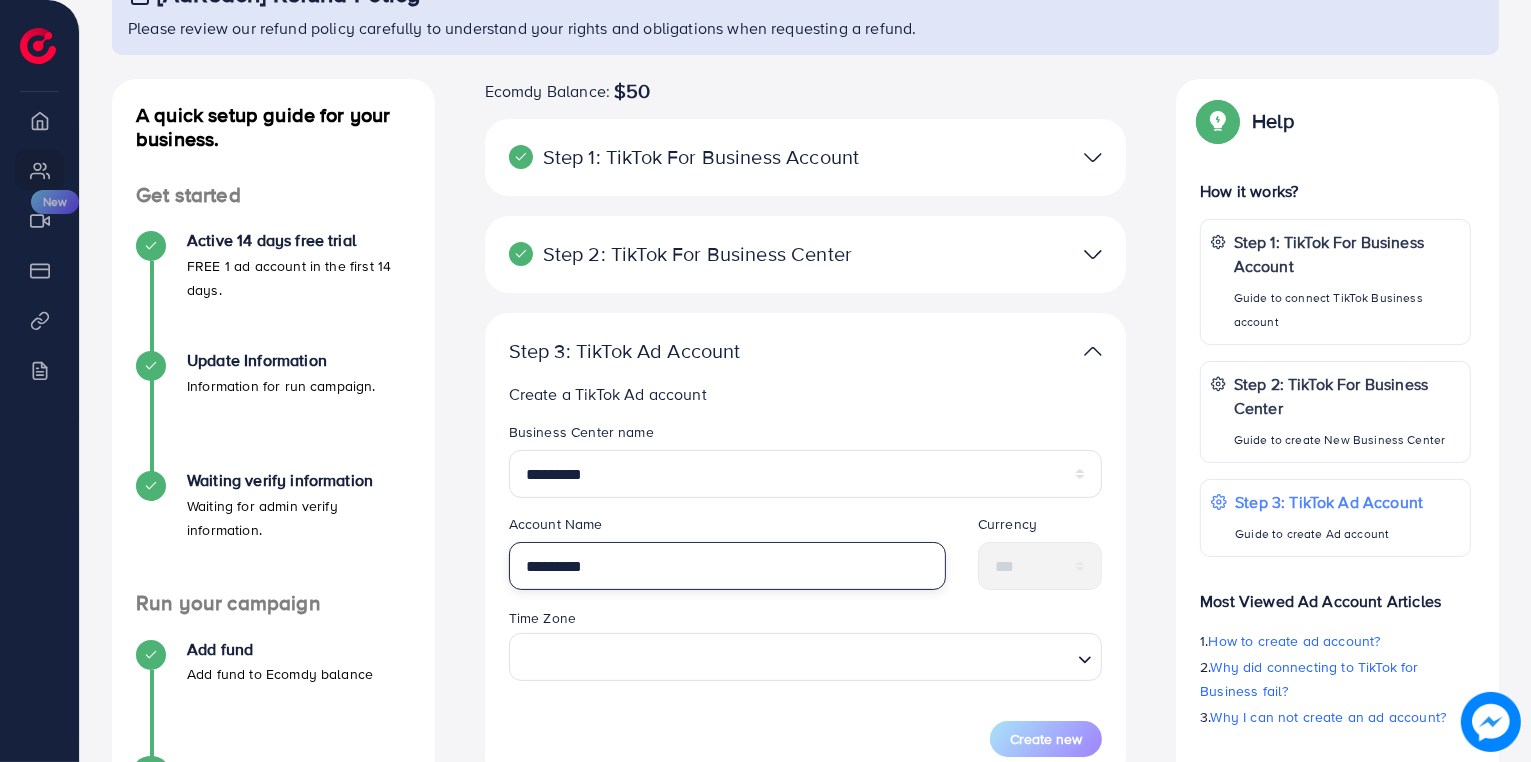 type on "*********" 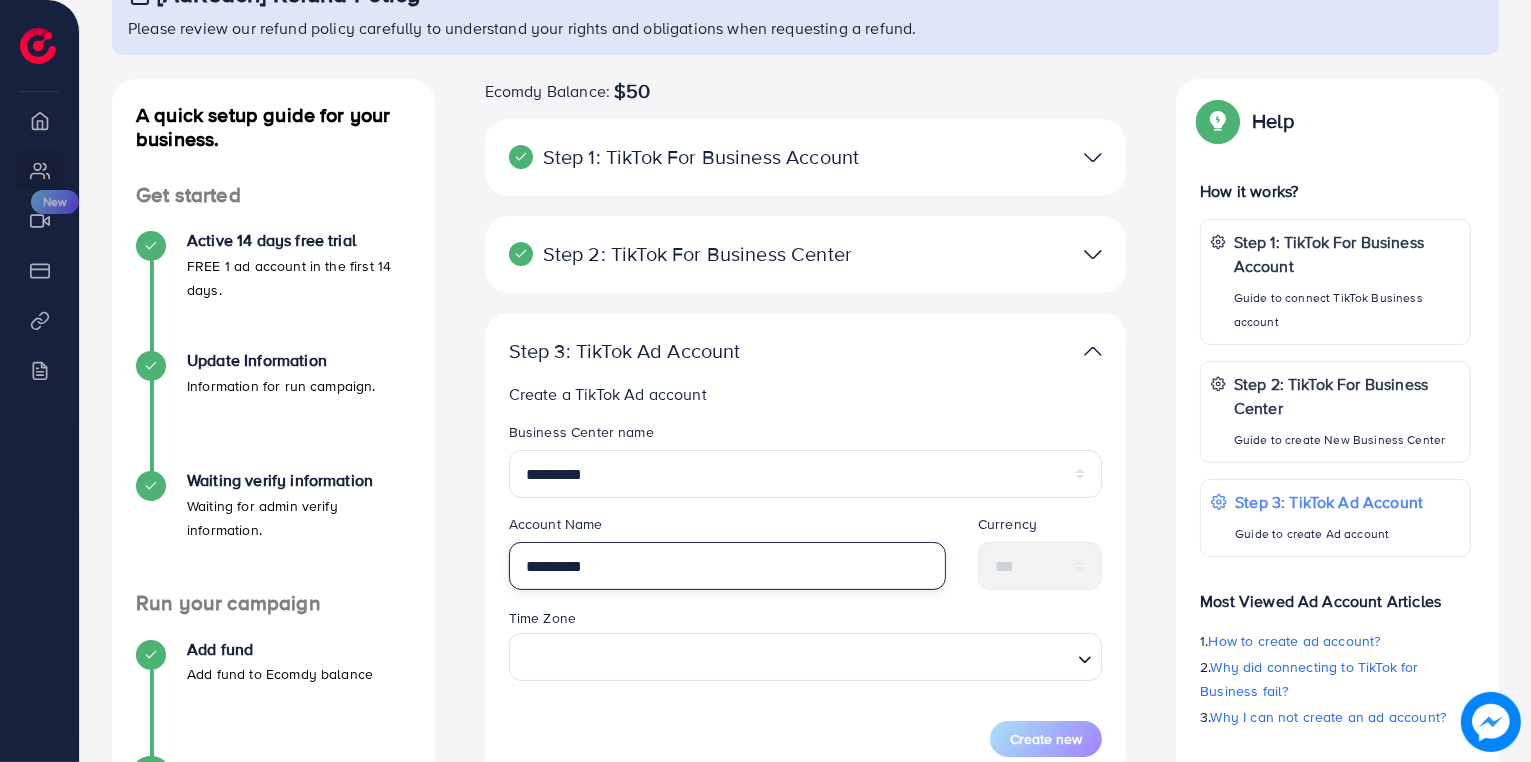 click on "*********" at bounding box center (727, 566) 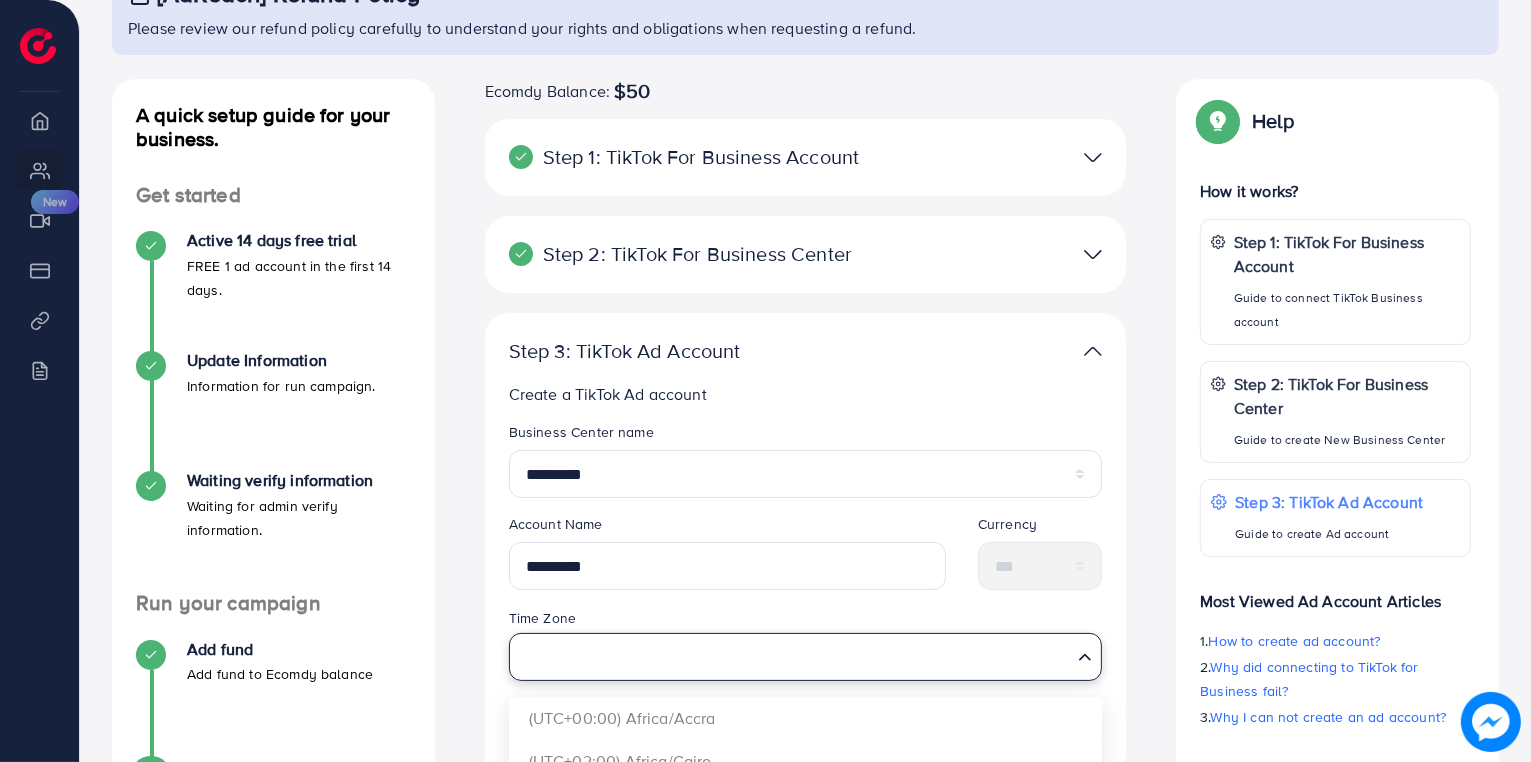 click at bounding box center (794, 656) 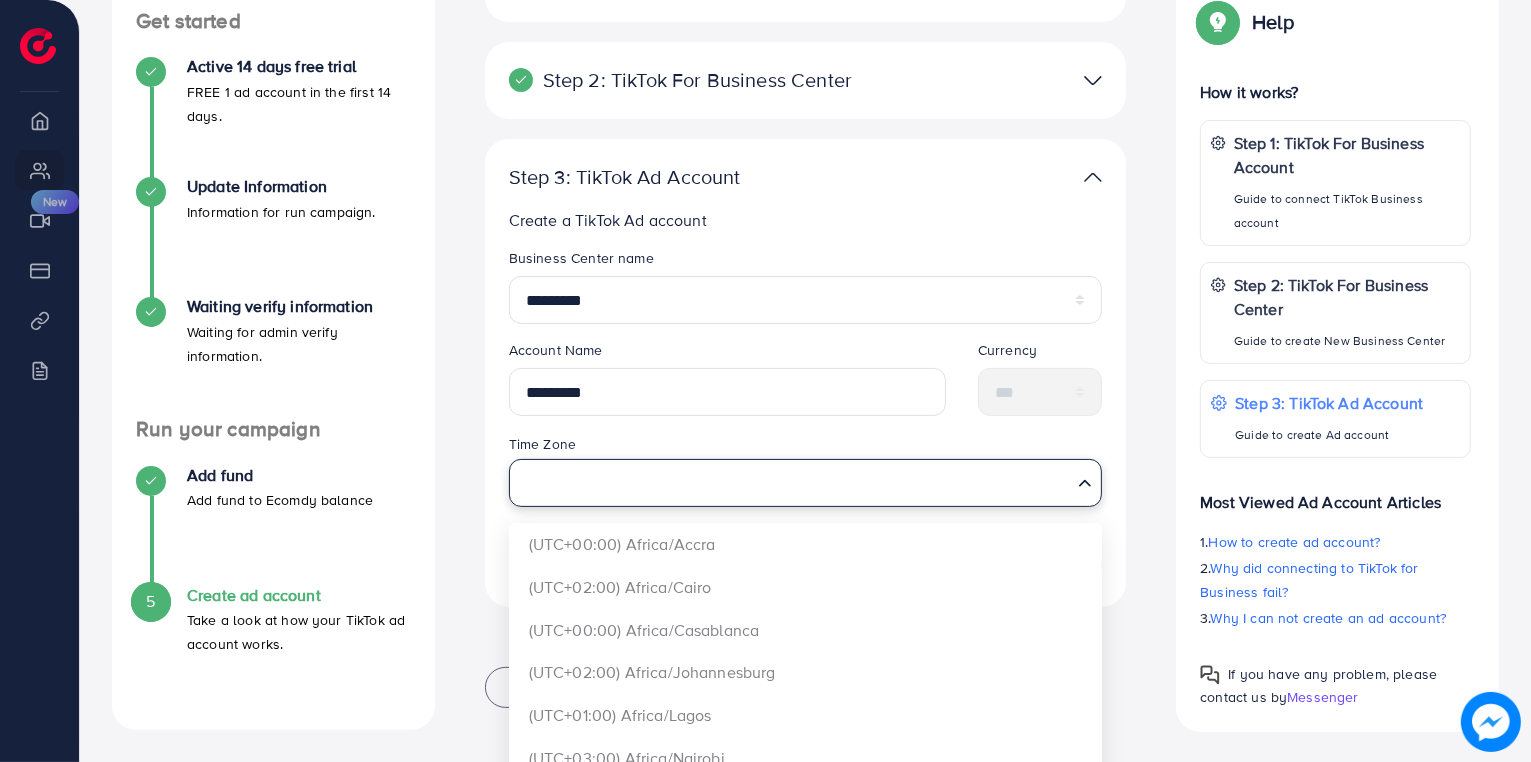 scroll, scrollTop: 362, scrollLeft: 0, axis: vertical 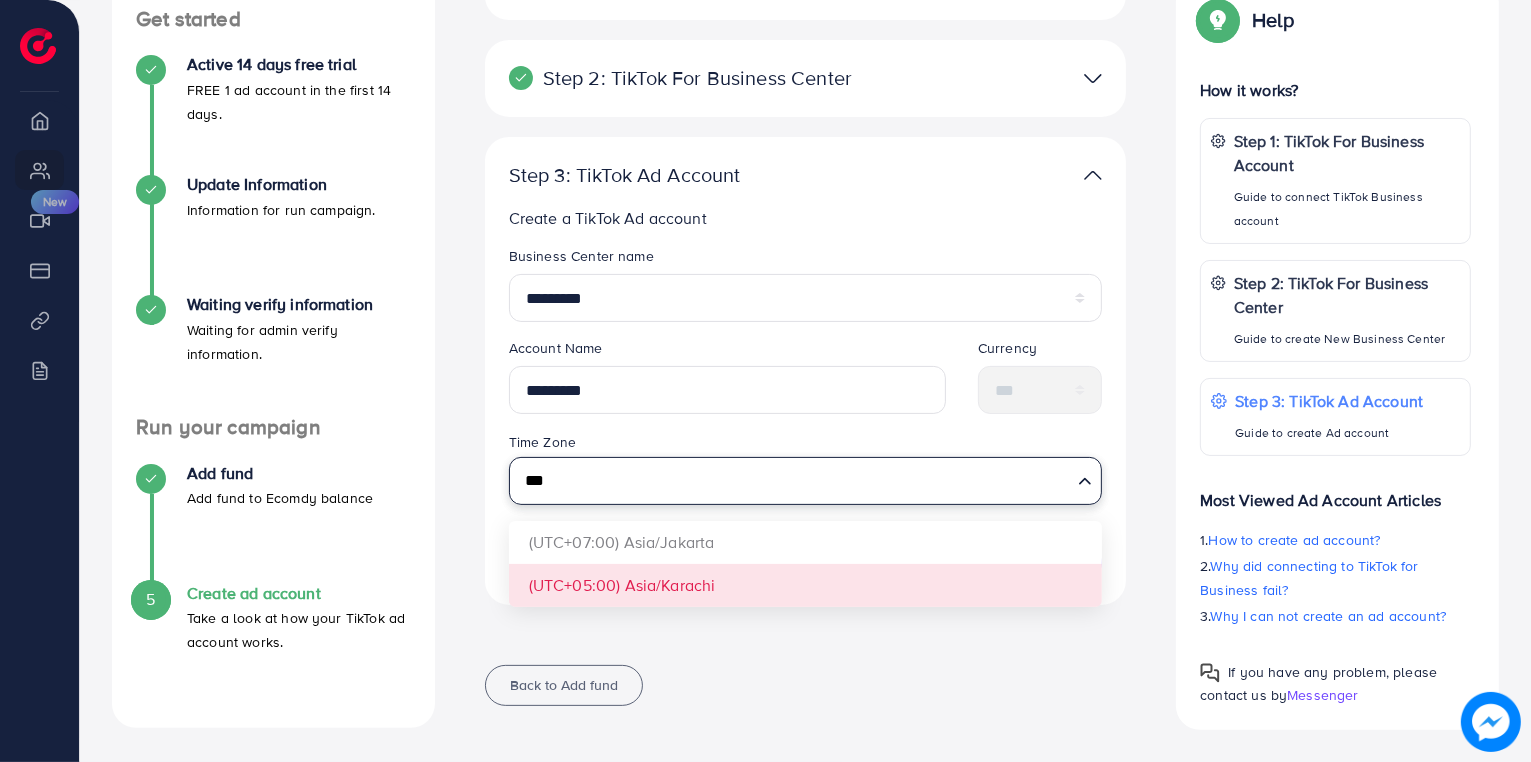 type on "***" 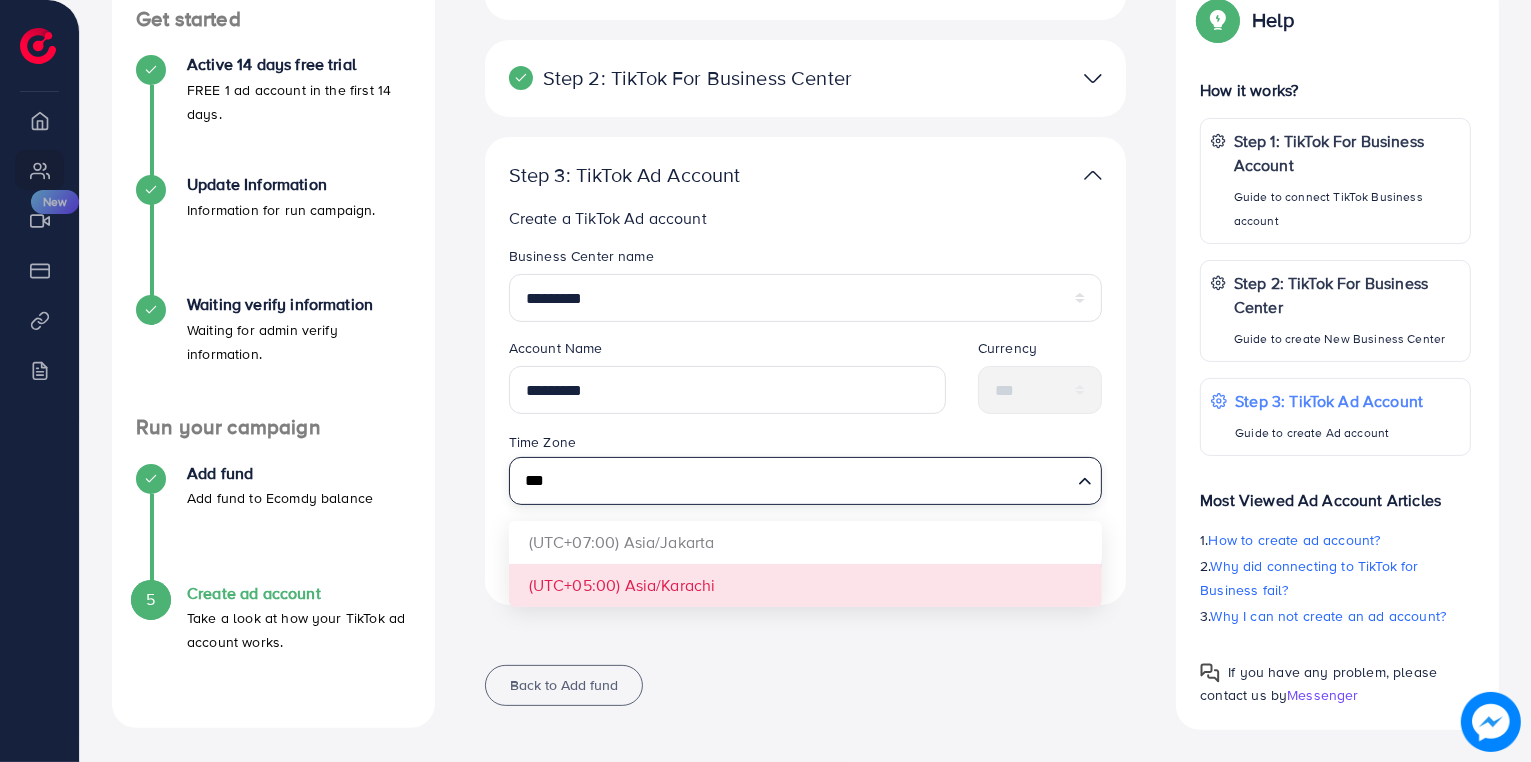 type 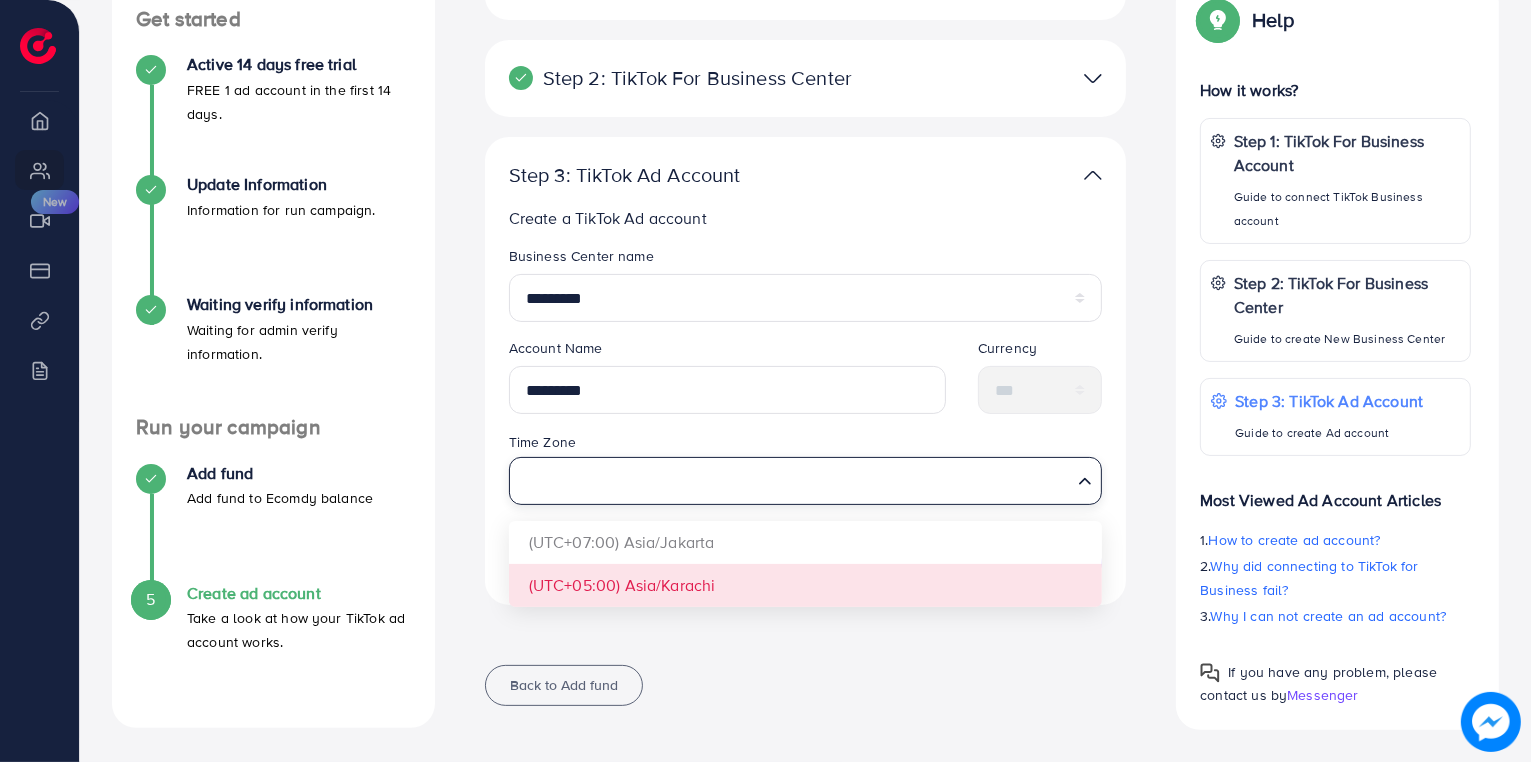 click on "Step 3: TikTok Ad Account   Create a TikTok Ad account  Business Center name ********* Account Name ********* Currency *** Time Zone           Loading...
(UTC+07:00) Asia/Jakarta
(UTC+05:00) Asia/Karachi
Create new" at bounding box center (806, 371) 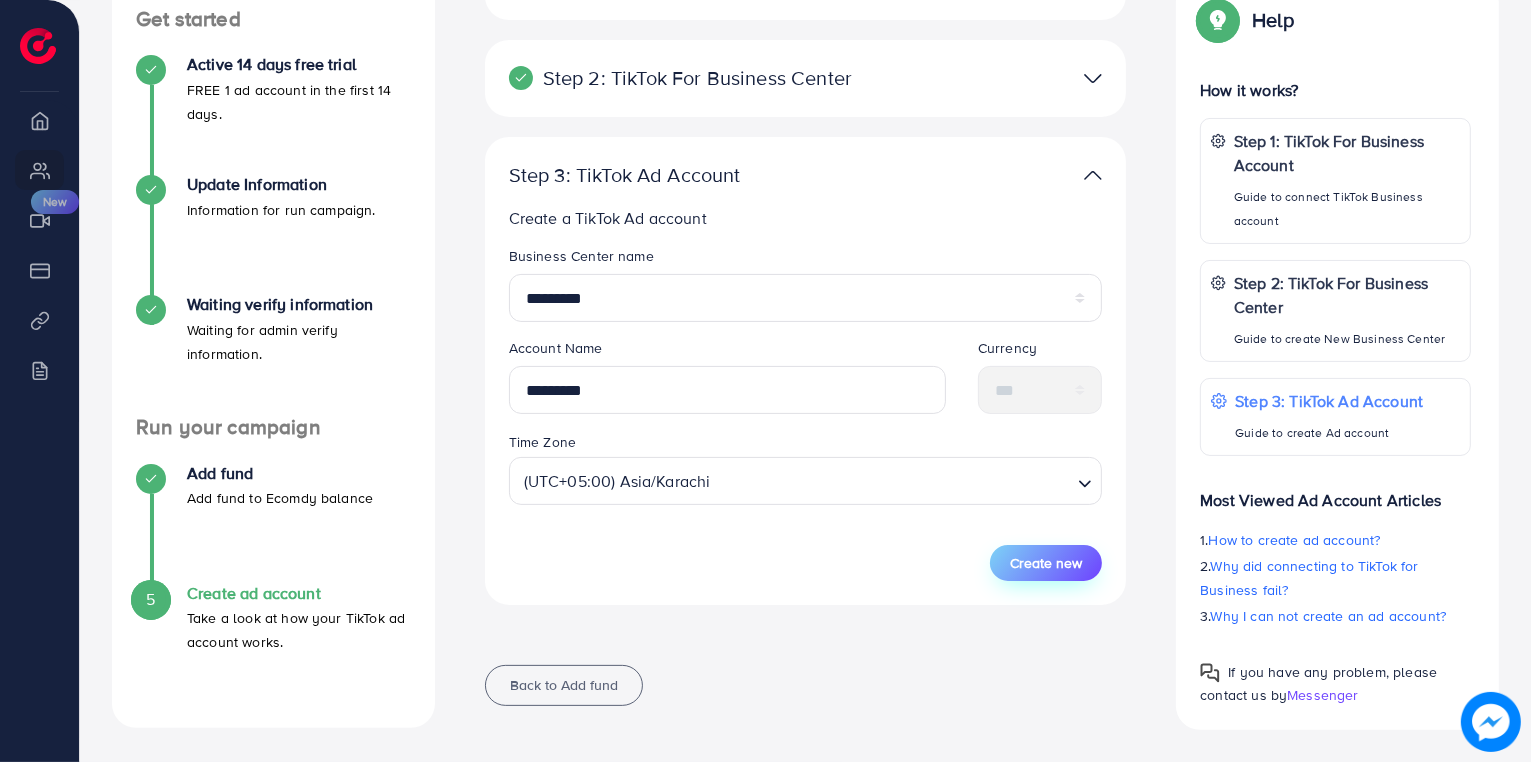 click on "Create new" at bounding box center [1046, 563] 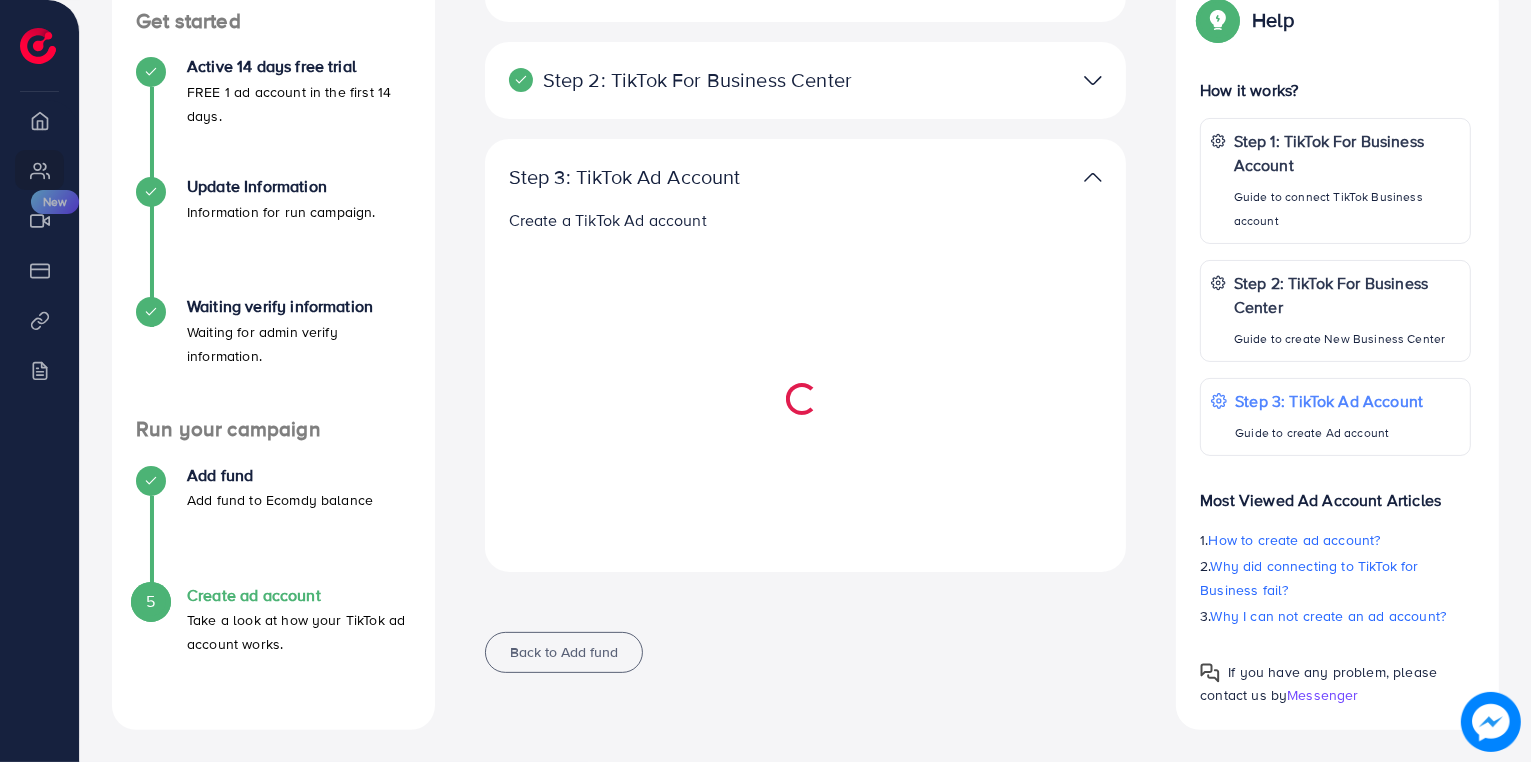 scroll, scrollTop: 333, scrollLeft: 0, axis: vertical 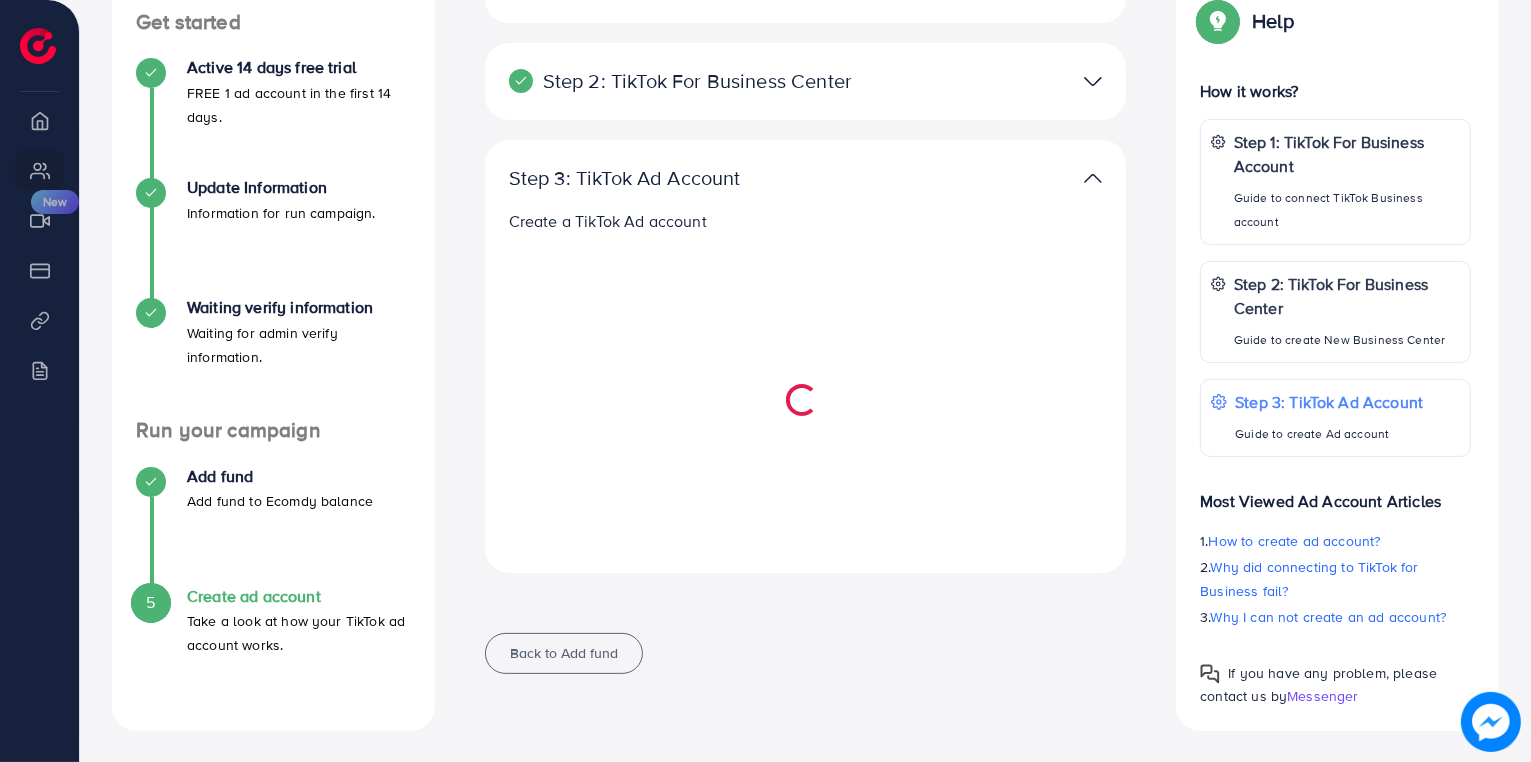 select 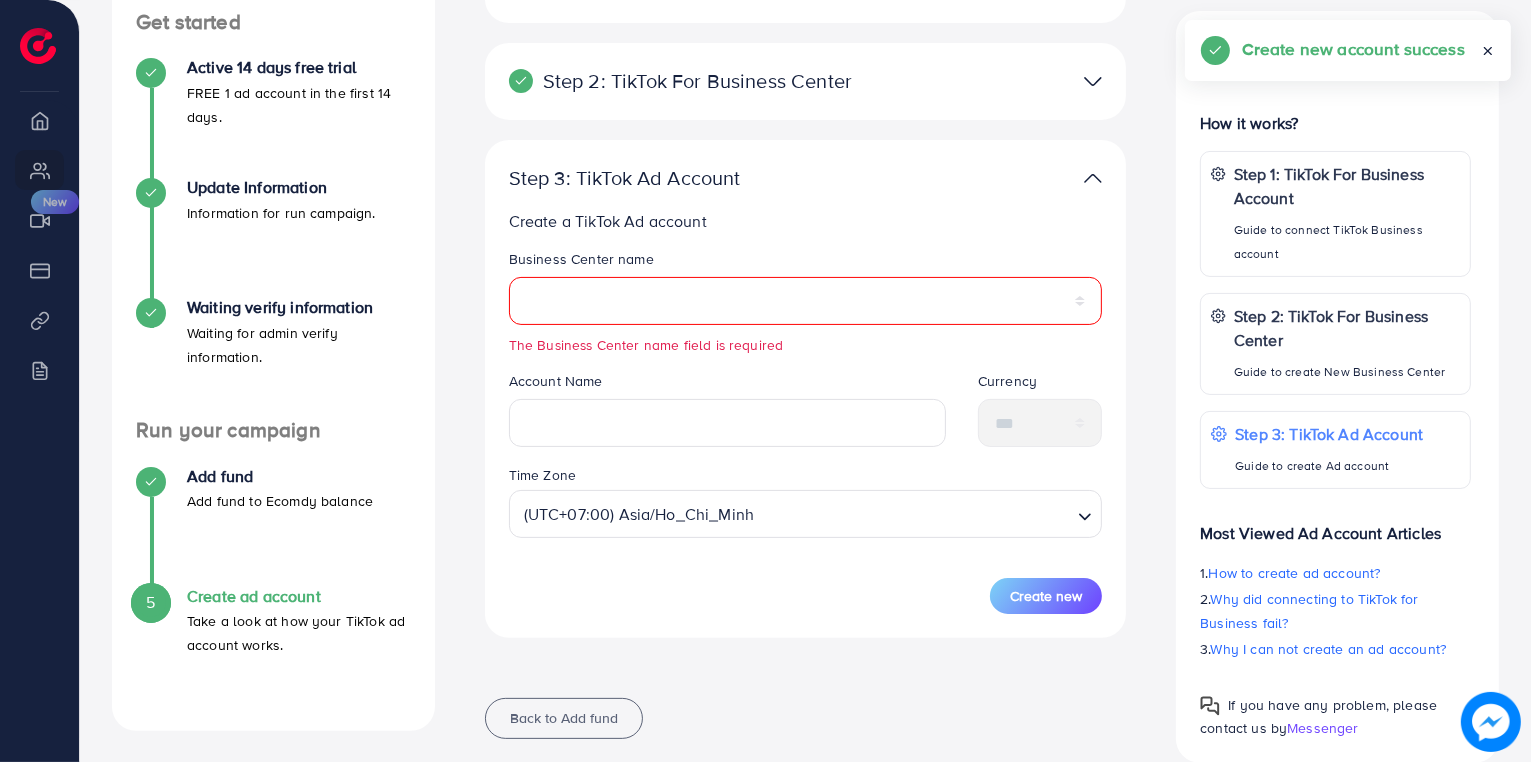 scroll, scrollTop: 336, scrollLeft: 0, axis: vertical 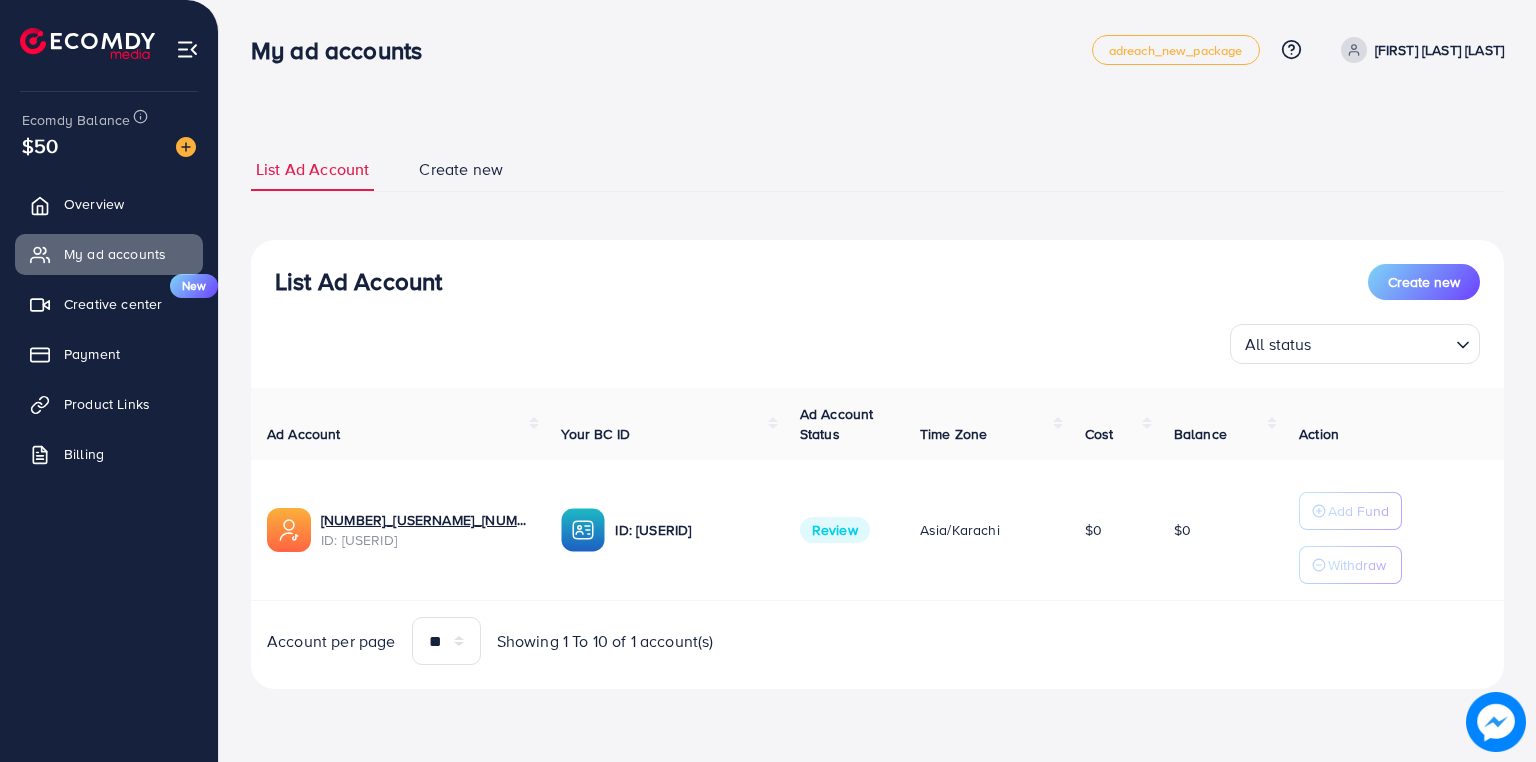 click on "All status
Loading..." at bounding box center (877, 344) 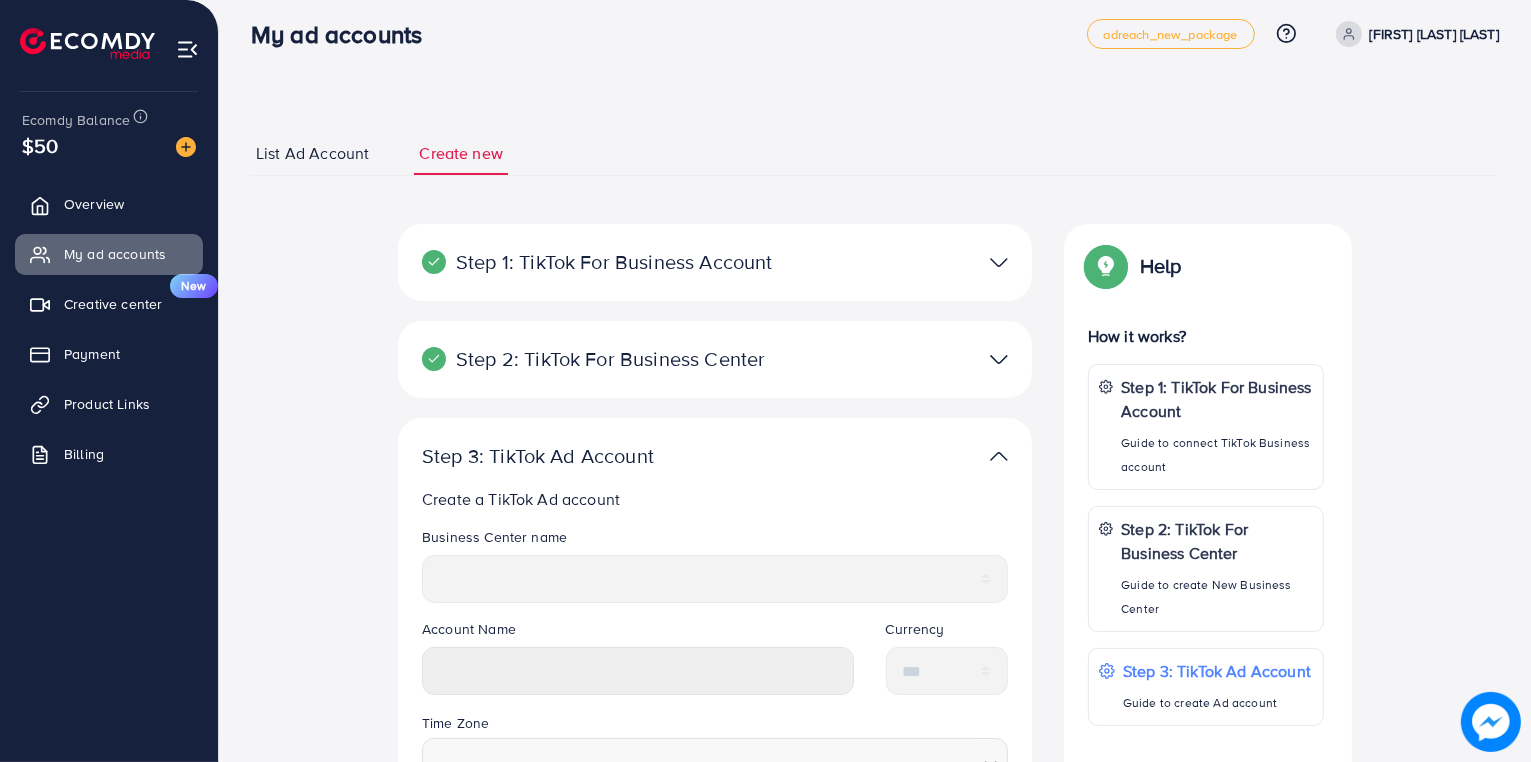 scroll, scrollTop: 10, scrollLeft: 0, axis: vertical 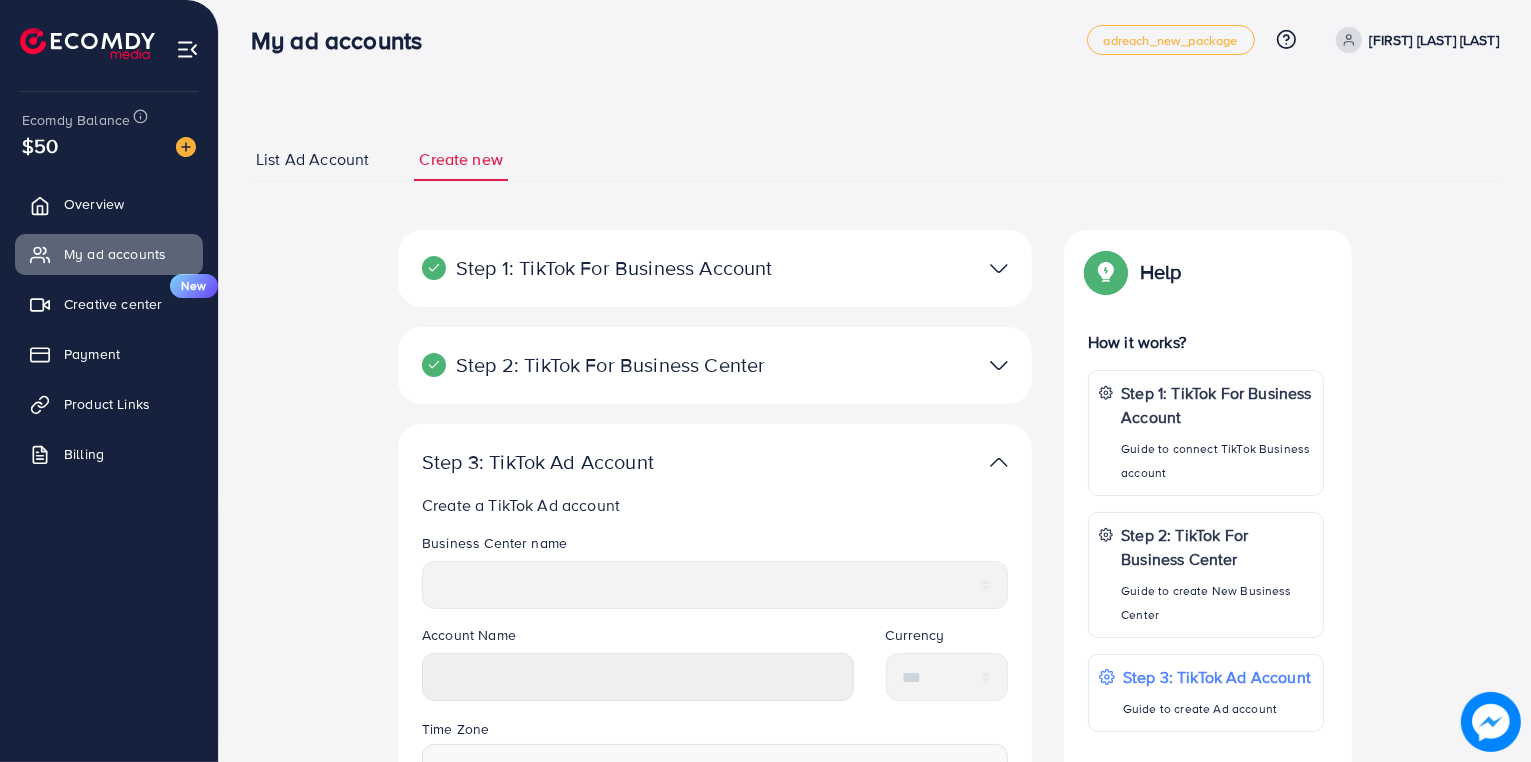click on "List Ad Account" at bounding box center [312, 159] 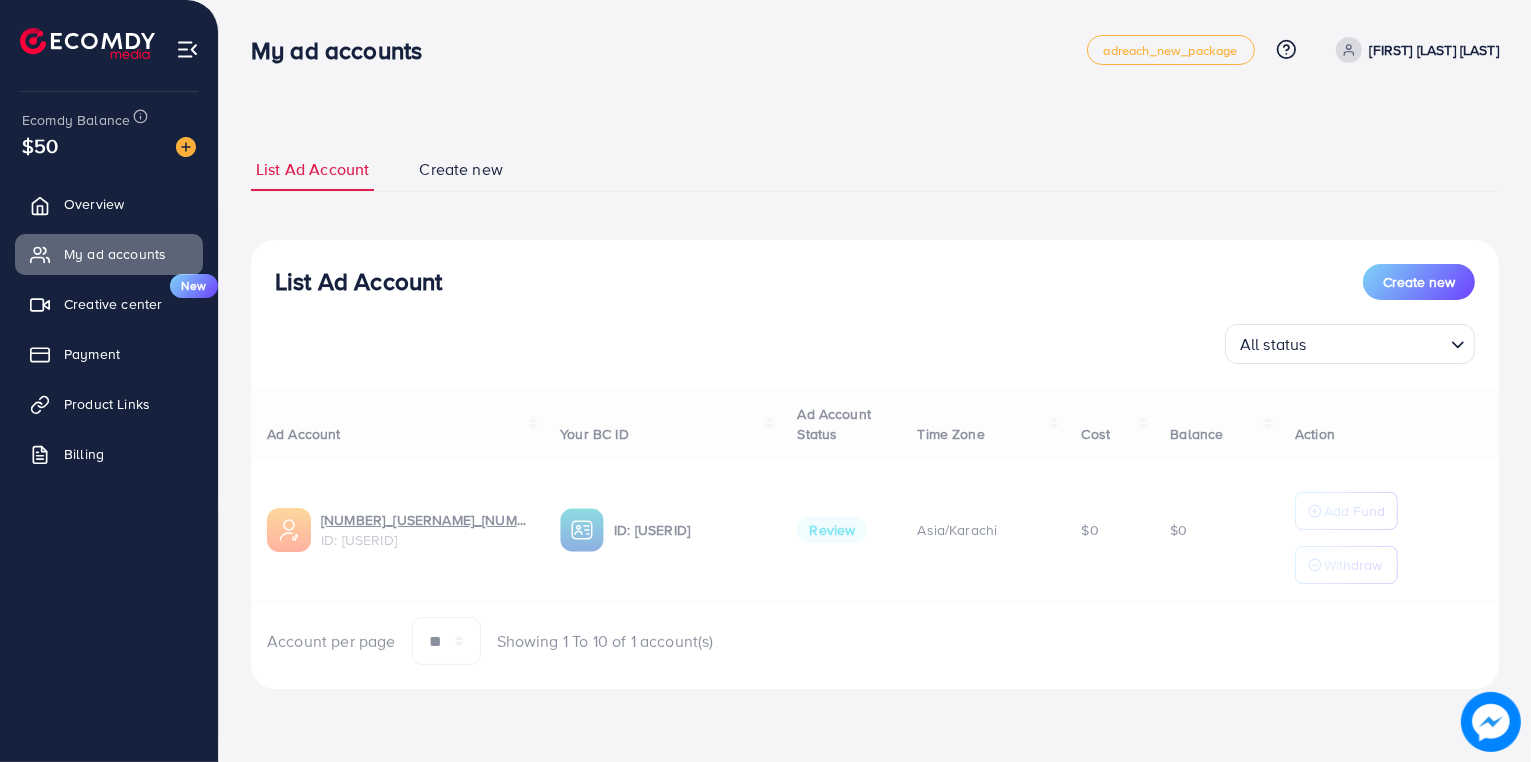 scroll, scrollTop: 0, scrollLeft: 0, axis: both 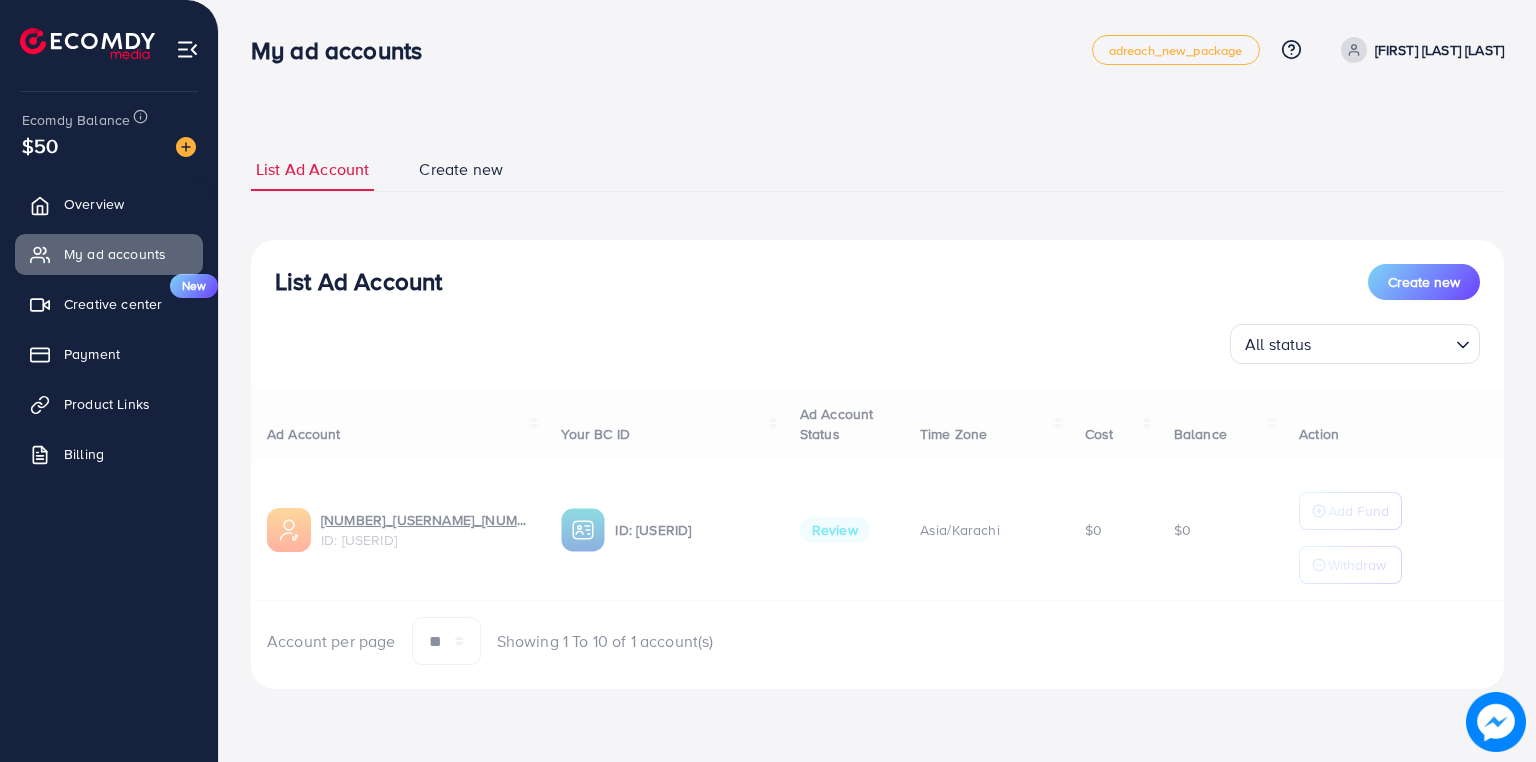 select 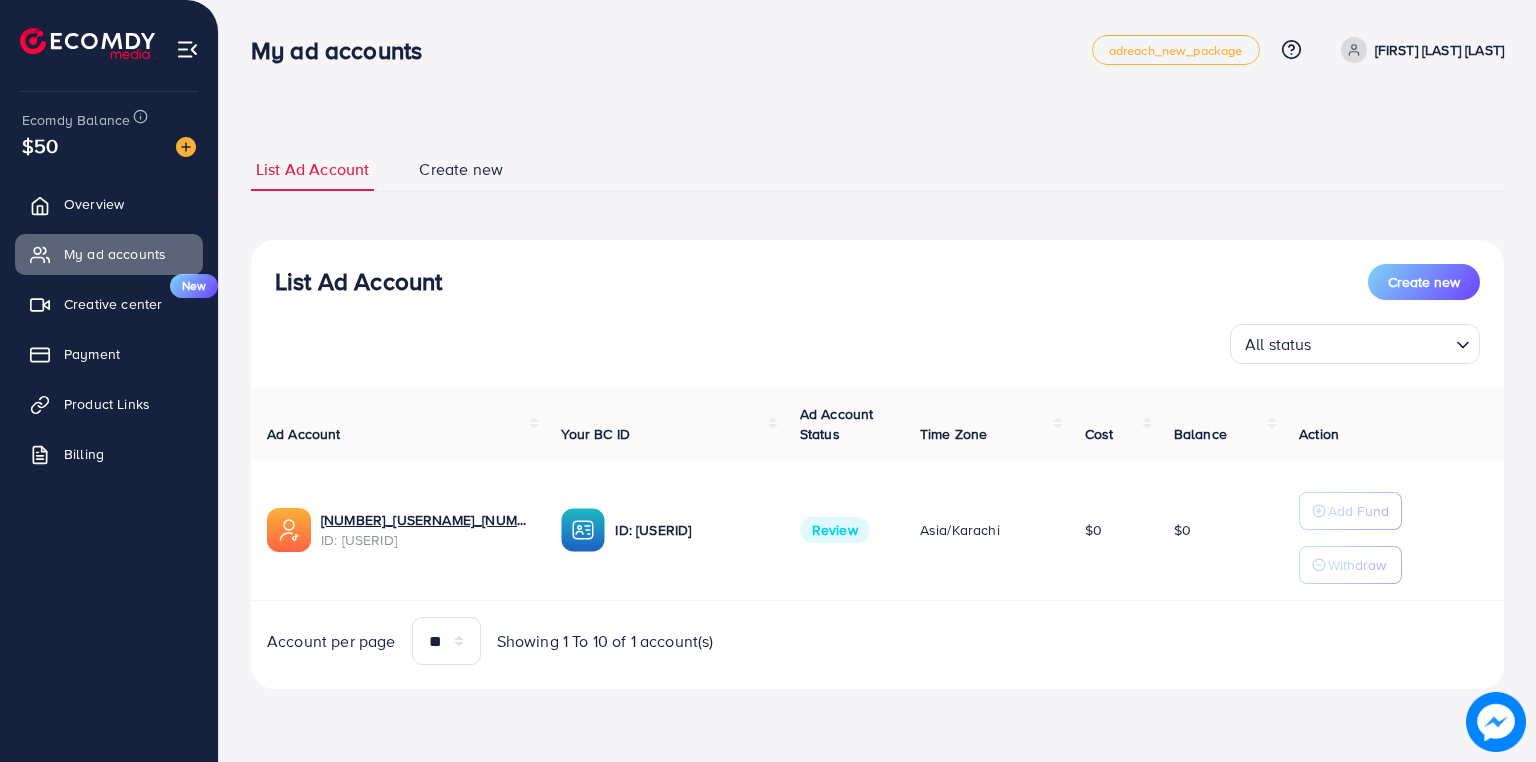 click on "Create new" at bounding box center [461, 169] 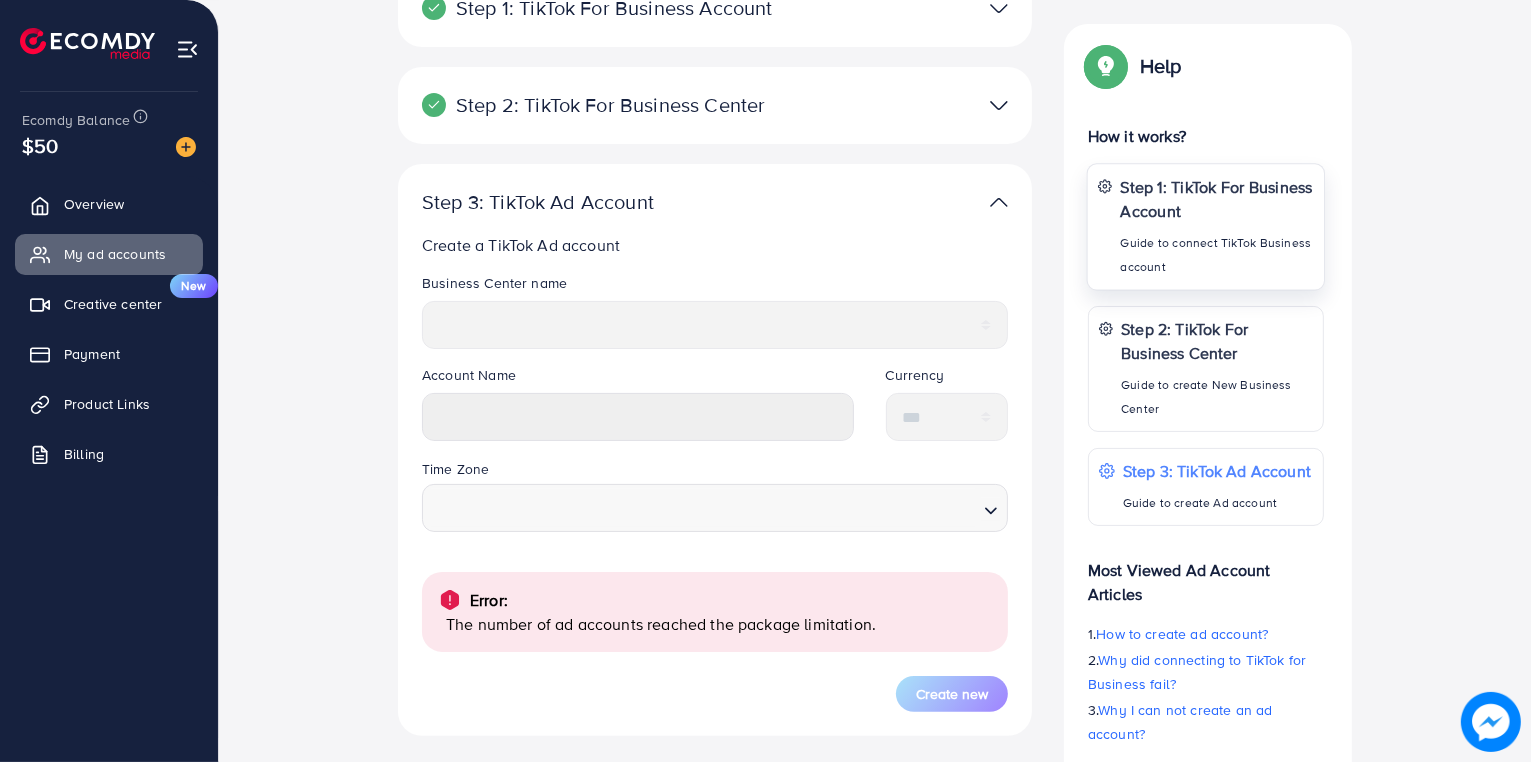 scroll, scrollTop: 272, scrollLeft: 0, axis: vertical 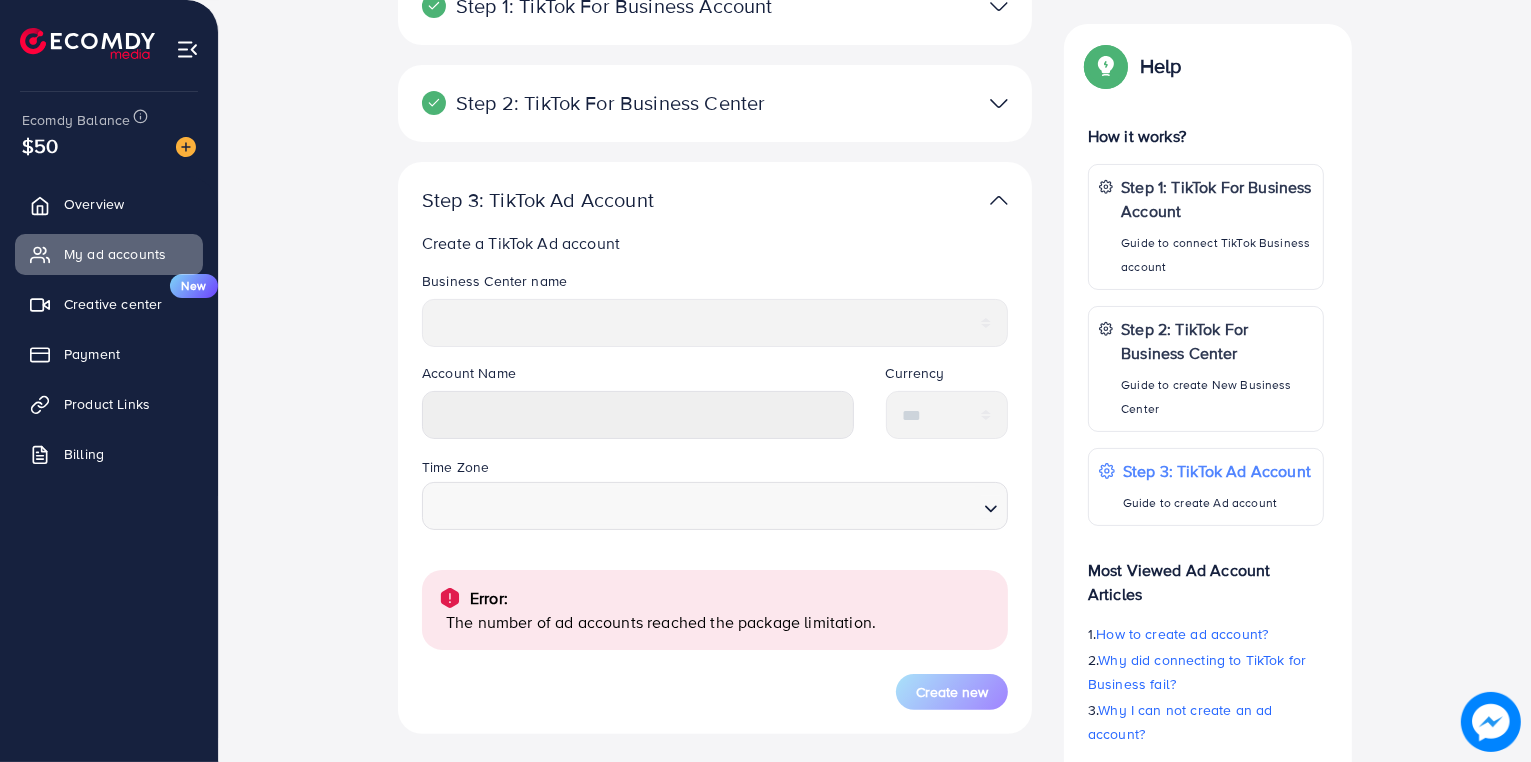 click on "Step 1: TikTok For Business Account   Connect to TikTok for Business to access all of your business account in one place   [USERNAME]   User ID: [USERID]   By connecting your account, you agree to our   TikTok Business Product (Data) Terms   Step 2: TikTok For Business Center   Business Center is a powerful business management tool that lets organizations   [USERNAME]   User ID: [USERID]  You can only generate up to 3 BC  + Create New   Step 3: TikTok Ad Account   Create a TikTok Ad account  Business Center name ********* Account Name Currency *** Time Zone           Loading...      Error:   The number of ad accounts reached the package limitation.   Create new   Back to list ad account   If you have any problem, please contact us by   Messenger   Help   Help   How it works?   Step 1: TikTok For Business Account   Guide to connect TikTok Business account   Step 2: TikTok For Business Center   Guide to create New Business Center   Step 3: TikTok Ad Account   1.   2.   3." at bounding box center (875, 408) 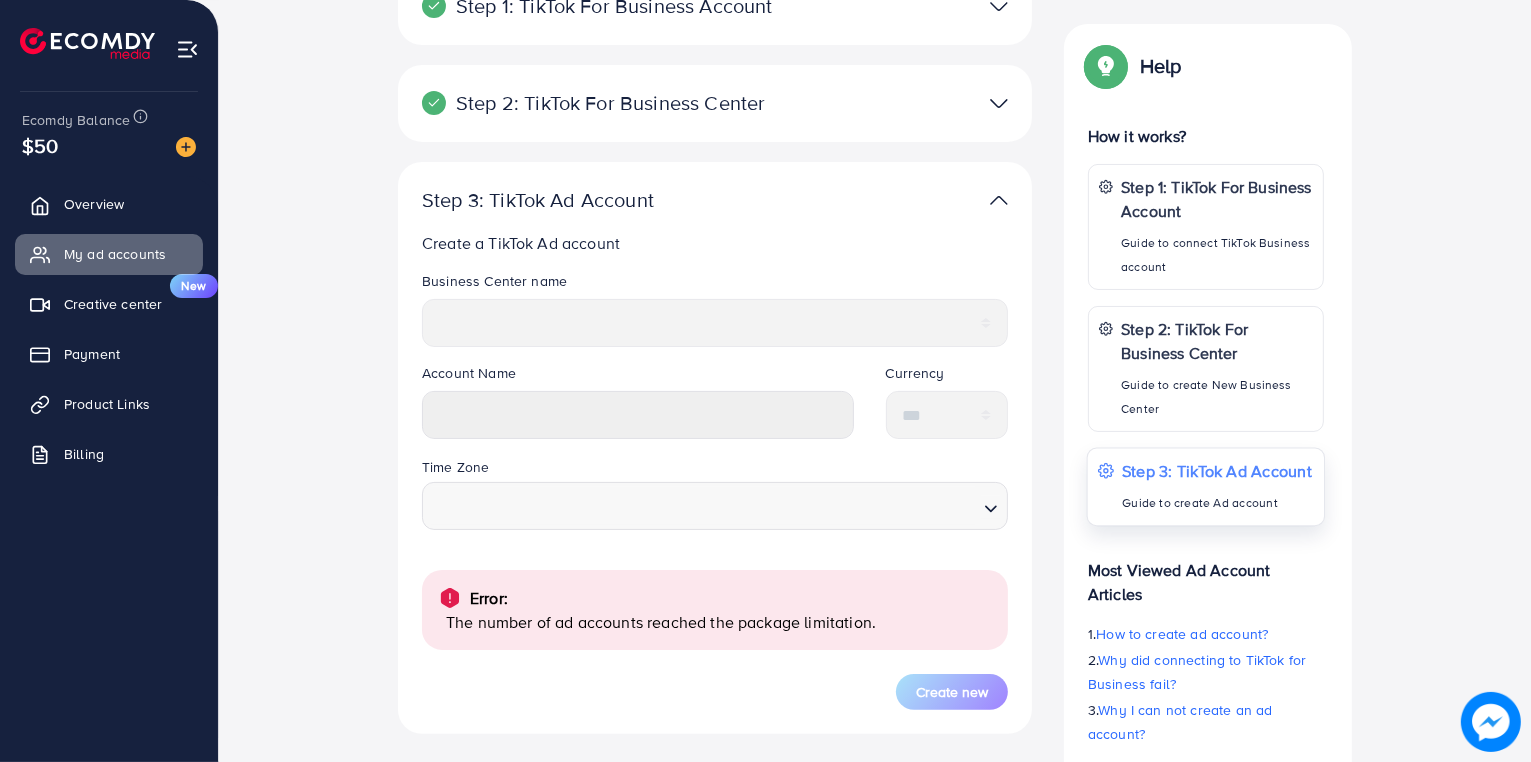 click on "Guide to create Ad account" at bounding box center (1217, 503) 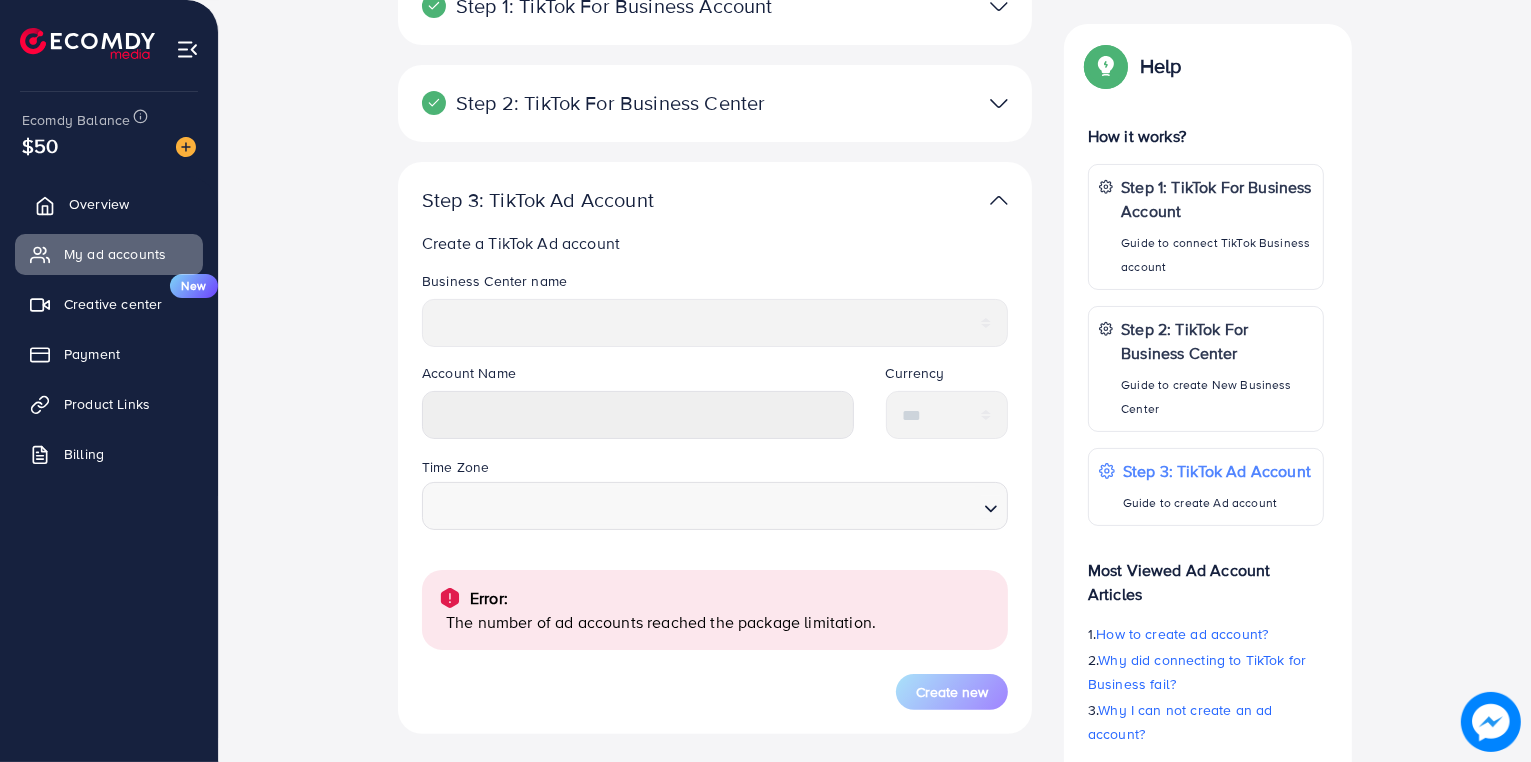 click on "Overview" at bounding box center [109, 204] 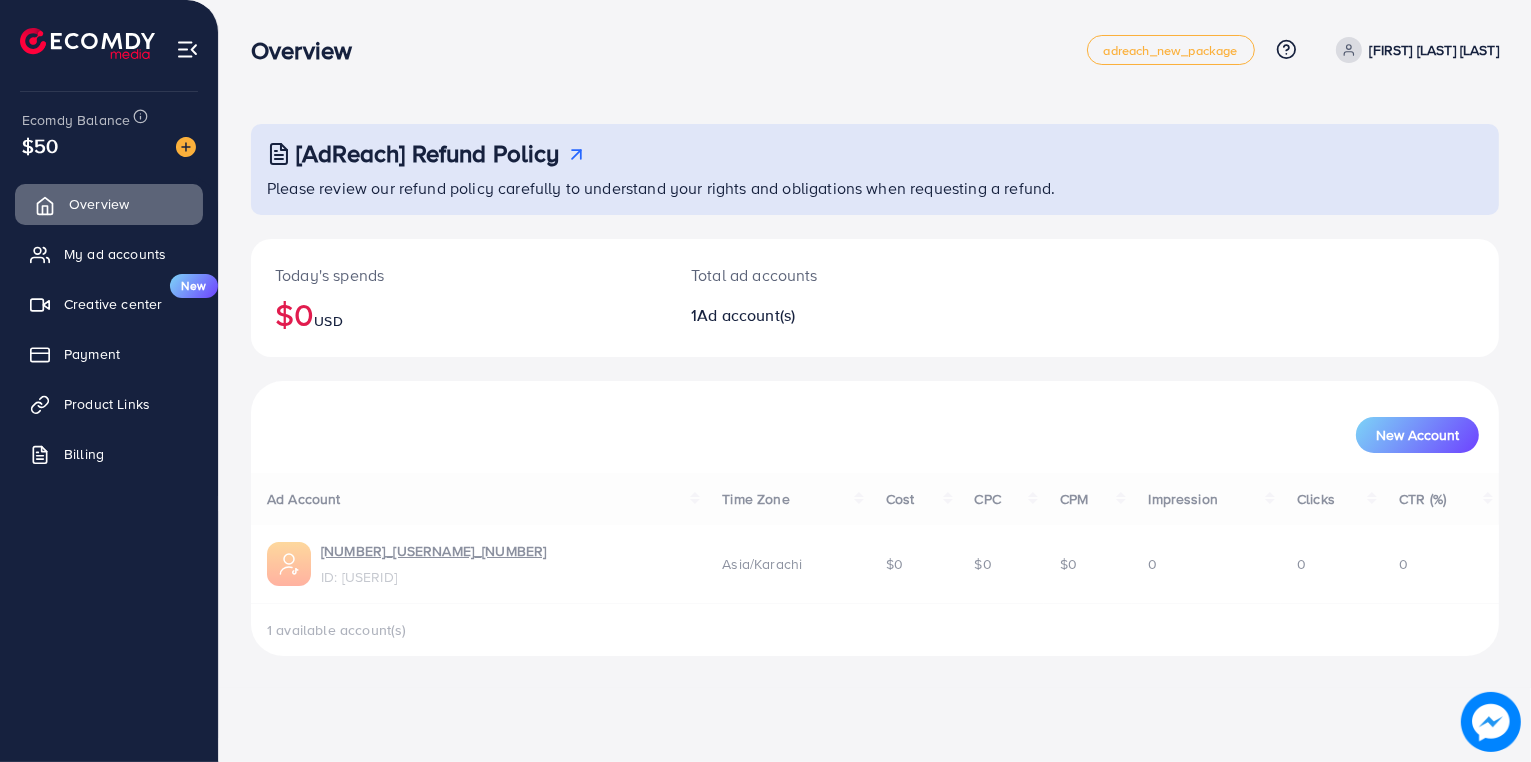scroll, scrollTop: 0, scrollLeft: 0, axis: both 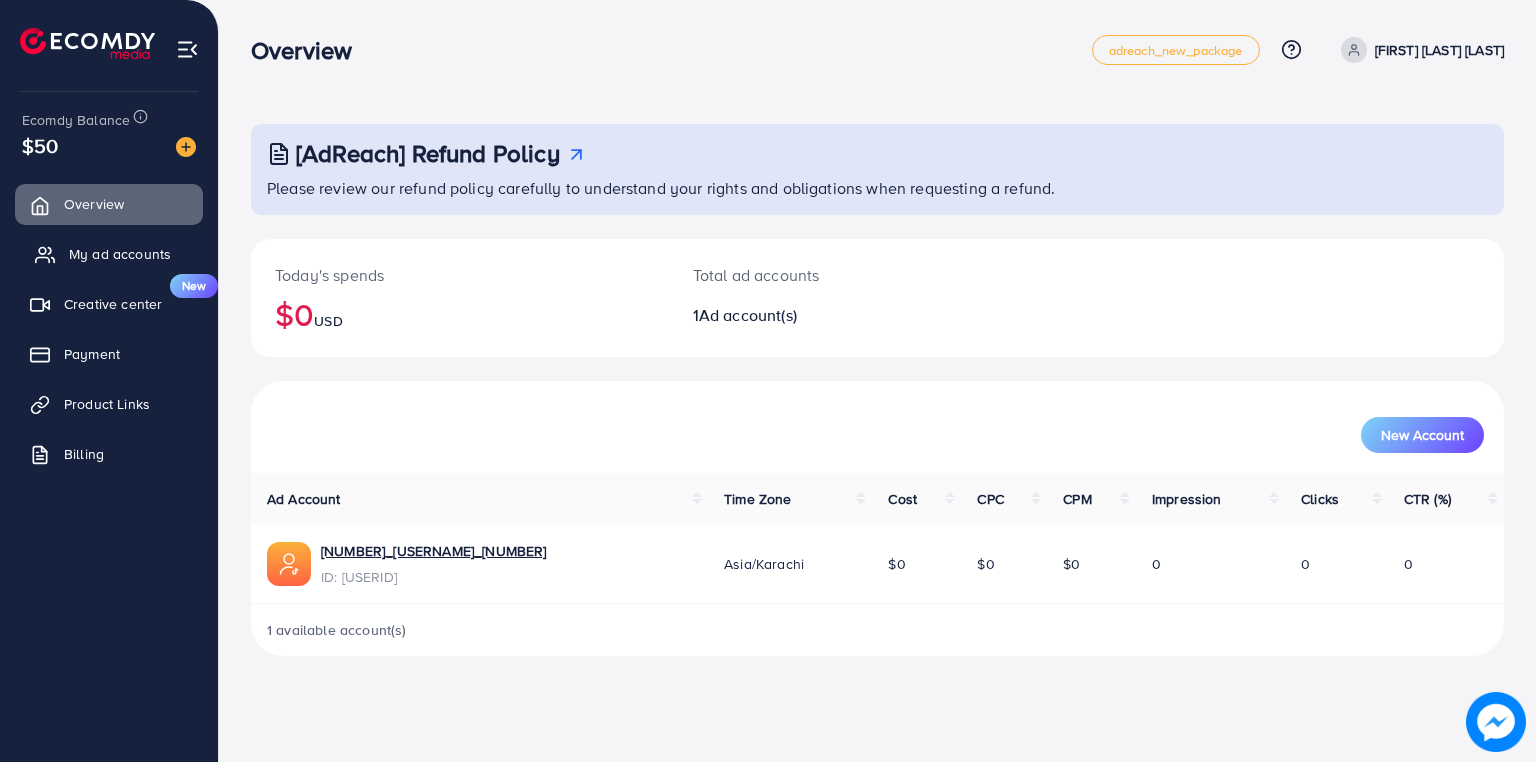 click on "My ad accounts" at bounding box center [120, 254] 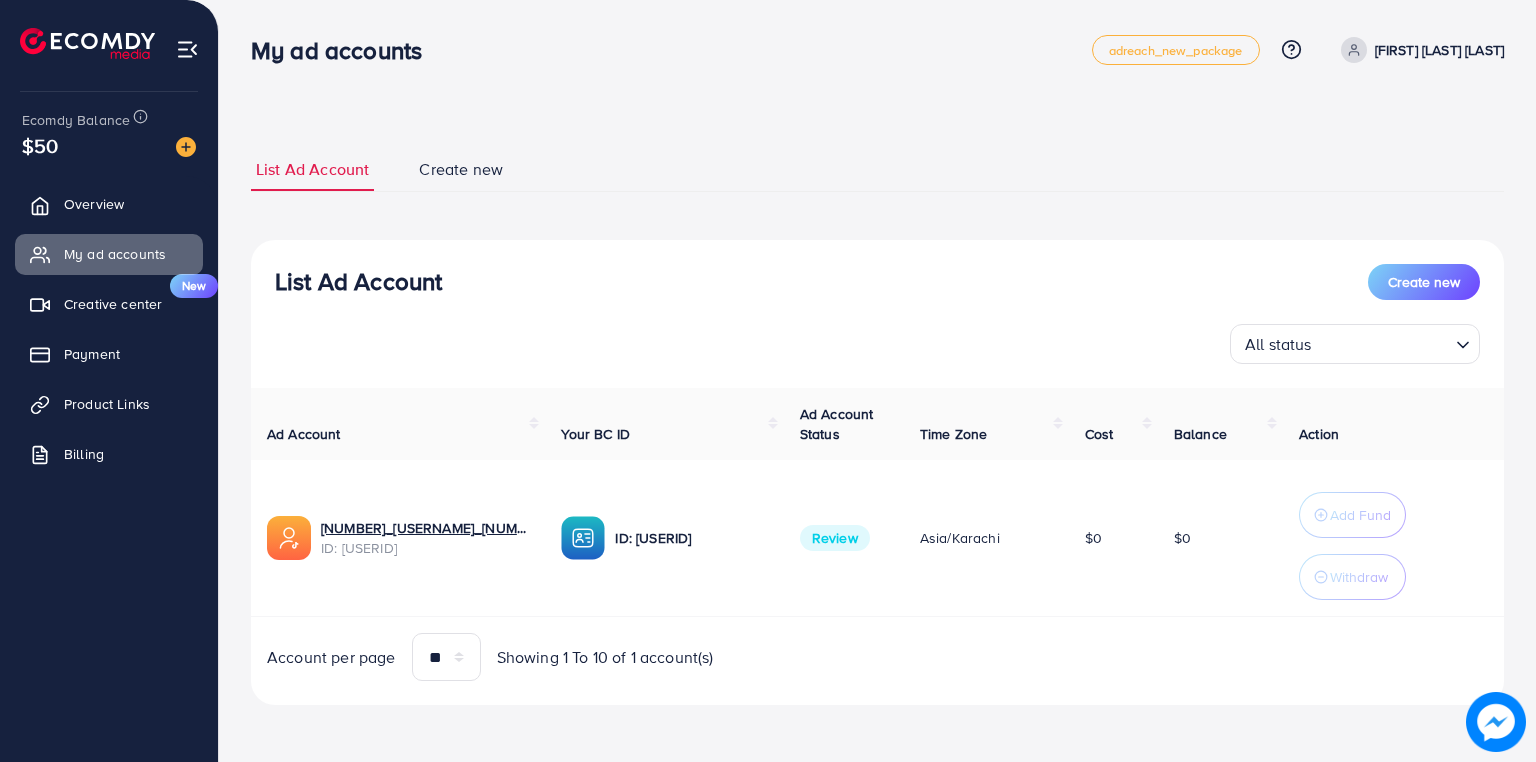 click on "Create new" at bounding box center [461, 169] 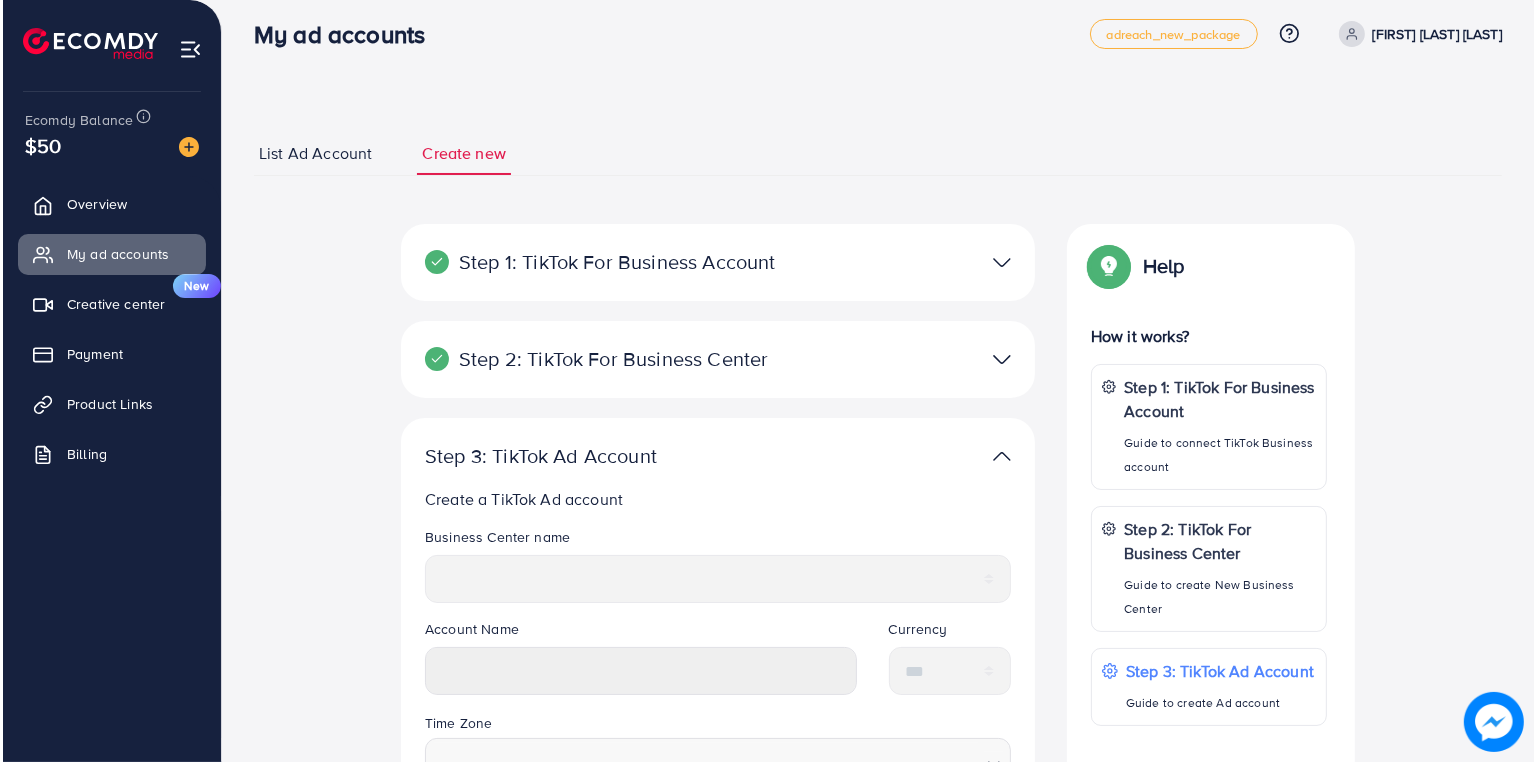 scroll, scrollTop: 0, scrollLeft: 0, axis: both 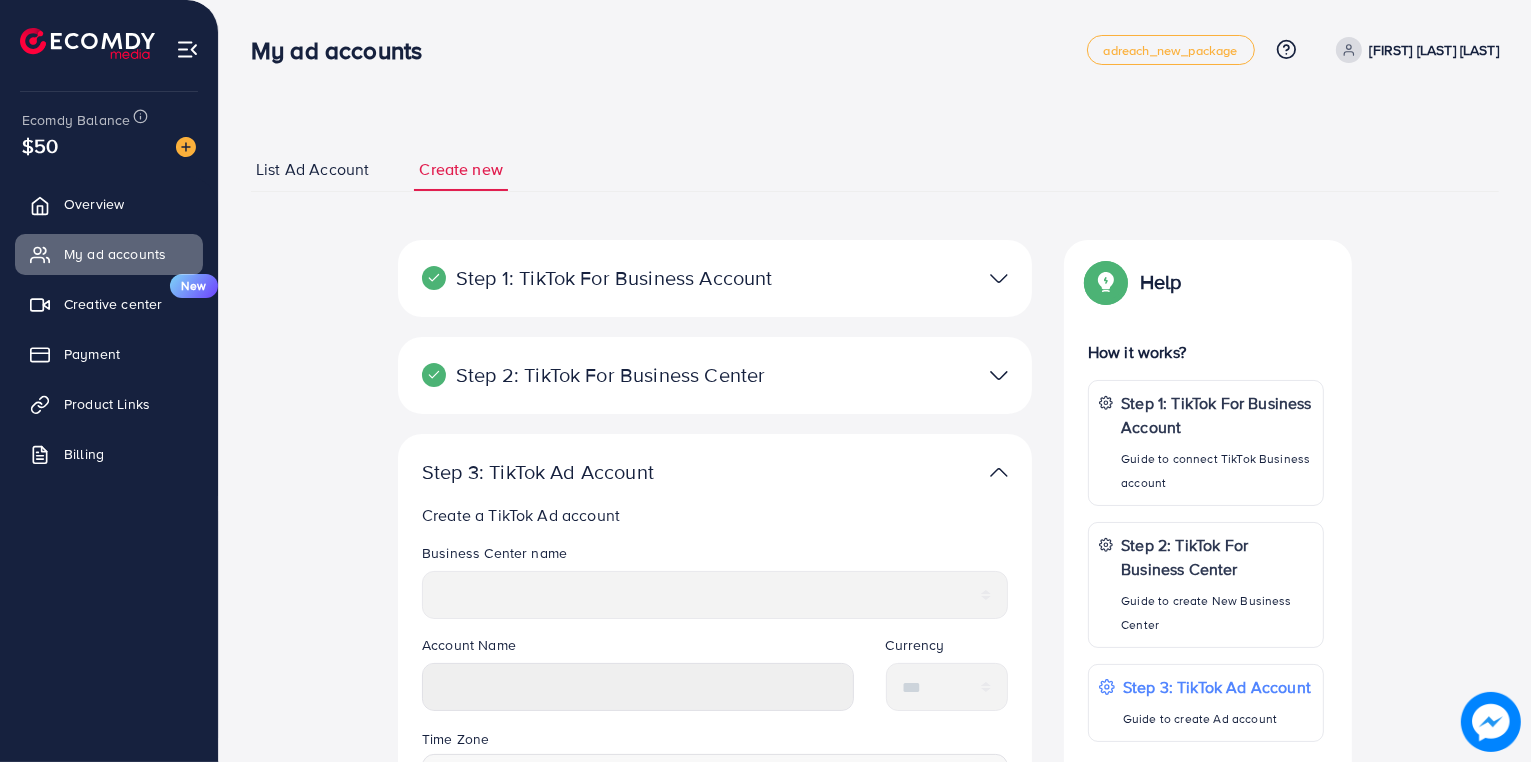 click on "List Ad Account" at bounding box center (312, 169) 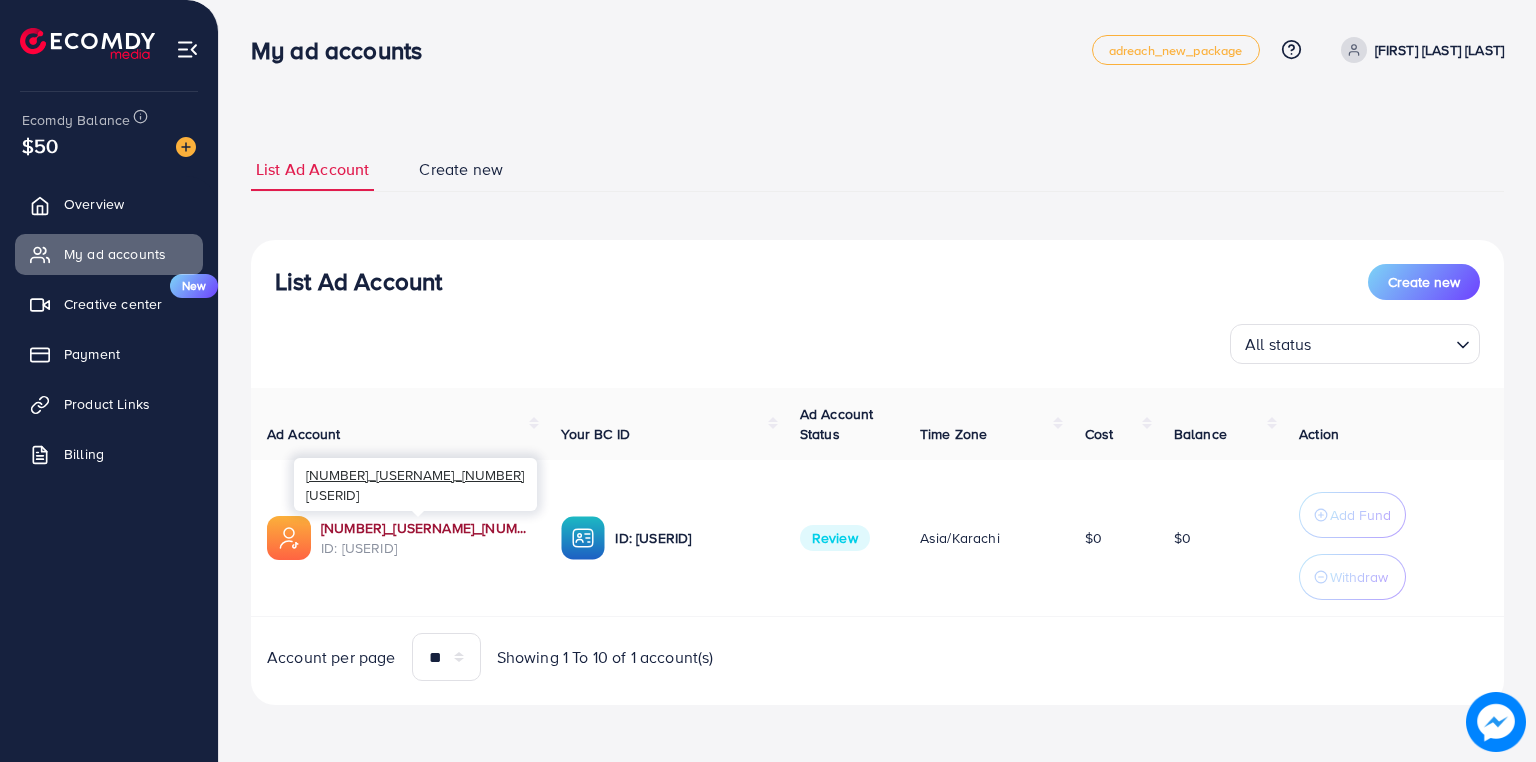 click on "[NUMBER]_[USERNAME]_[NUMBER]" at bounding box center [425, 528] 